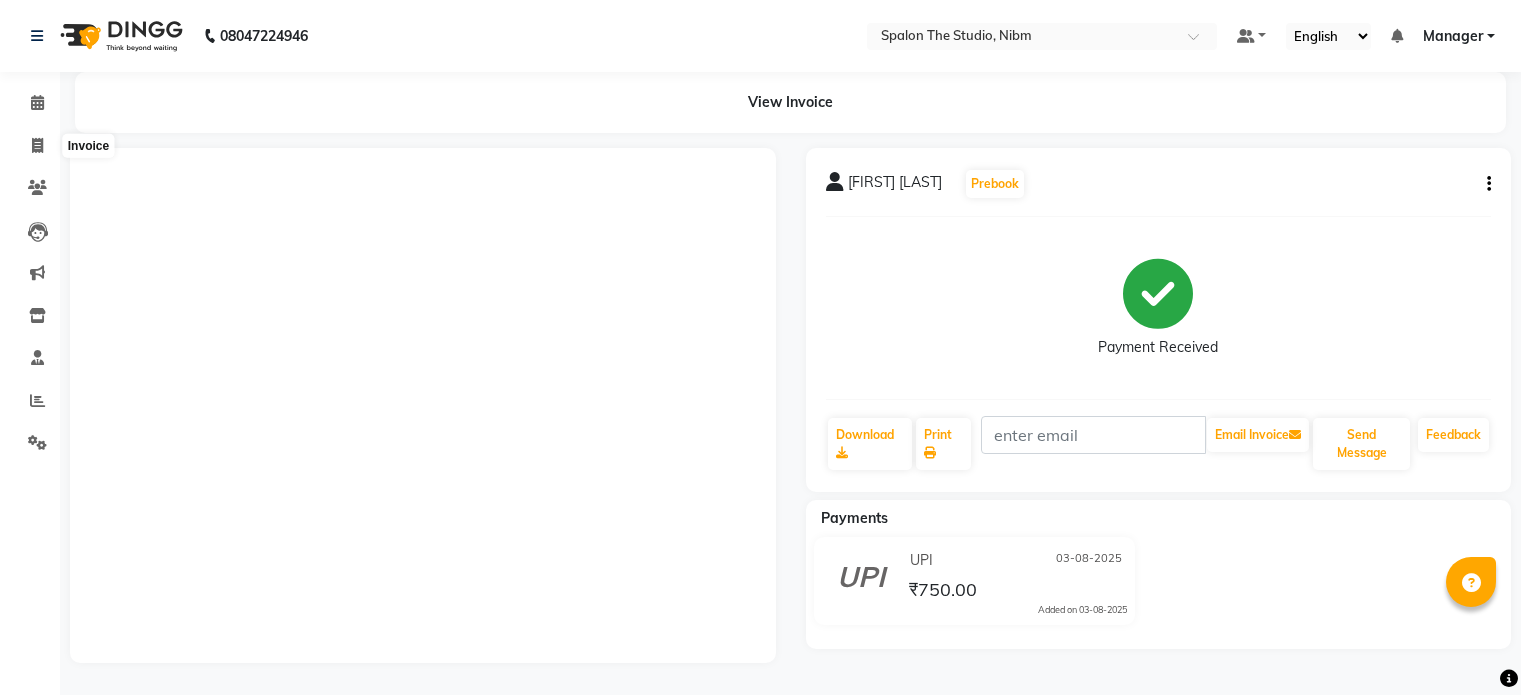scroll, scrollTop: 0, scrollLeft: 0, axis: both 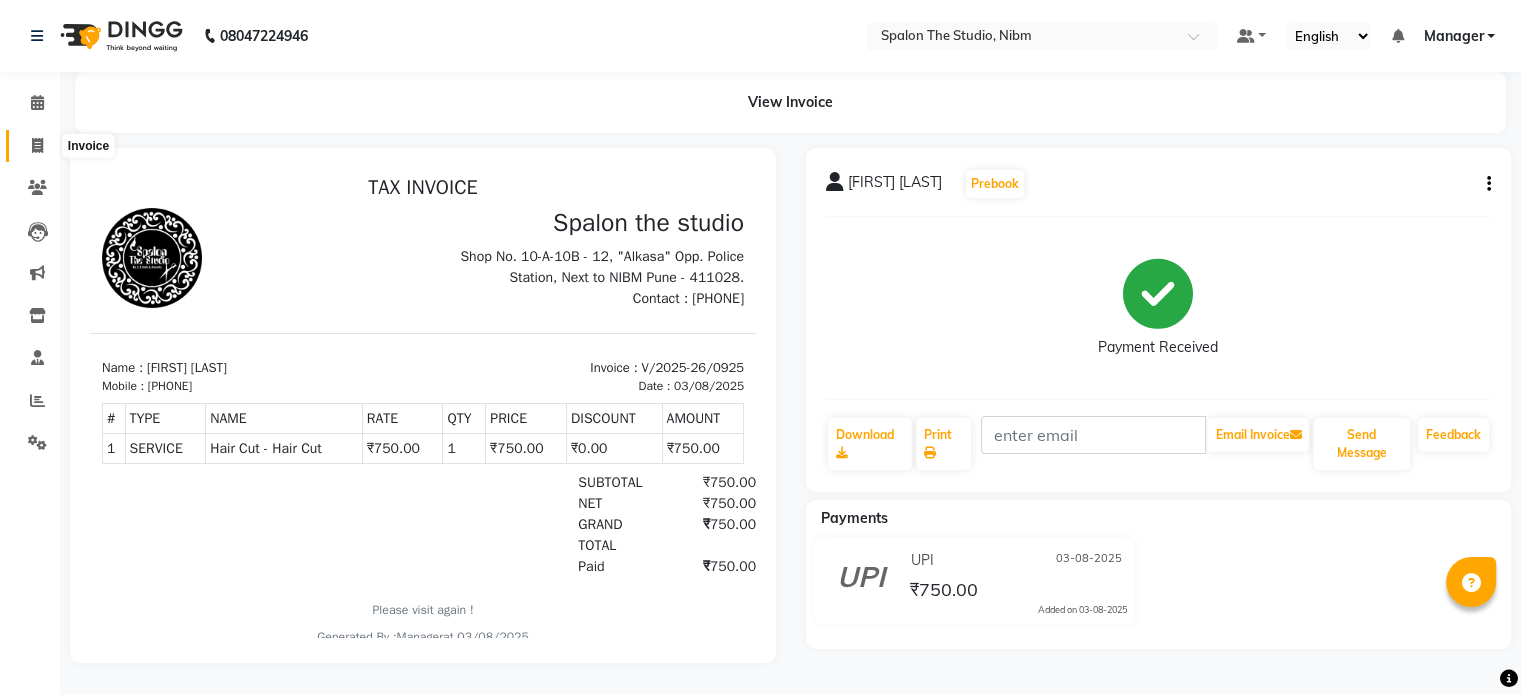 click 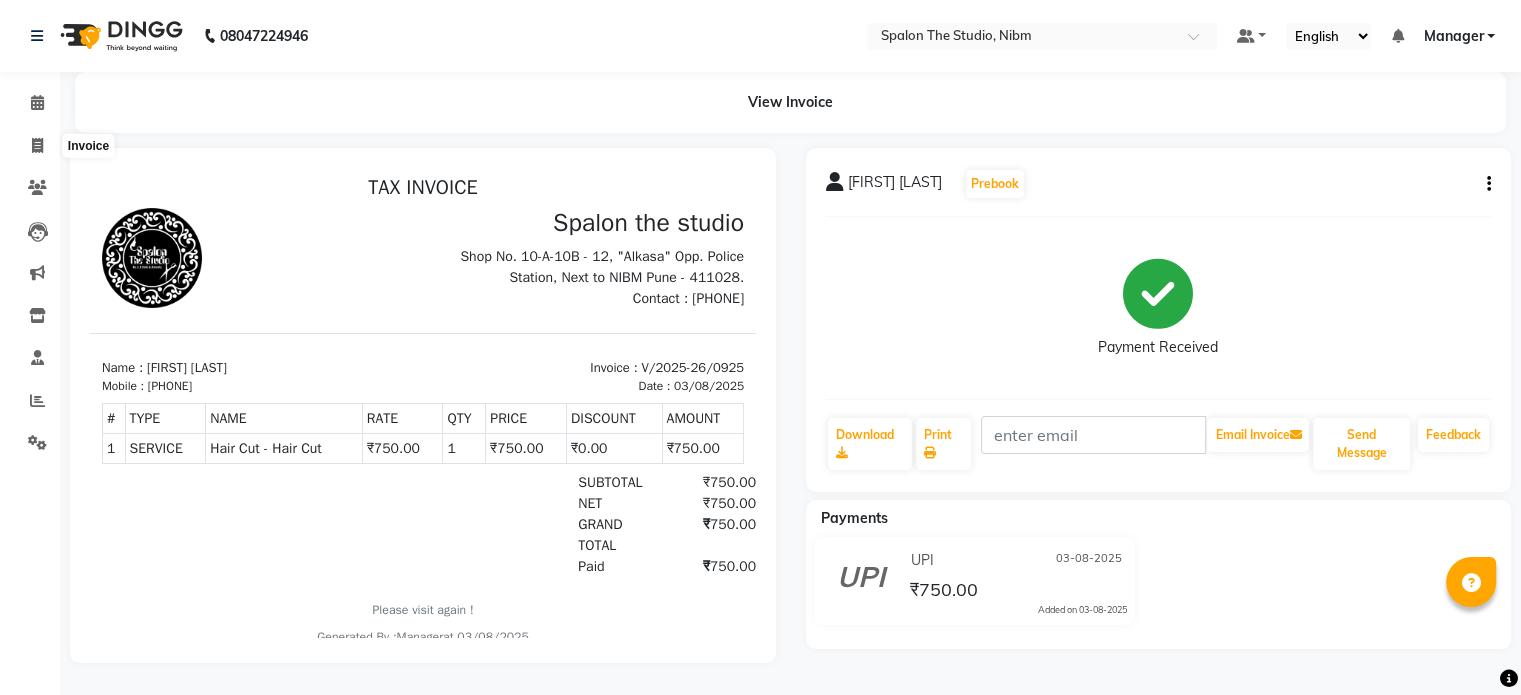 select on "6119" 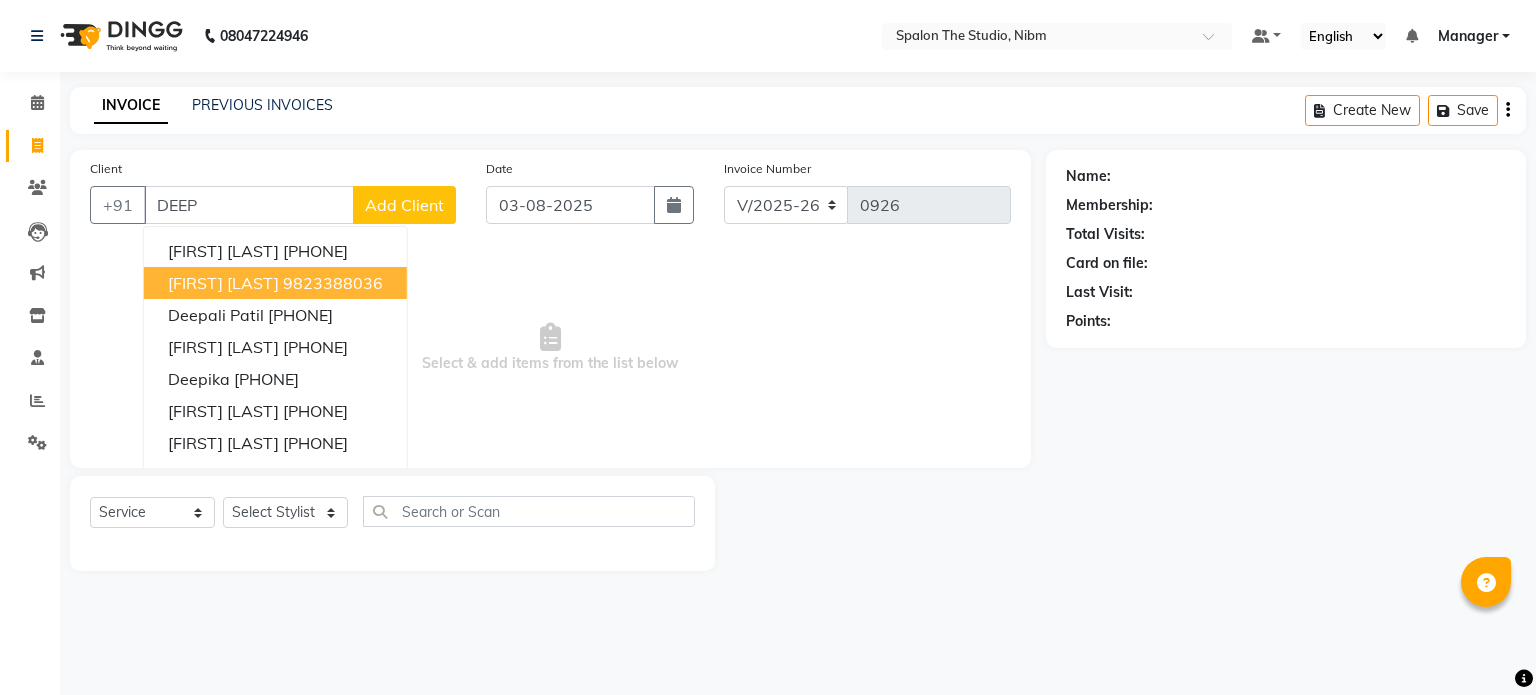 click on "[FIRST] [LAST]" at bounding box center (223, 283) 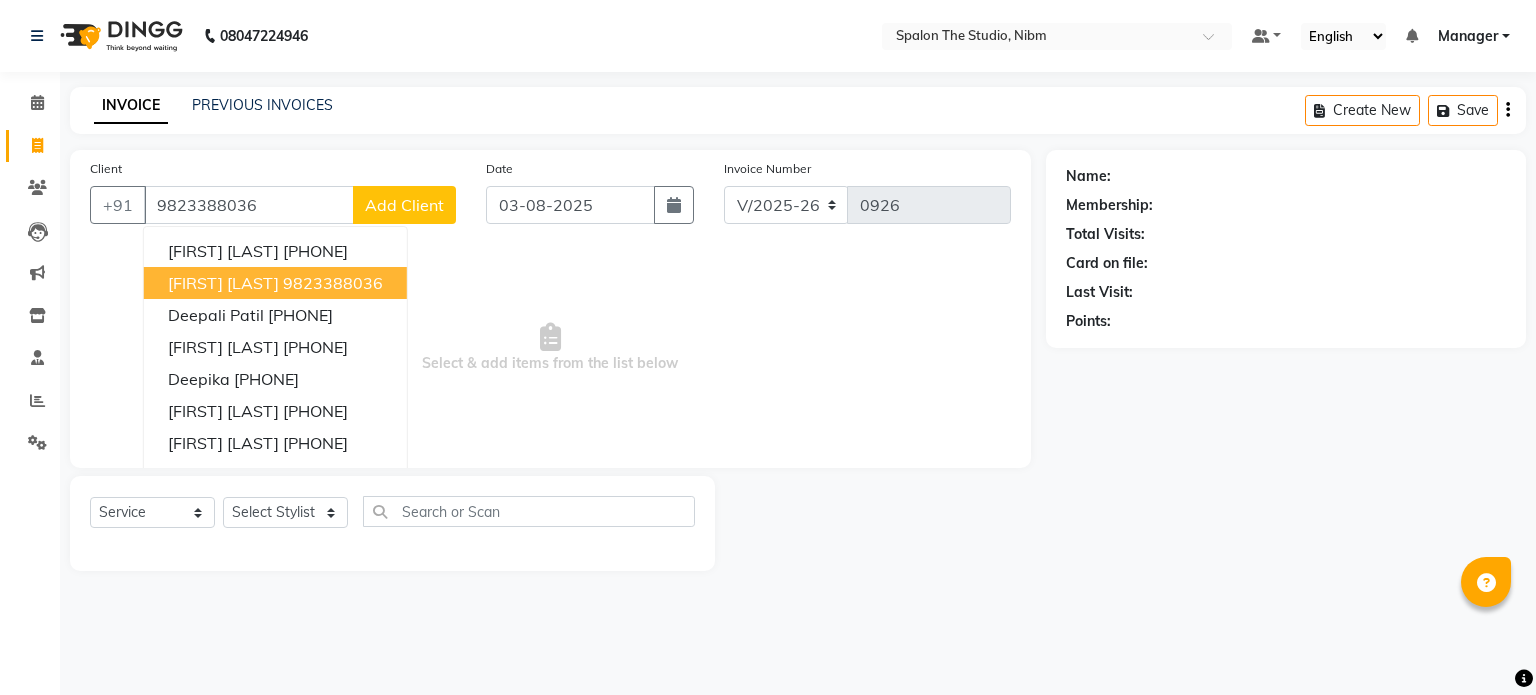 type on "9823388036" 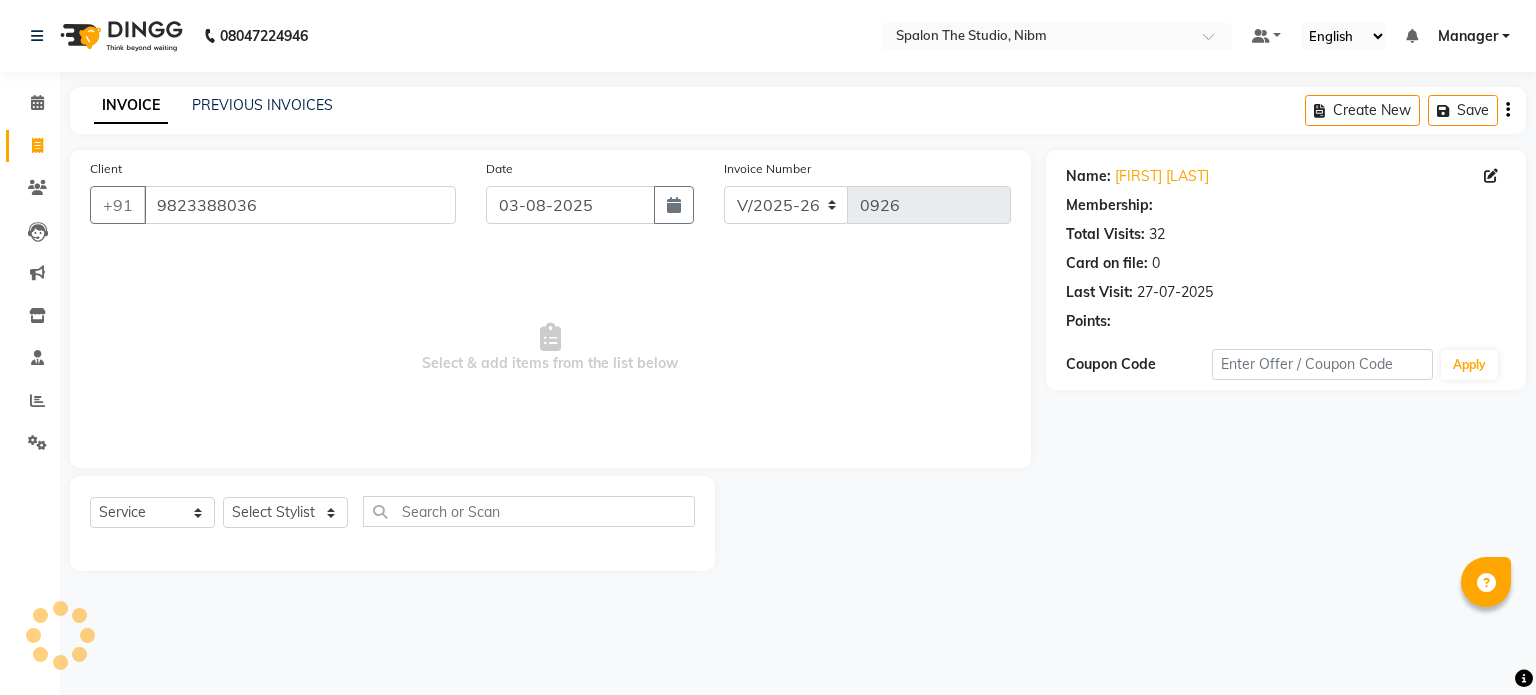 select on "1: Object" 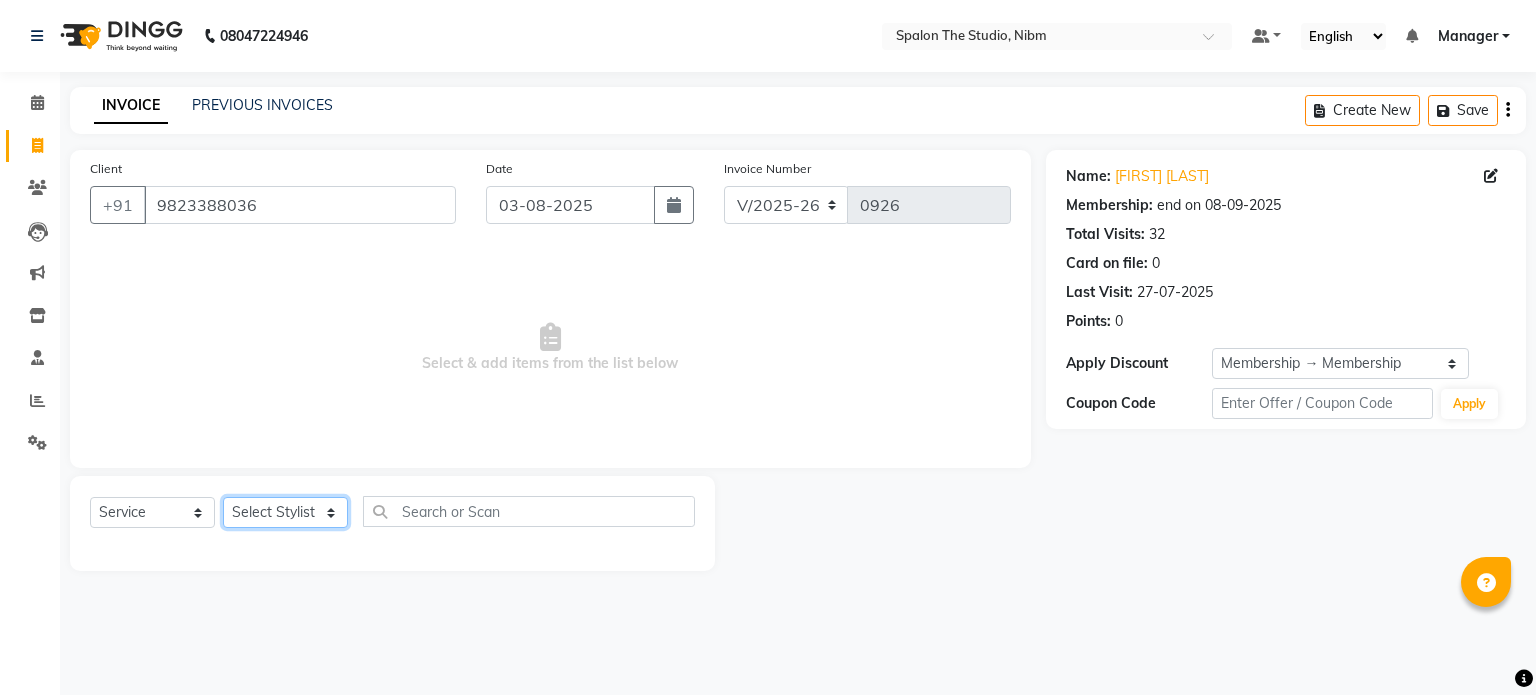 click on "Select Stylist AAYAT ARMAN [FIRST] [LAST] HUSSAIN ISHA LOKESH Manager PARVAZ Riya Shetty SANDHYA SAURABH SUMIT [FIRST] [LAST]" 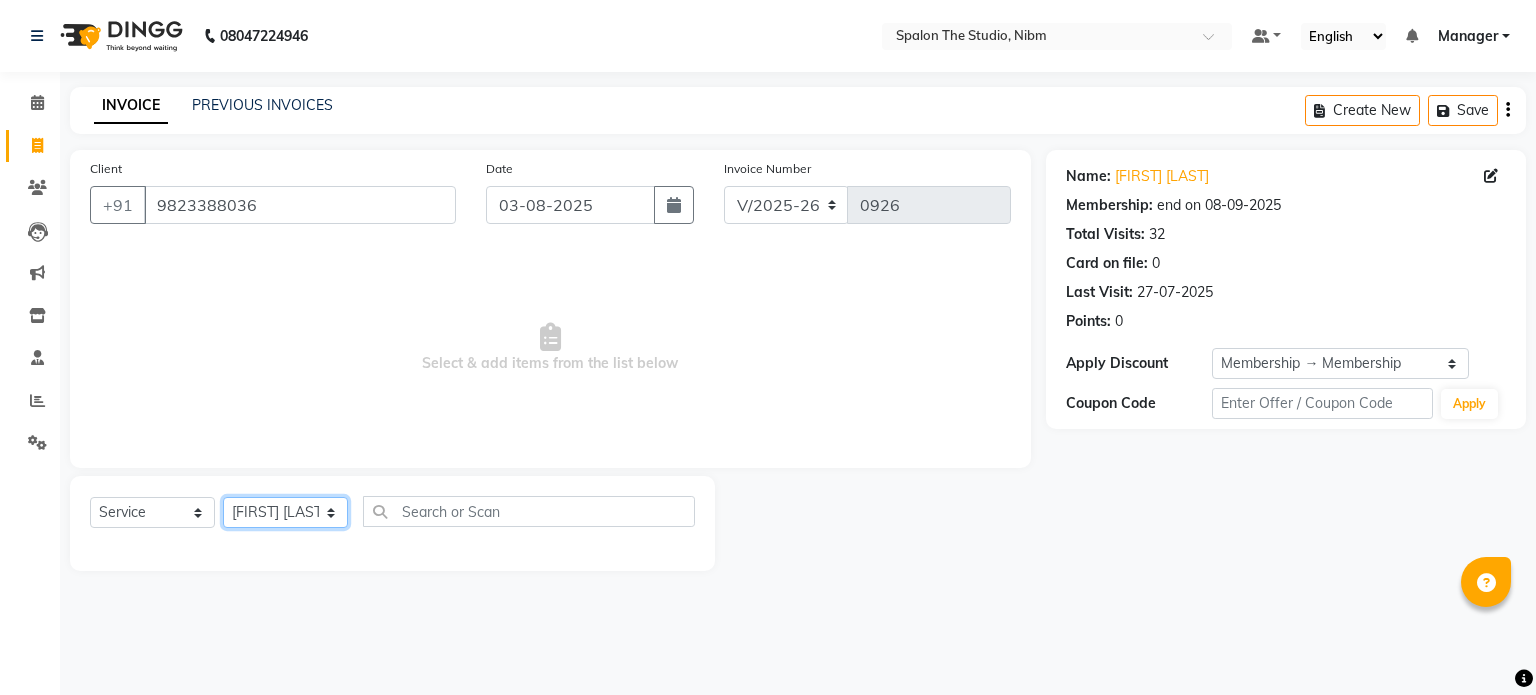 click on "Select Stylist AAYAT ARMAN [FIRST] [LAST] HUSSAIN ISHA LOKESH Manager PARVAZ Riya Shetty SANDHYA SAURABH SUMIT [FIRST] [LAST]" 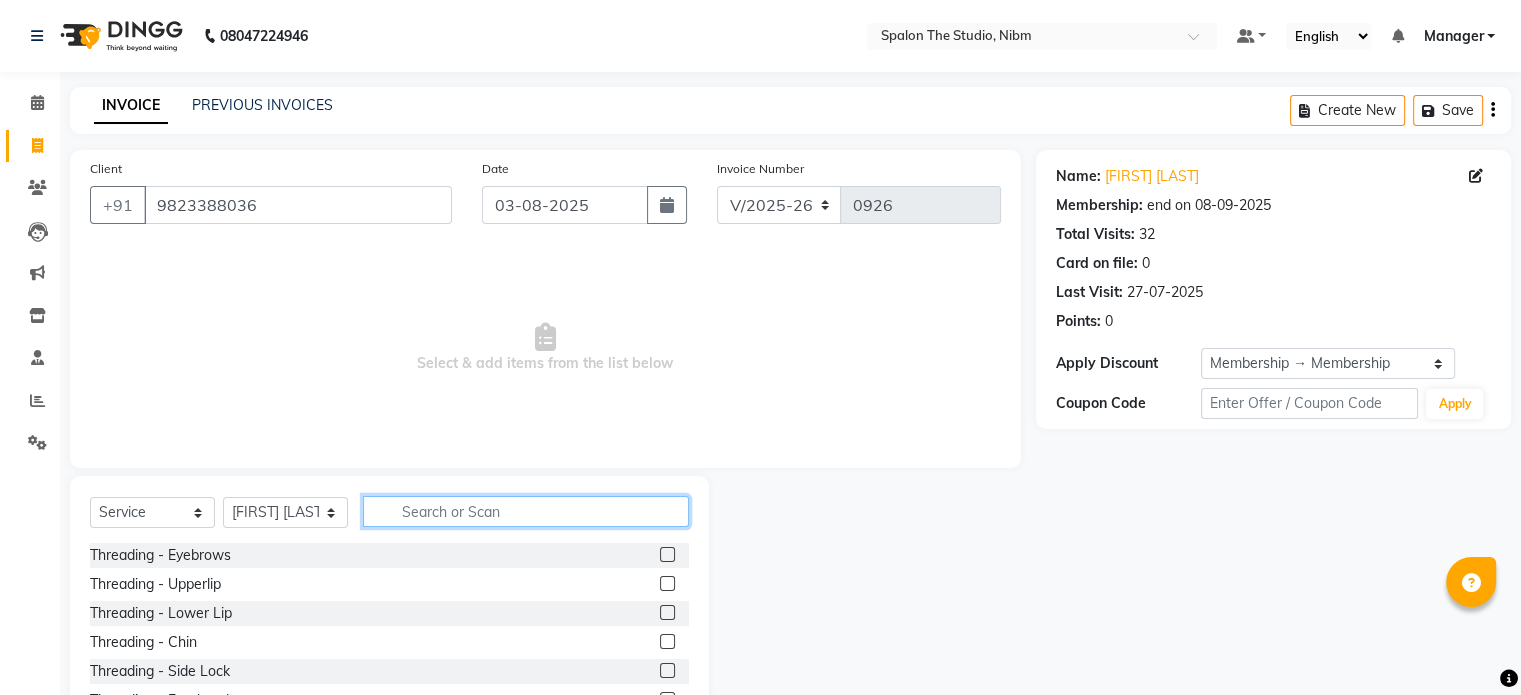 click 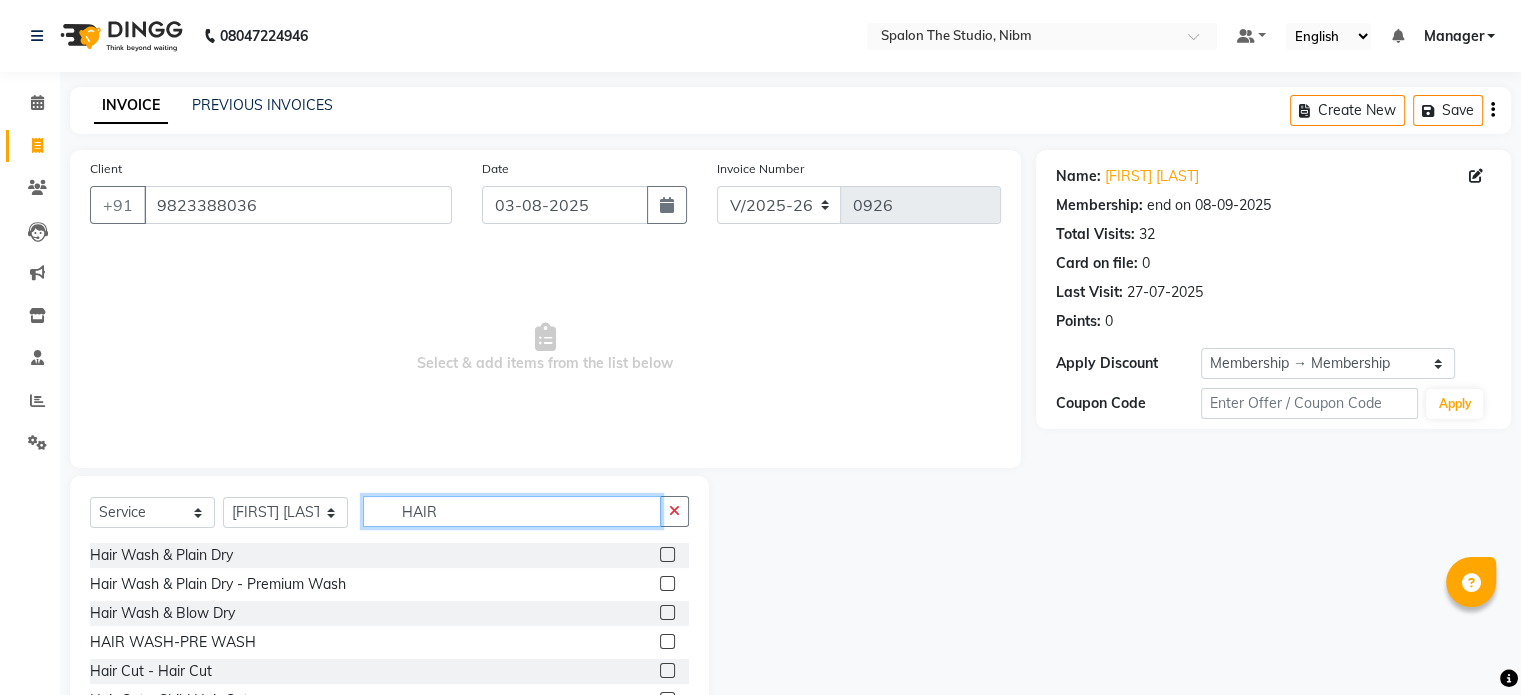 type on "HAIR" 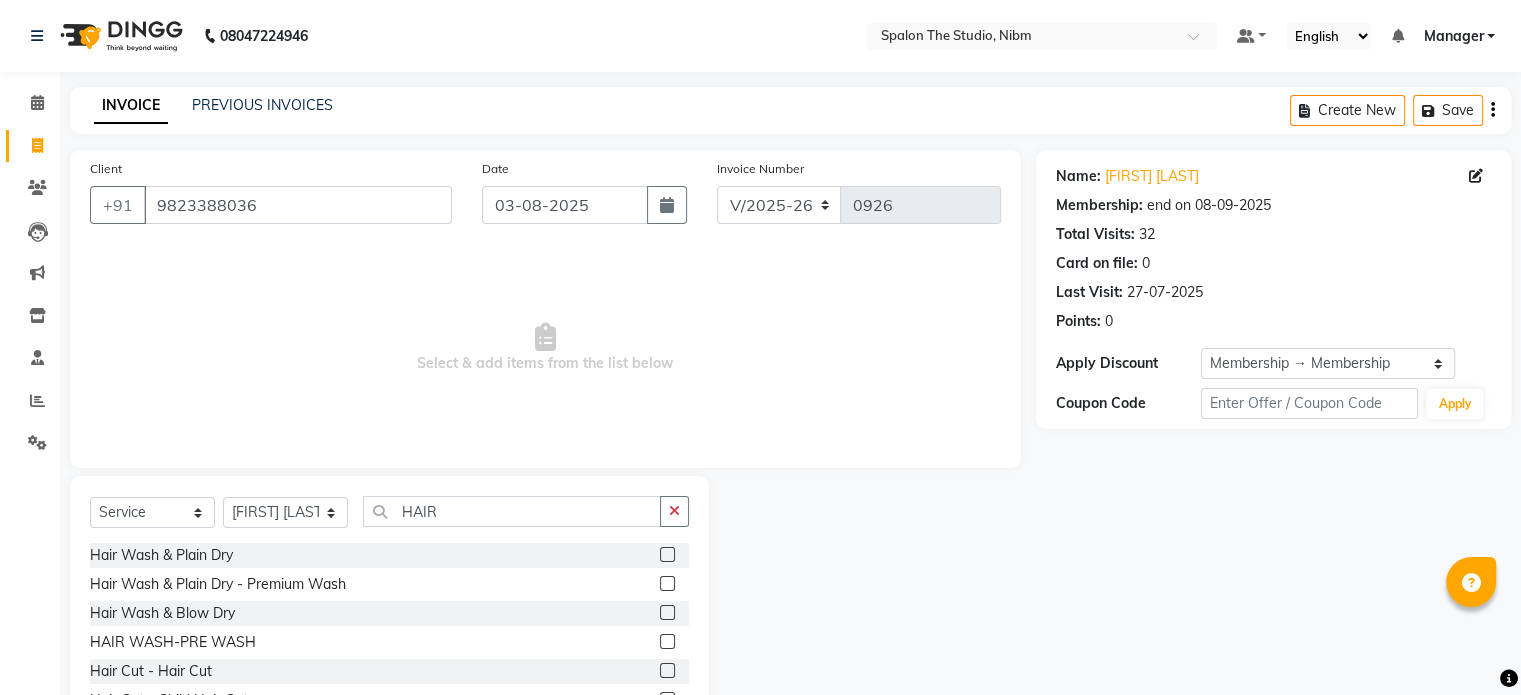 click 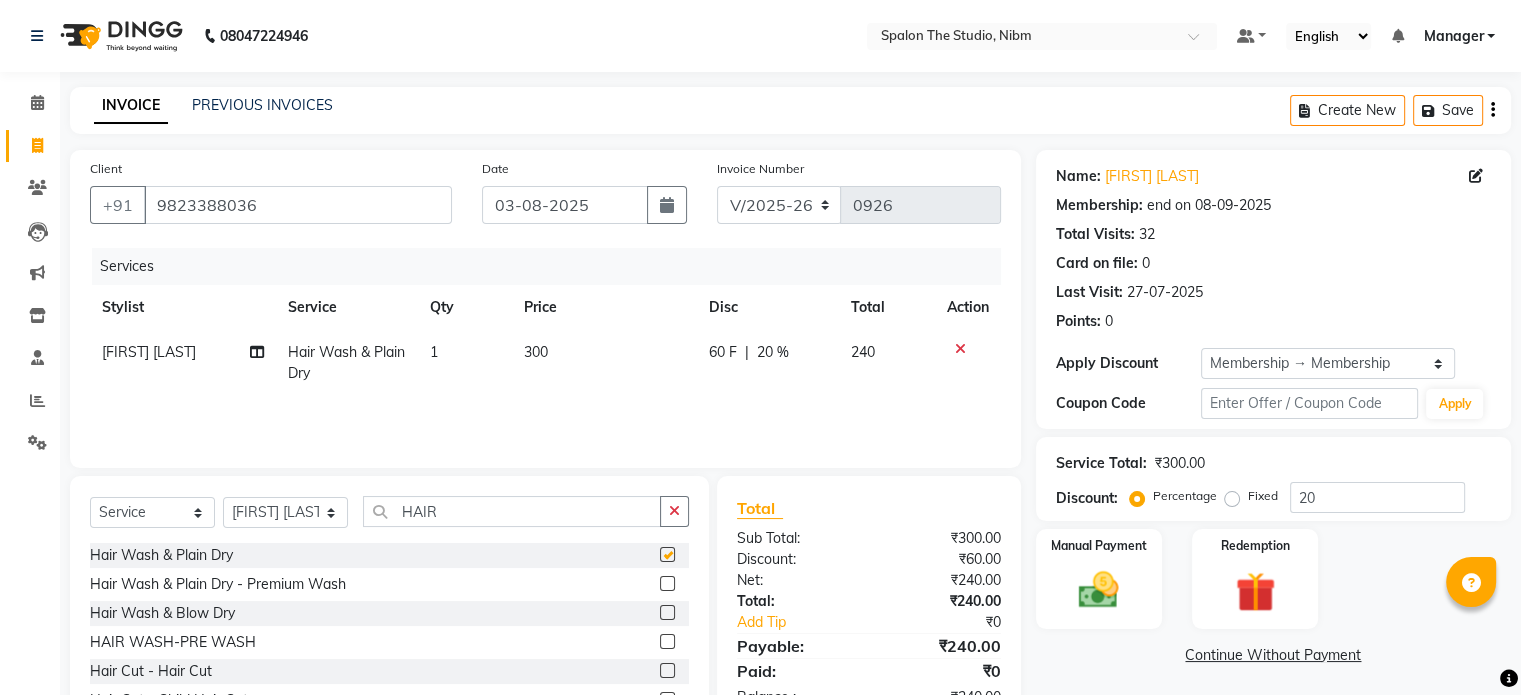 checkbox on "false" 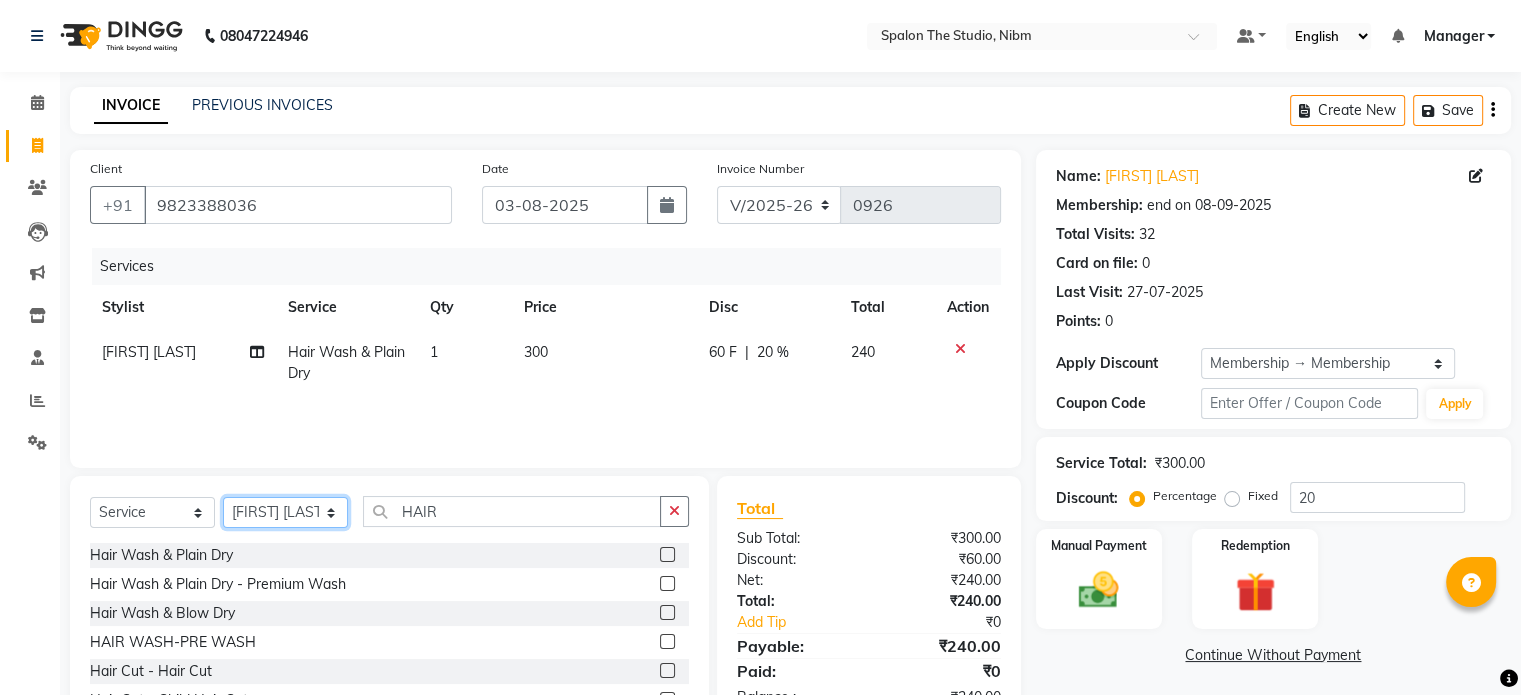 click on "Select Stylist AAYAT ARMAN [FIRST] [LAST] HUSSAIN ISHA LOKESH Manager PARVAZ Riya Shetty SANDHYA SAURABH SUMIT [FIRST] [LAST]" 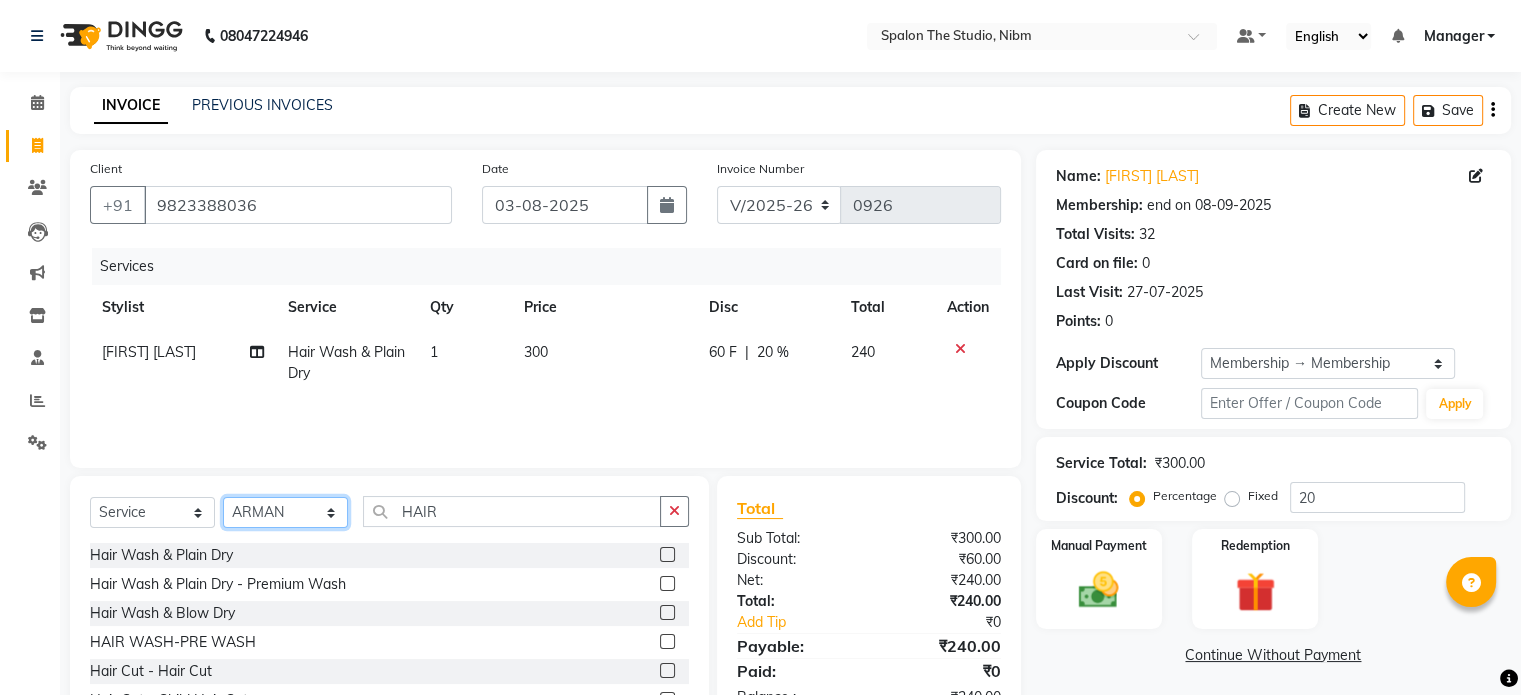 click on "Select Stylist AAYAT ARMAN [FIRST] [LAST] HUSSAIN ISHA LOKESH Manager PARVAZ Riya Shetty SANDHYA SAURABH SUMIT [FIRST] [LAST]" 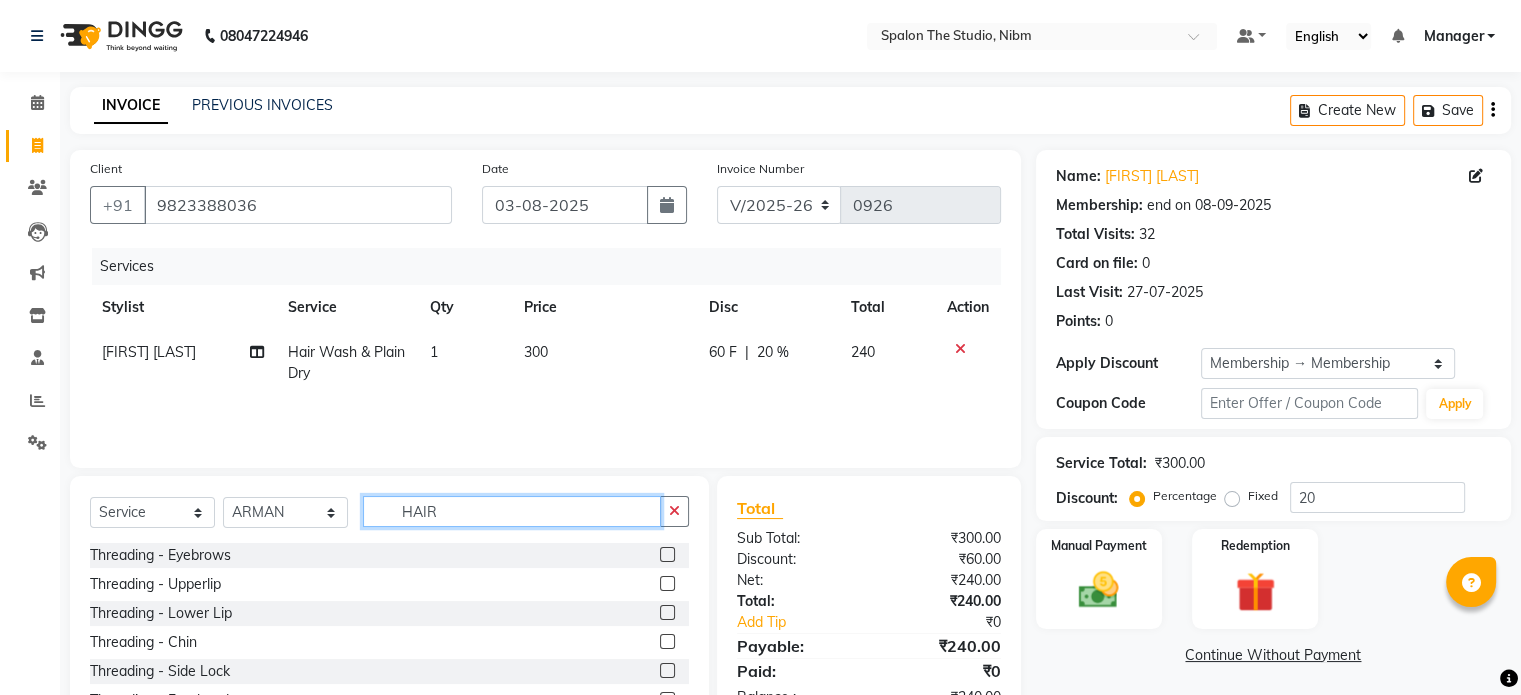 click on "HAIR" 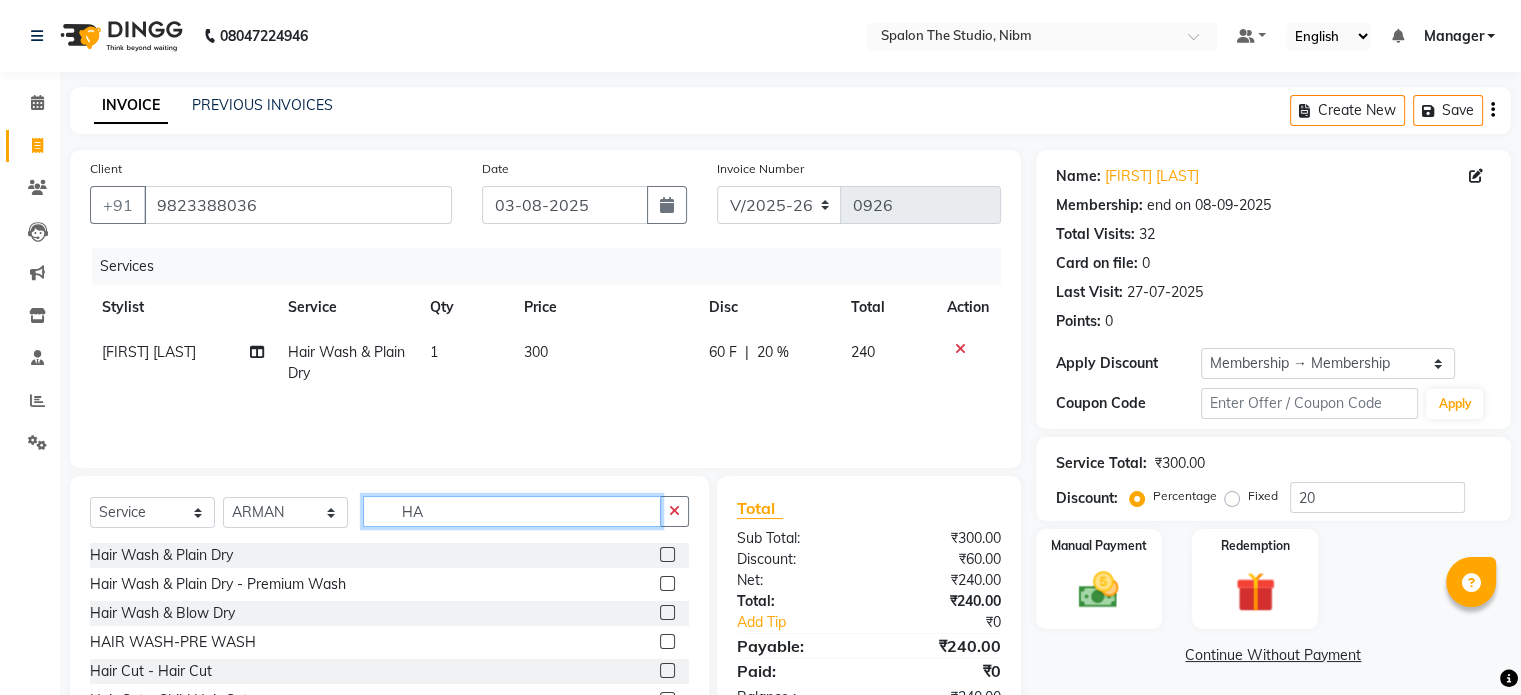 type on "H" 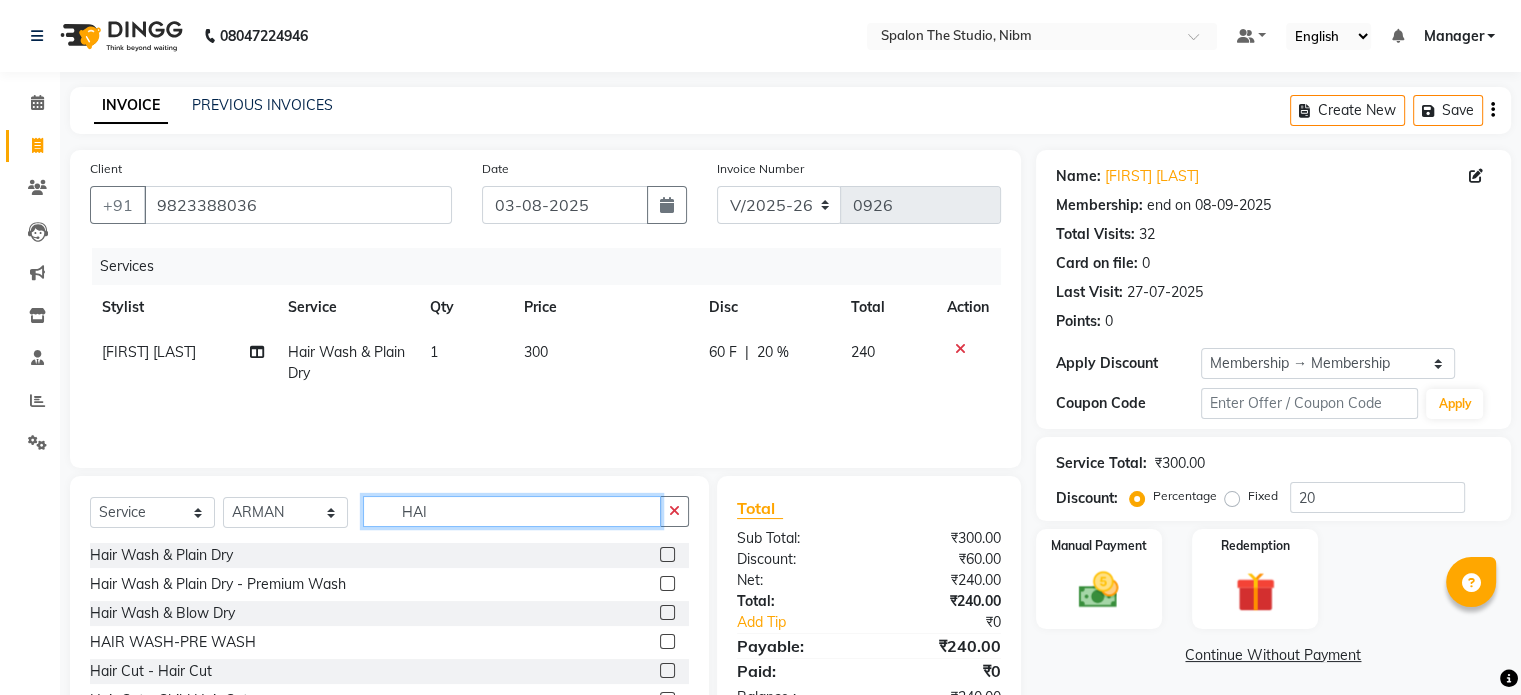 type on "HAIR" 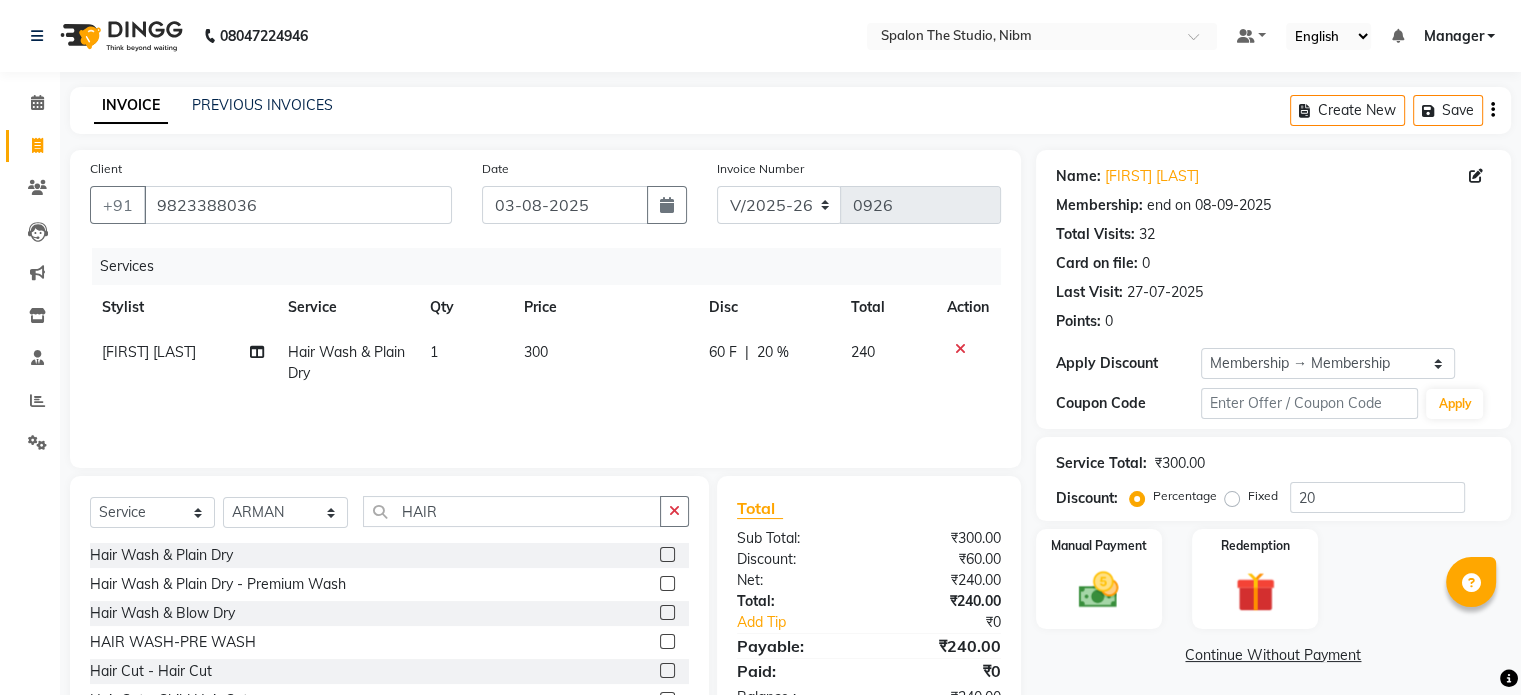click 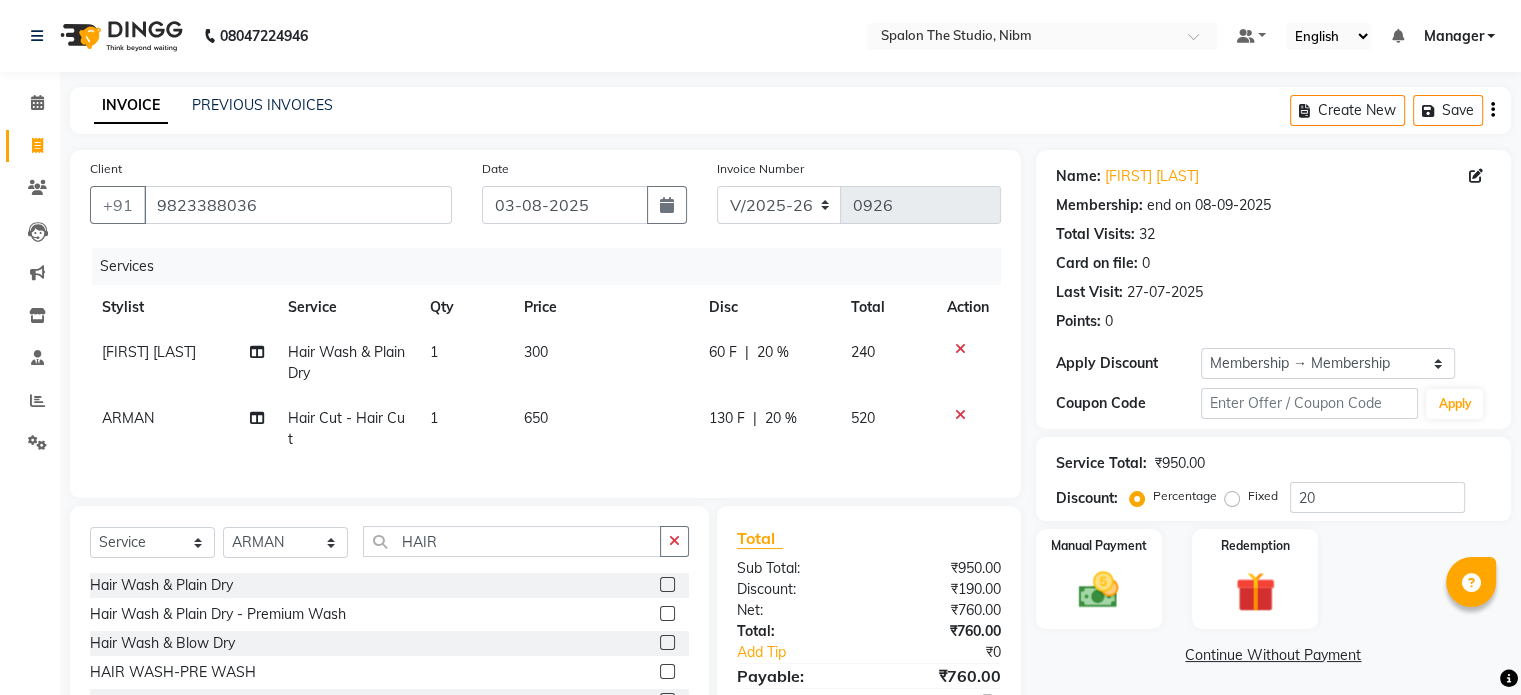 checkbox on "false" 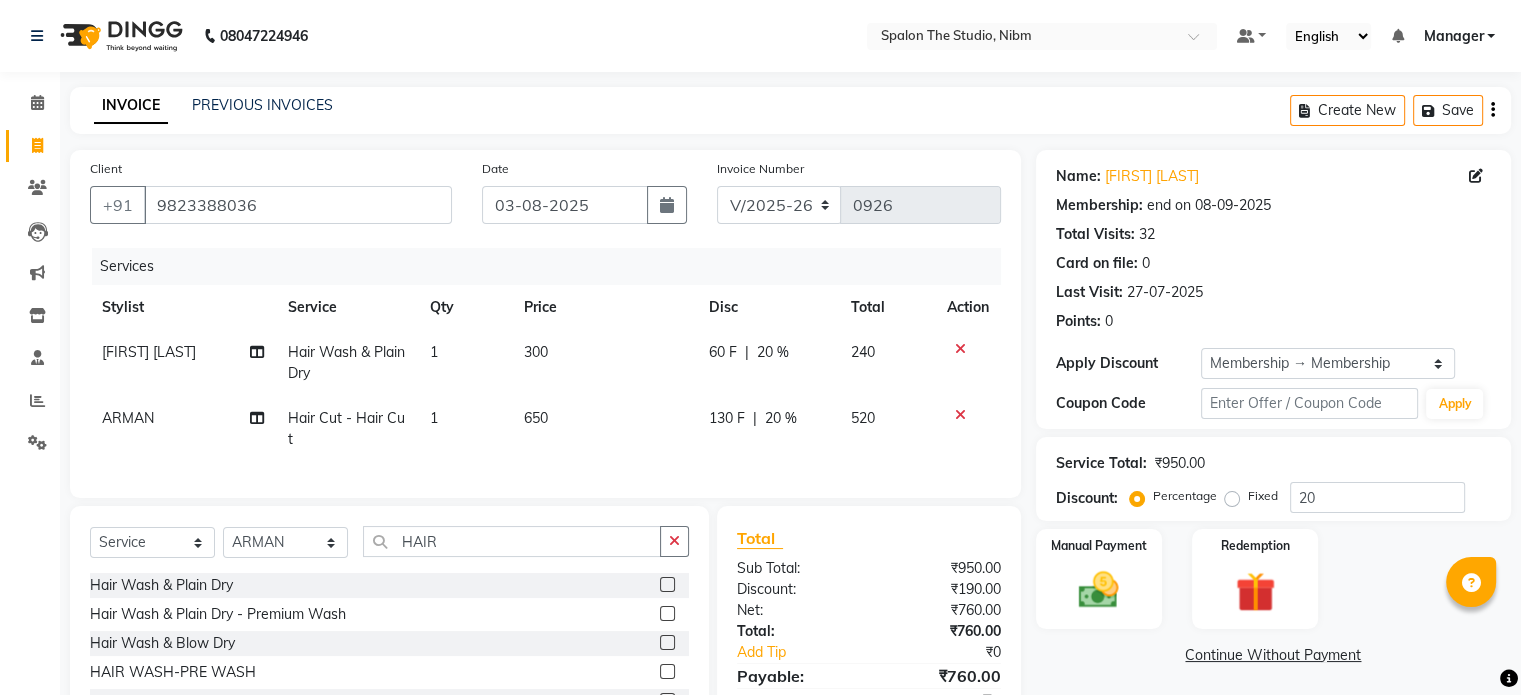 click on "650" 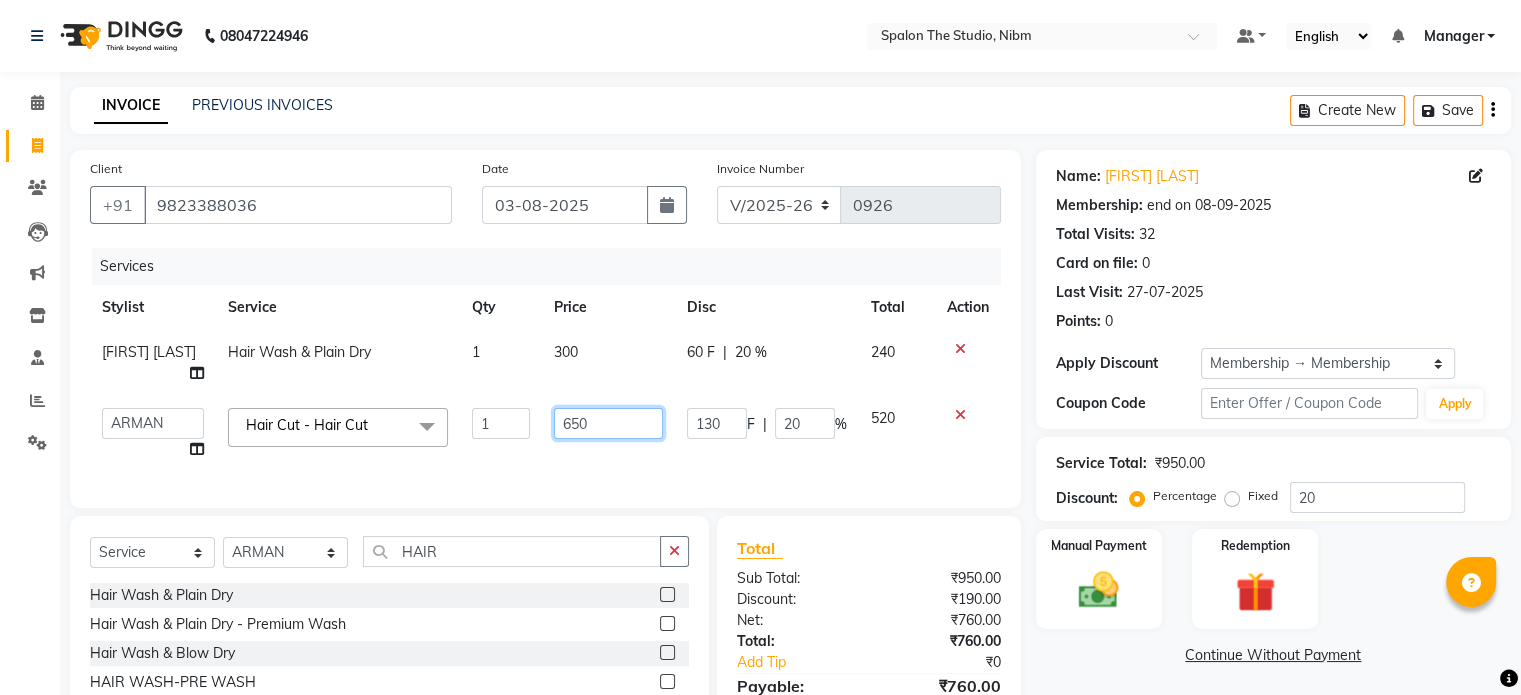 click on "650" 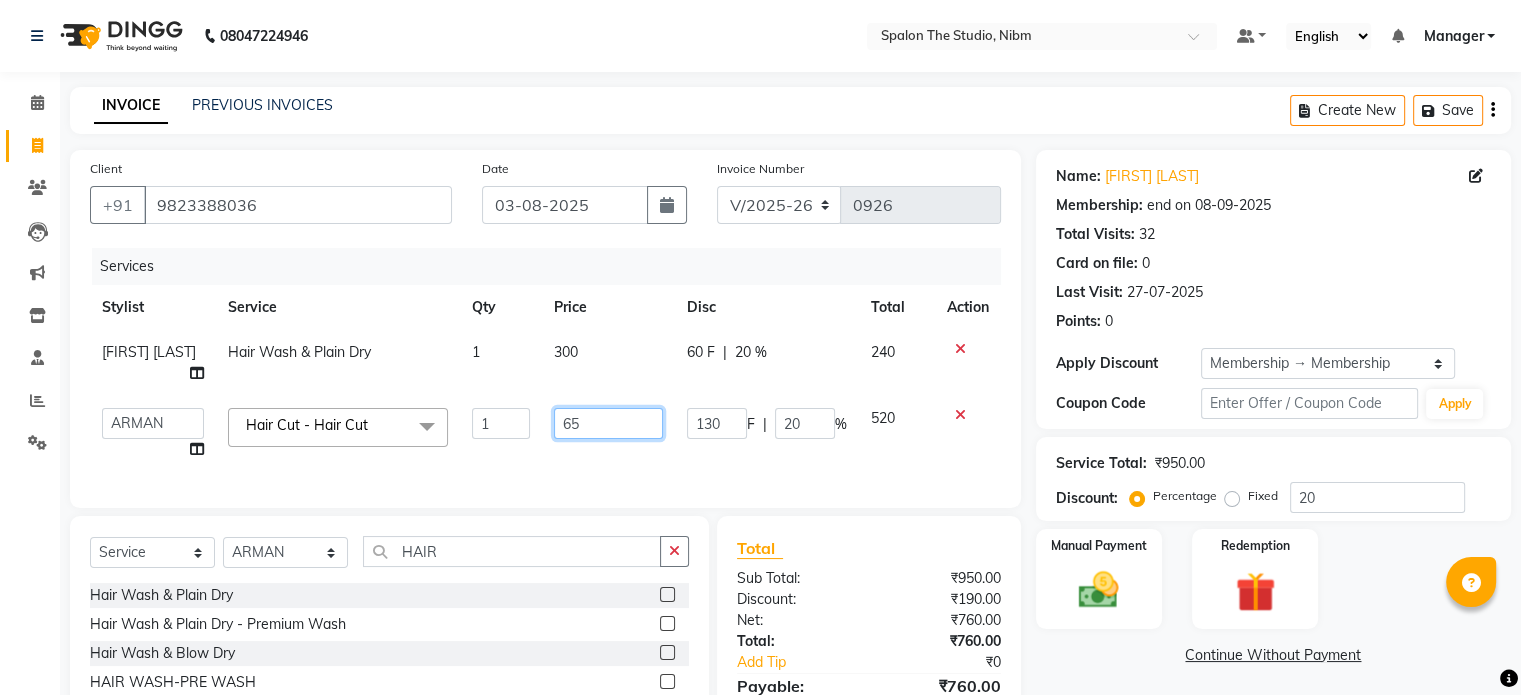 type on "6" 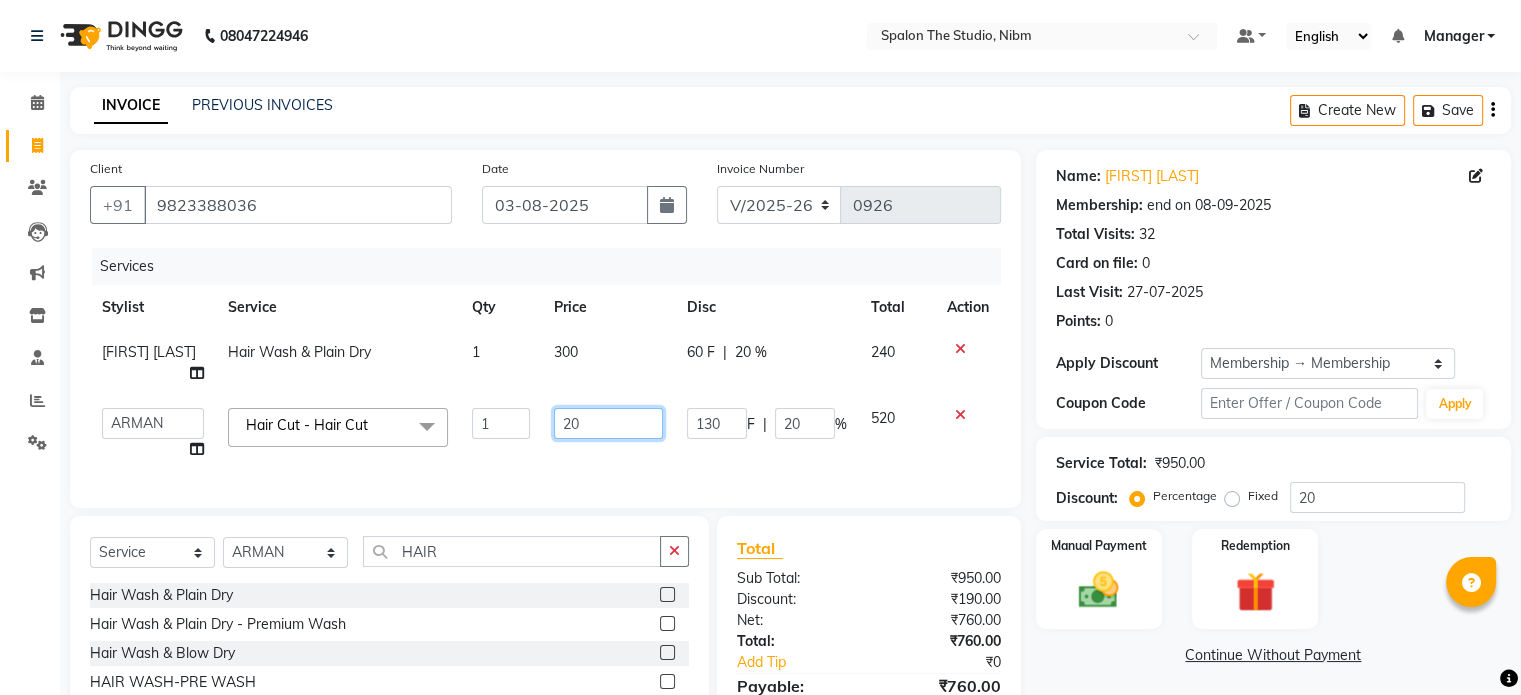 type on "200" 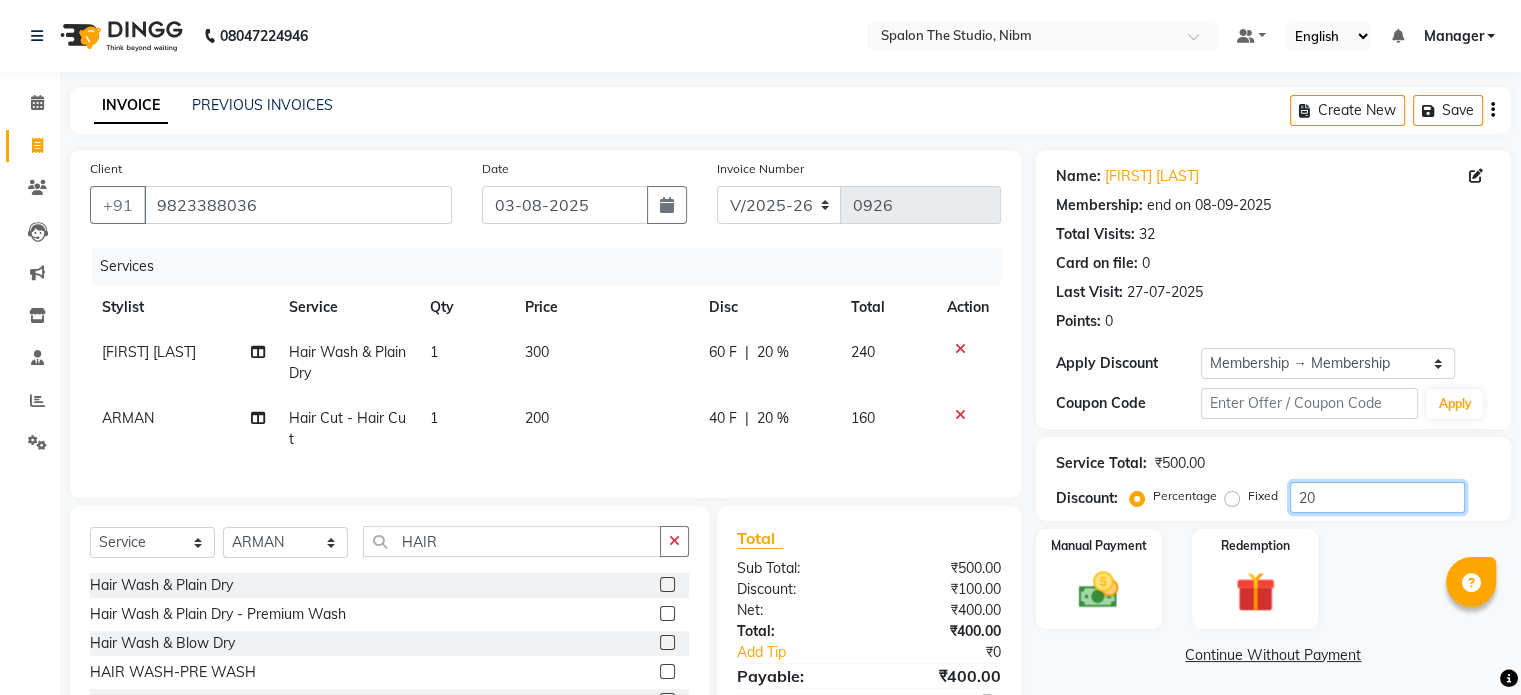 click on "20" 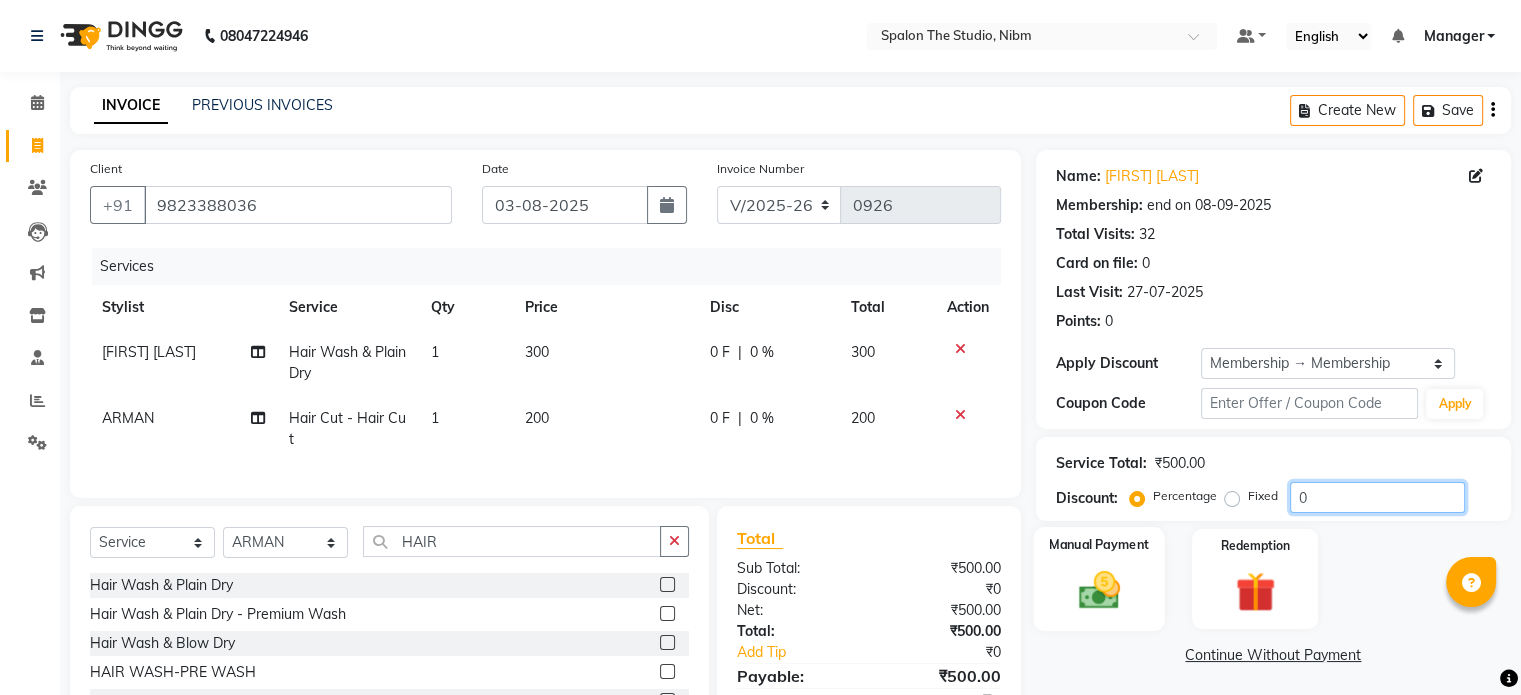type on "0" 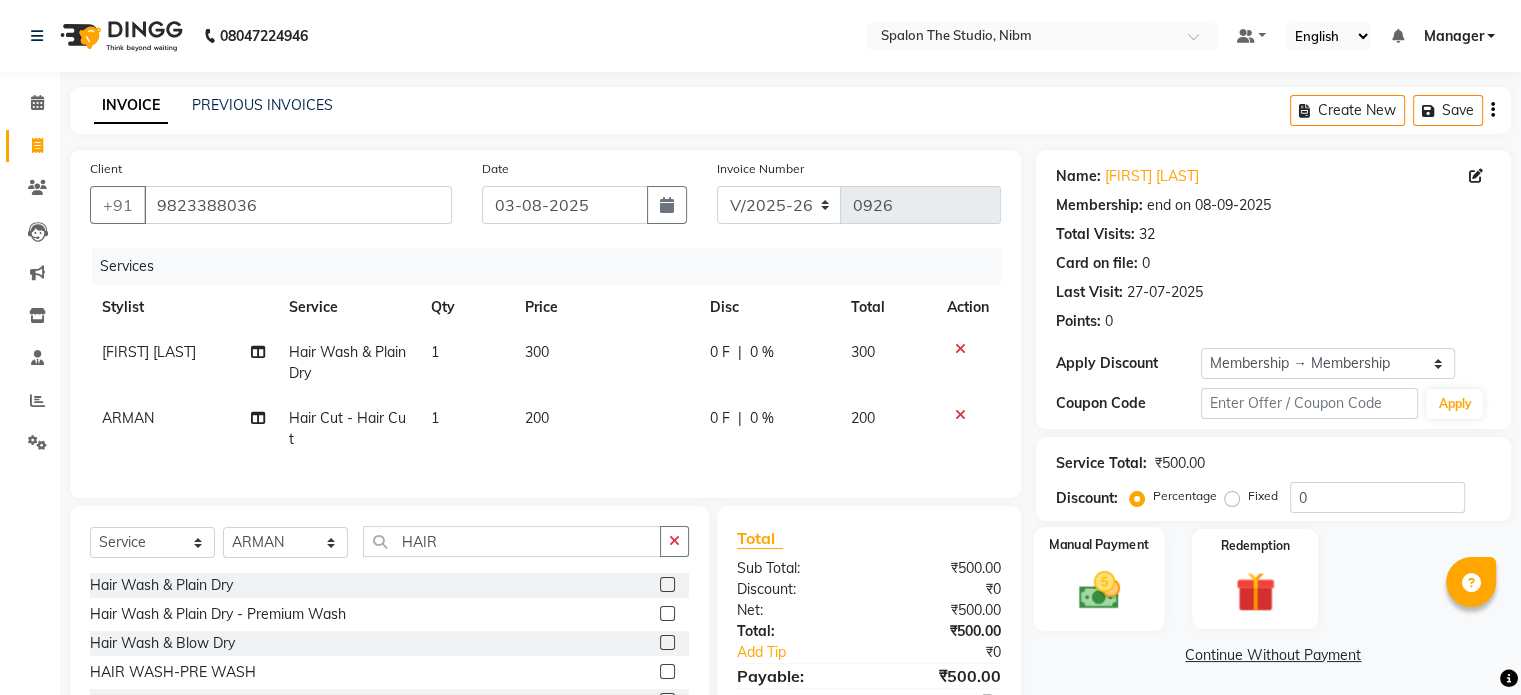 click 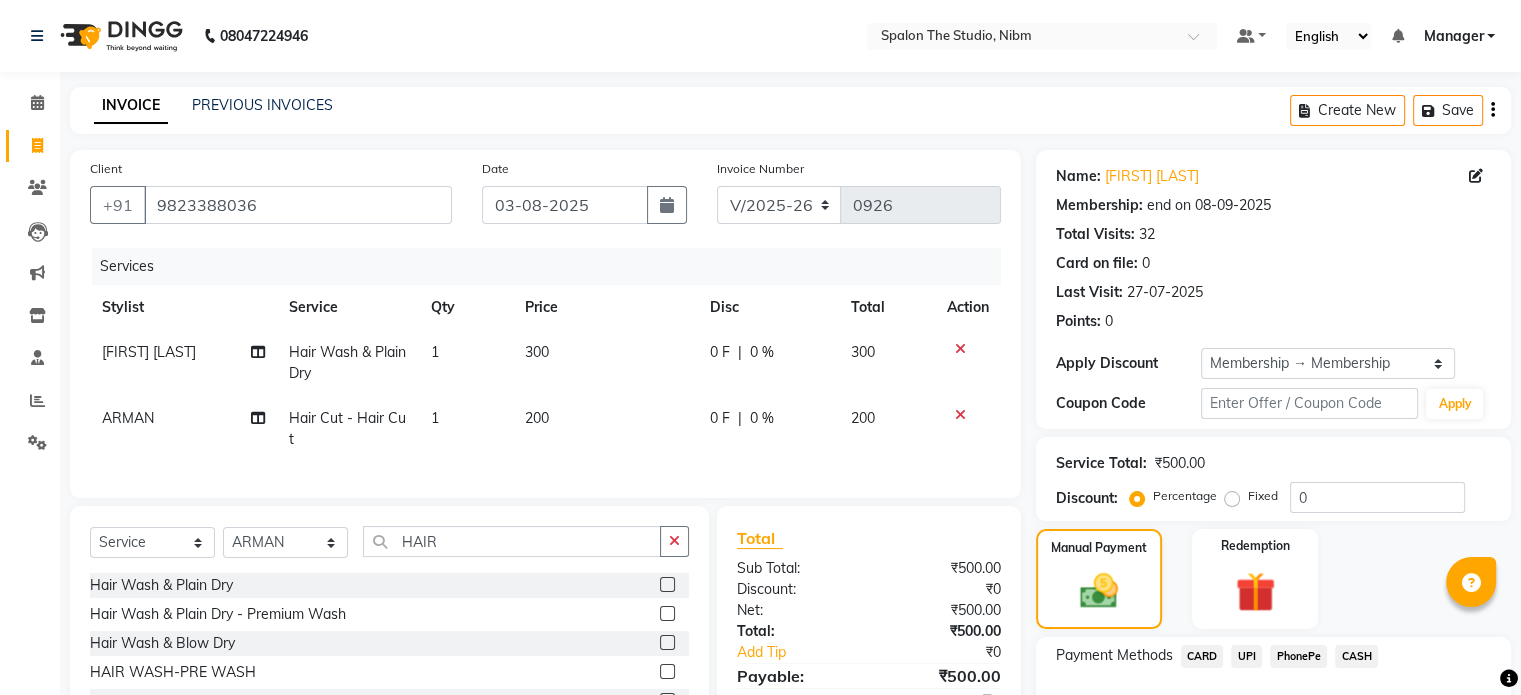 click on "UPI" 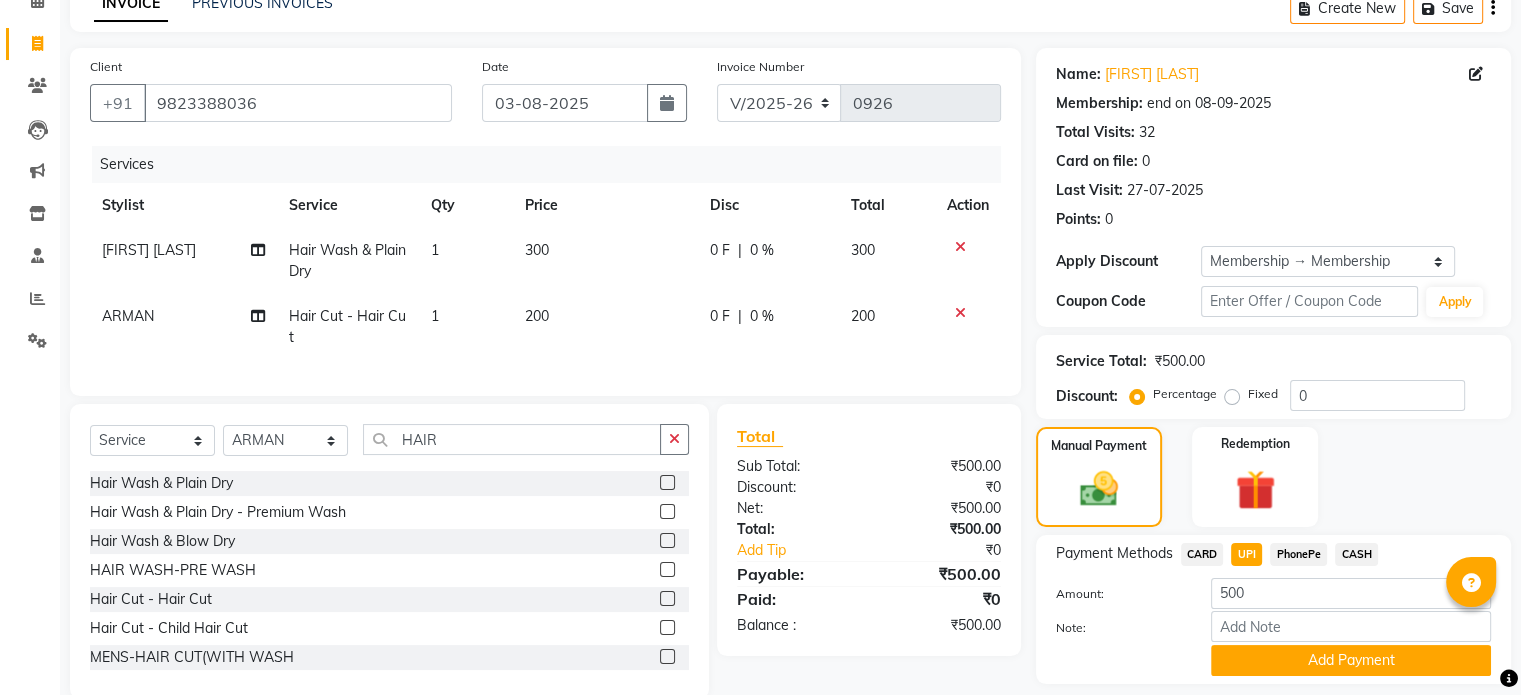 scroll, scrollTop: 163, scrollLeft: 0, axis: vertical 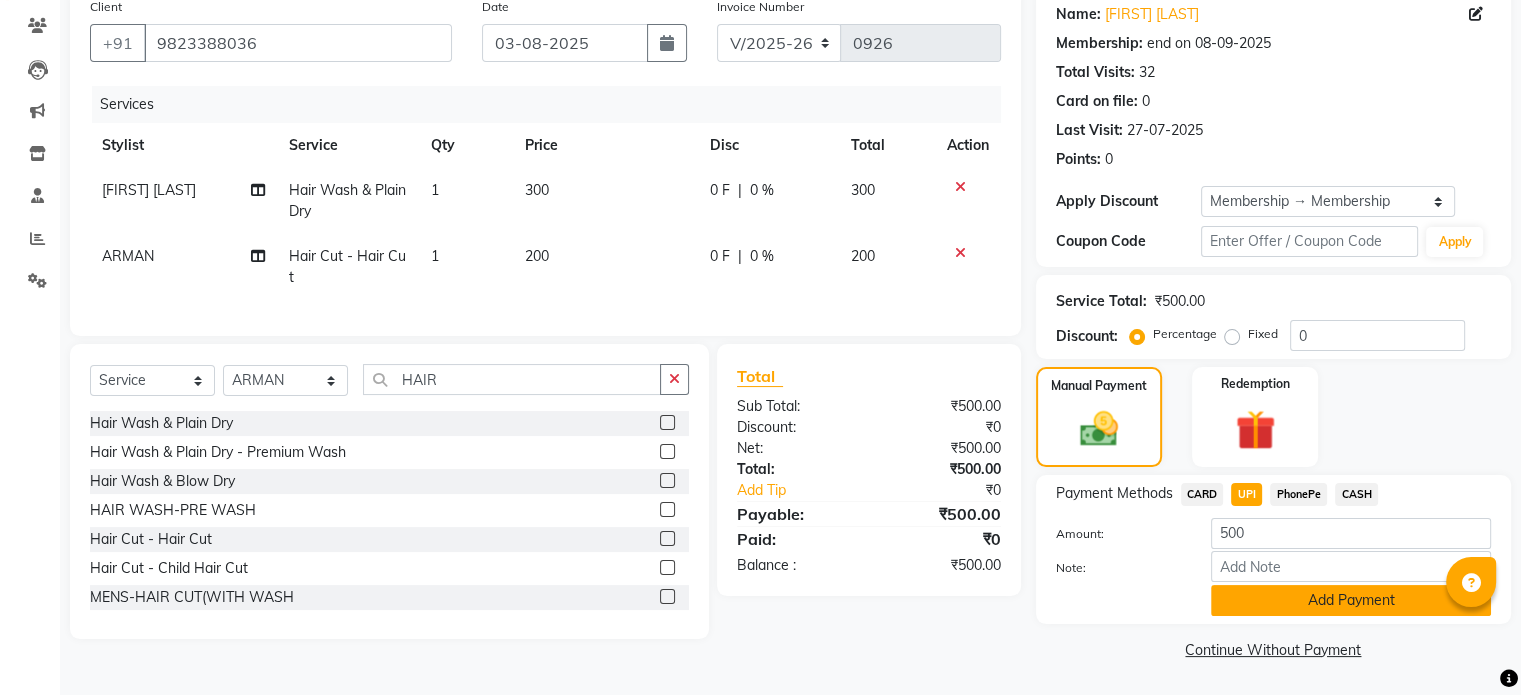 click on "Add Payment" 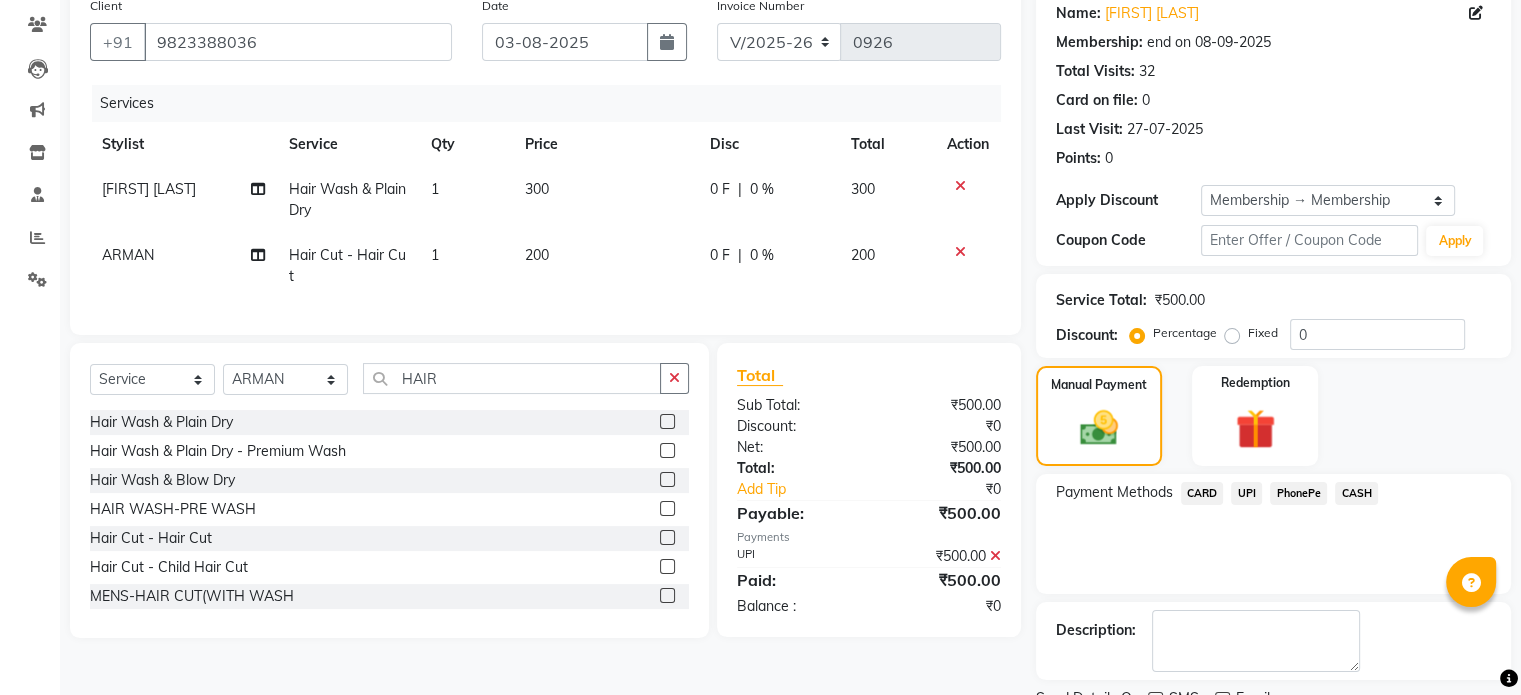click on "300" 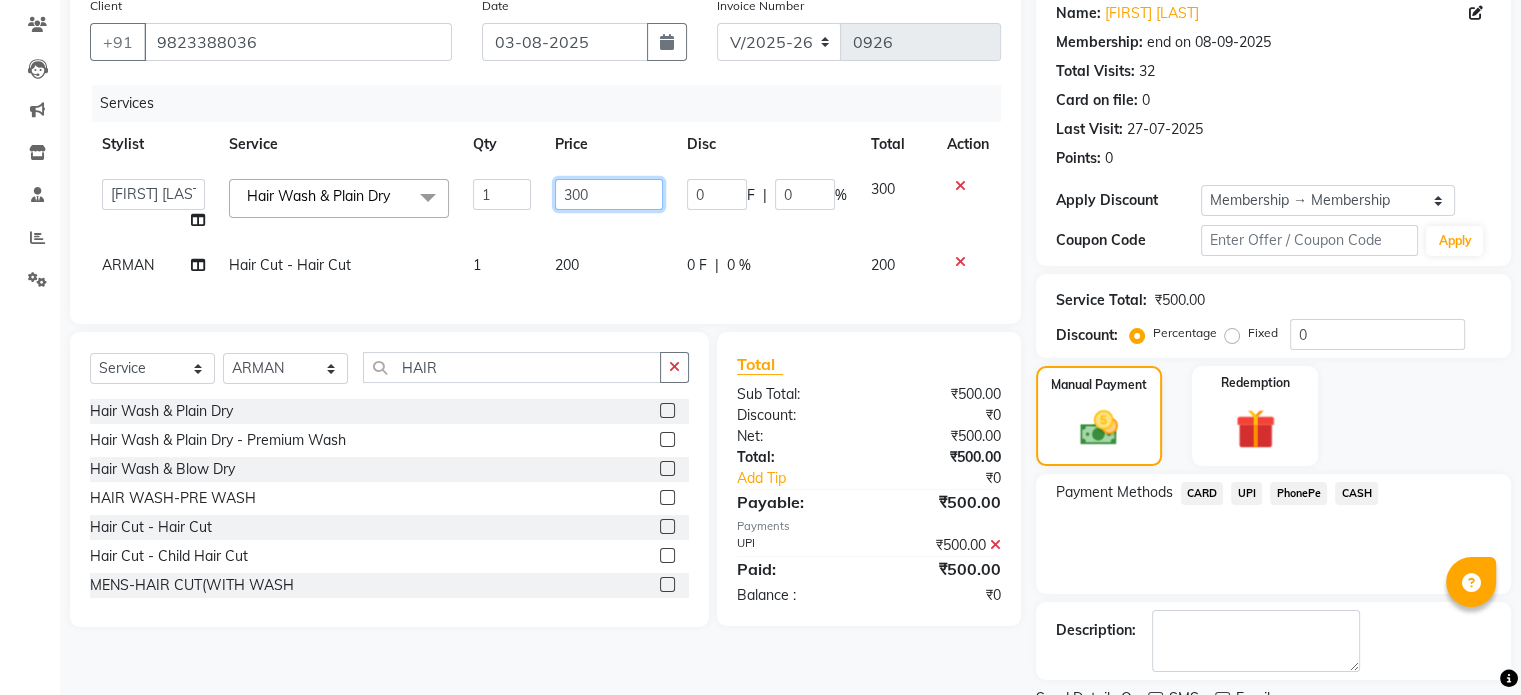 click on "300" 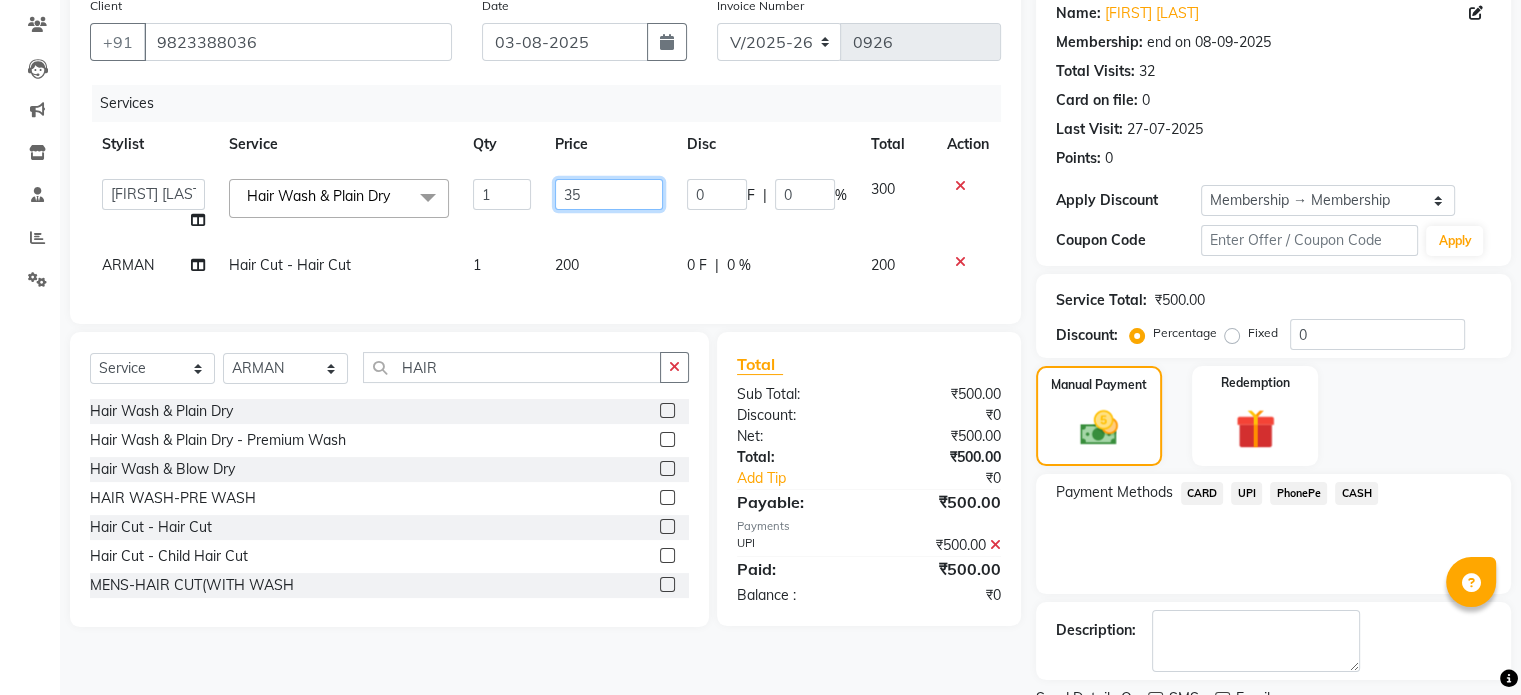 type on "350" 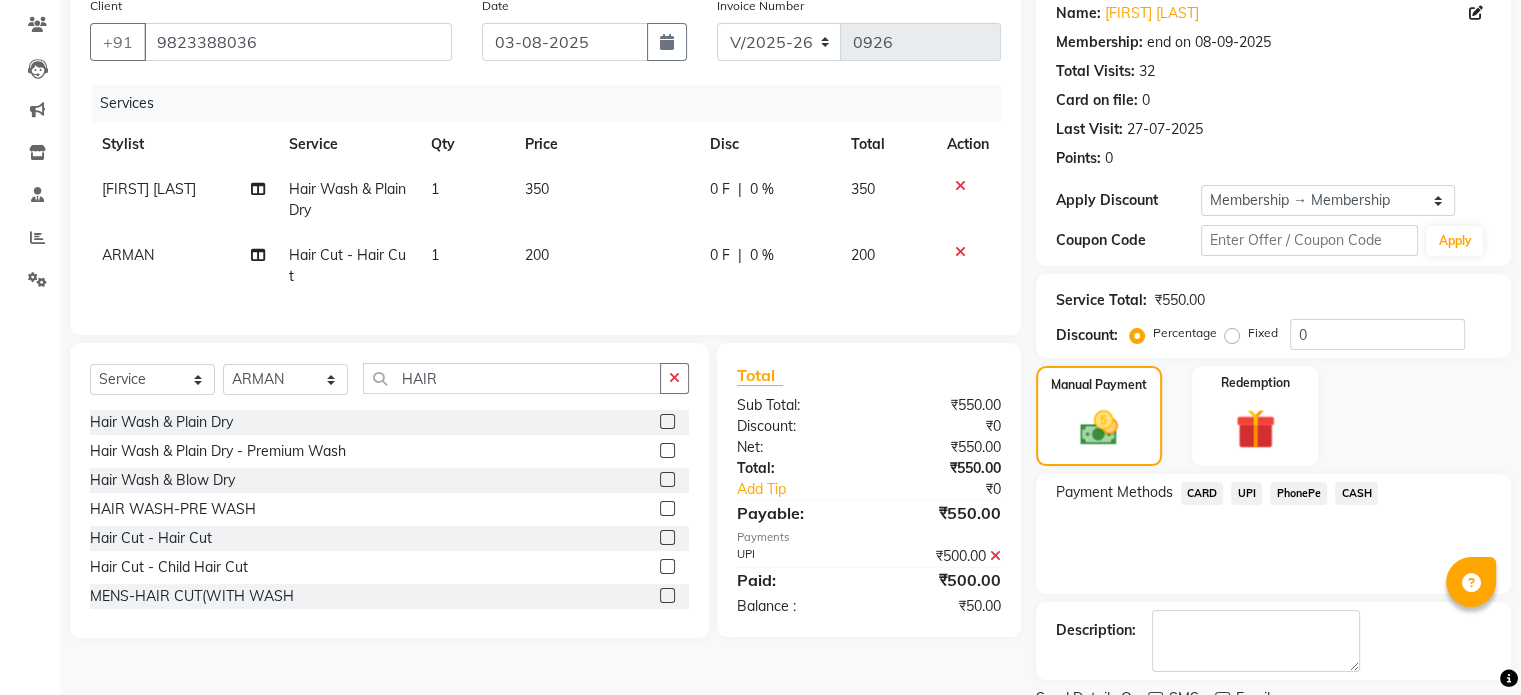 click on "[FIRST] [LAST] Hair Wash & Plain Dry  1 350 0 F | 0 % 350 ARMAN Hair Cut - Hair Cut 1 200 0 F | 0 % 200" 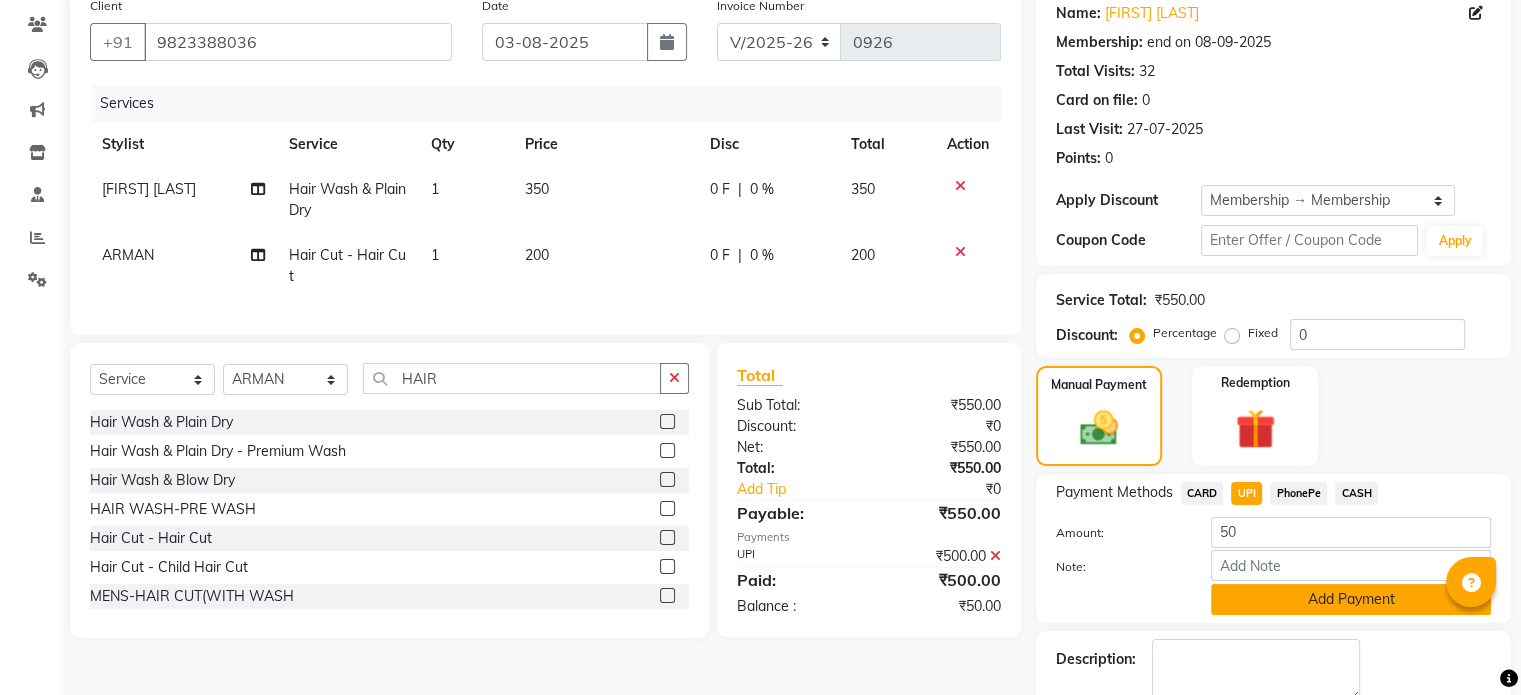 click on "Add Payment" 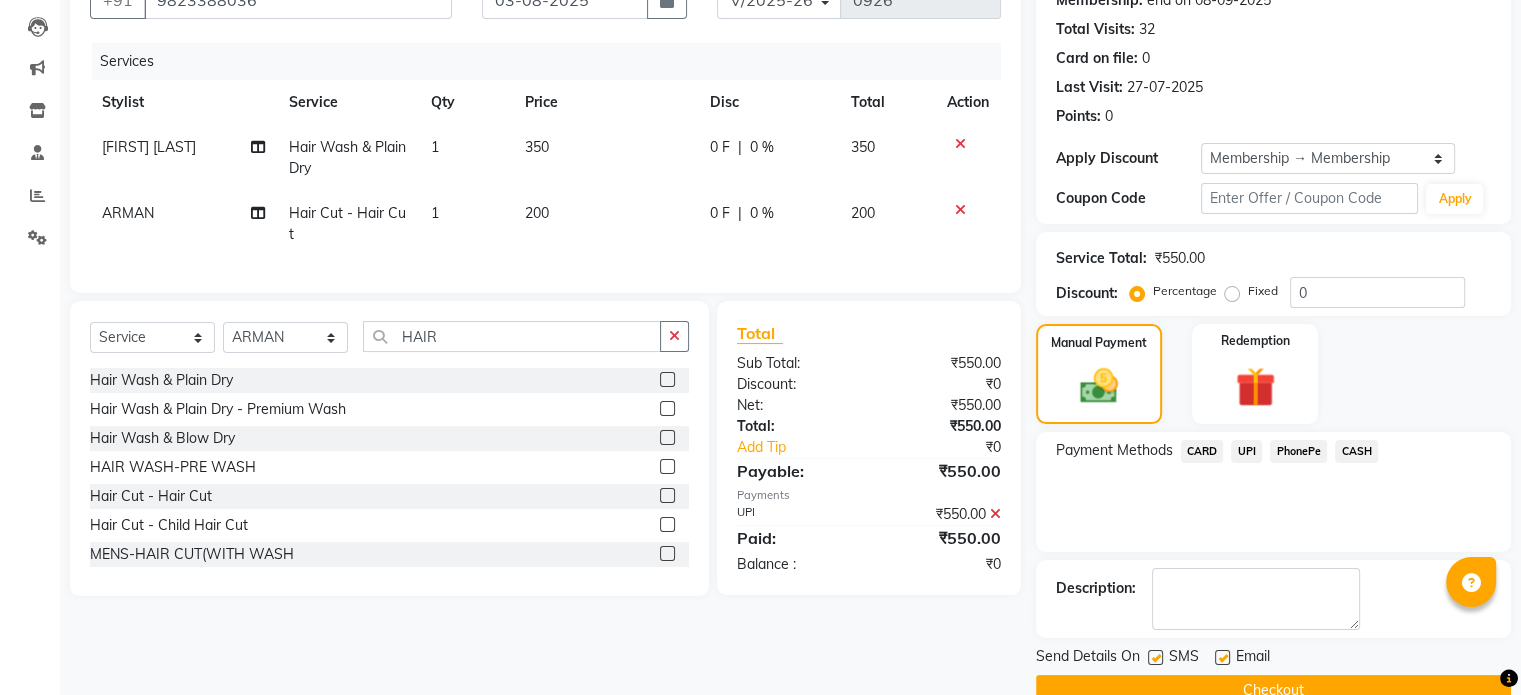 scroll, scrollTop: 244, scrollLeft: 0, axis: vertical 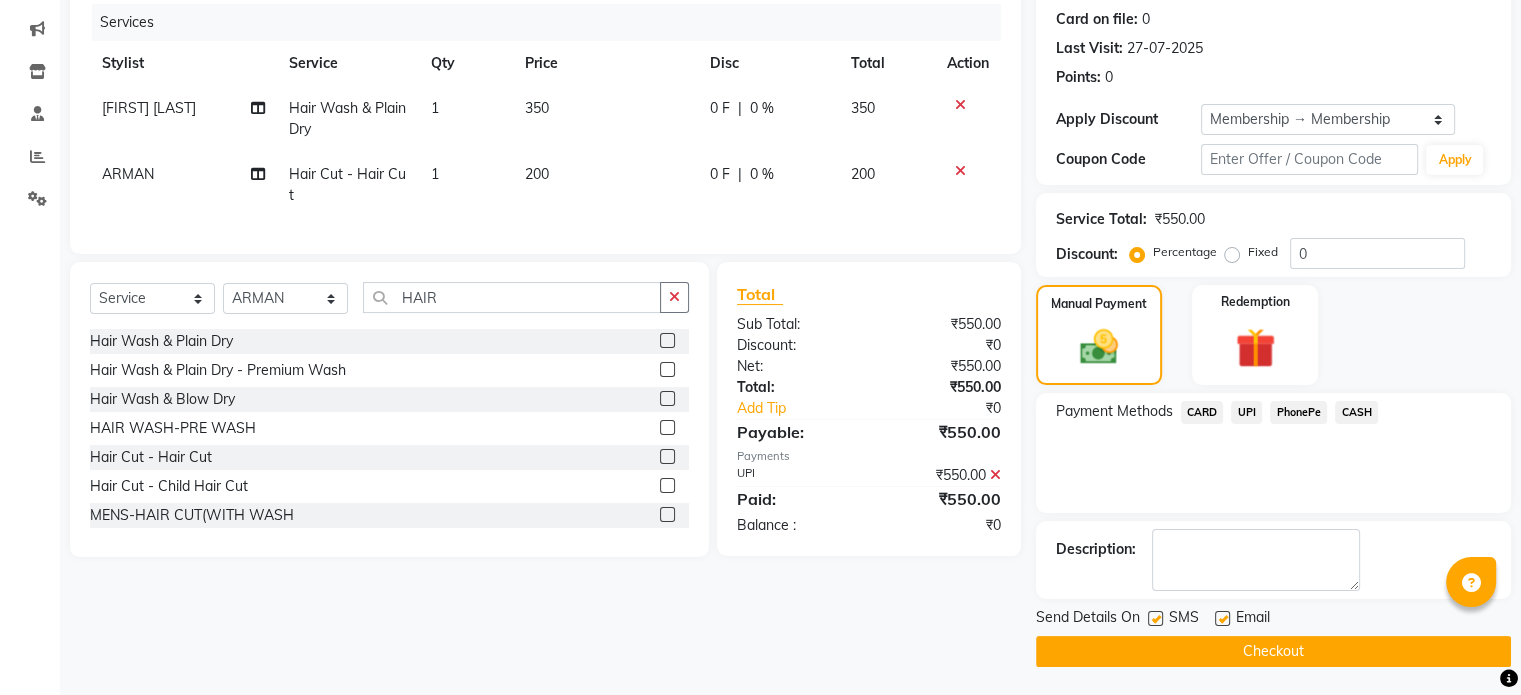 click on "Checkout" 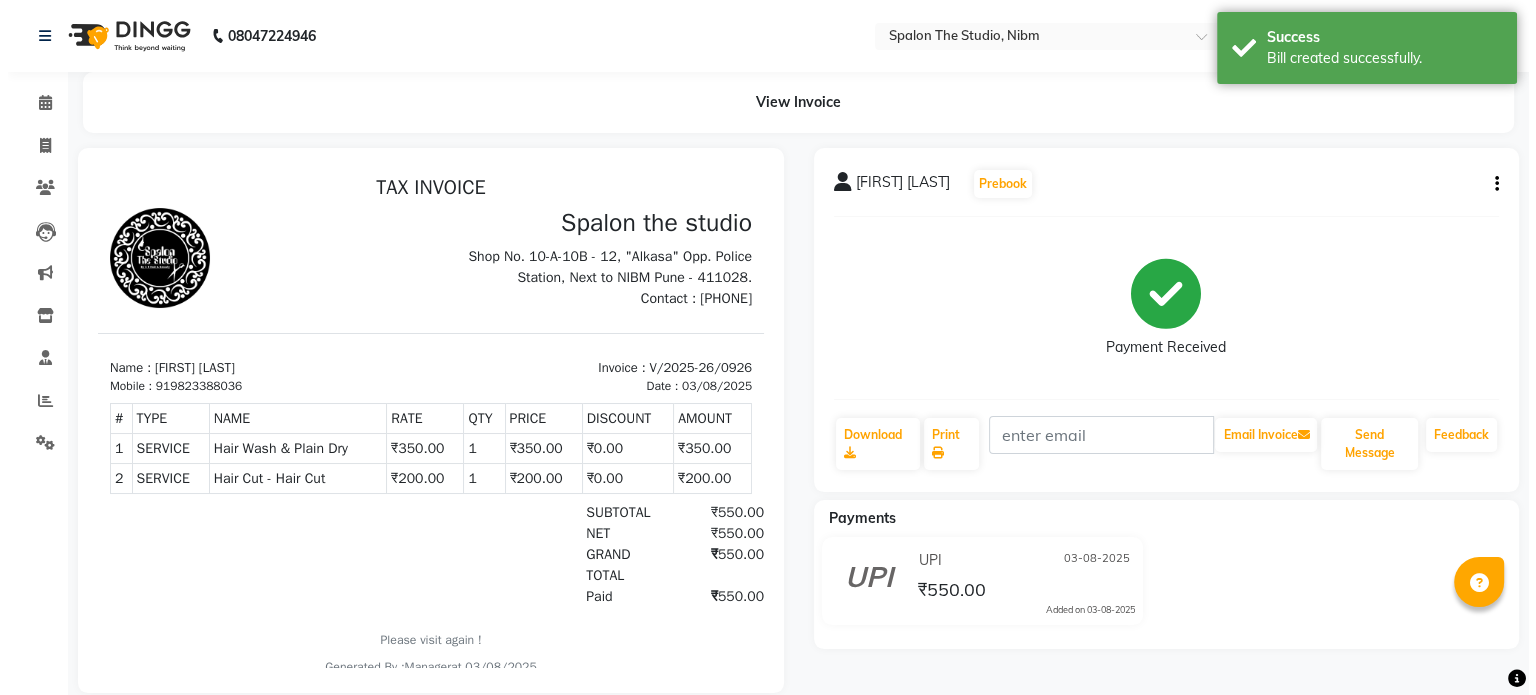 scroll, scrollTop: 0, scrollLeft: 0, axis: both 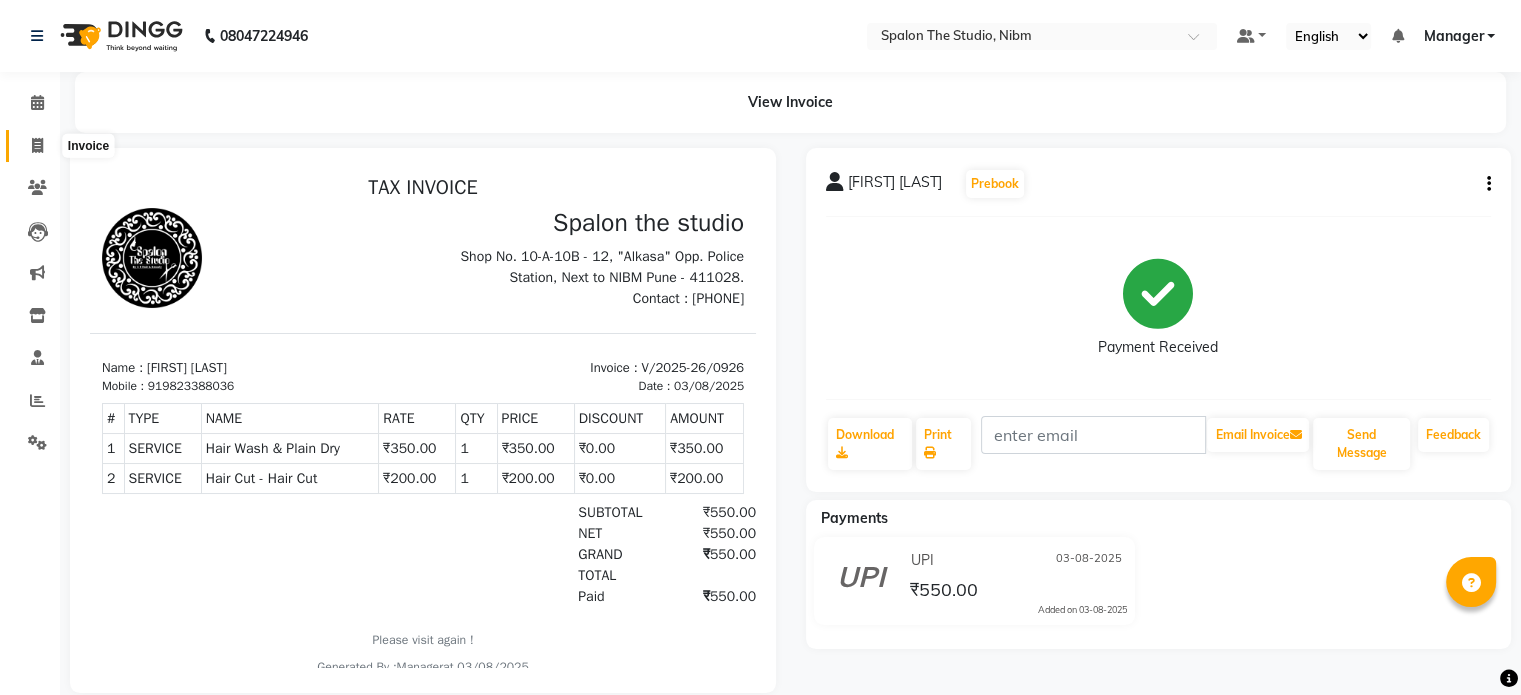 click 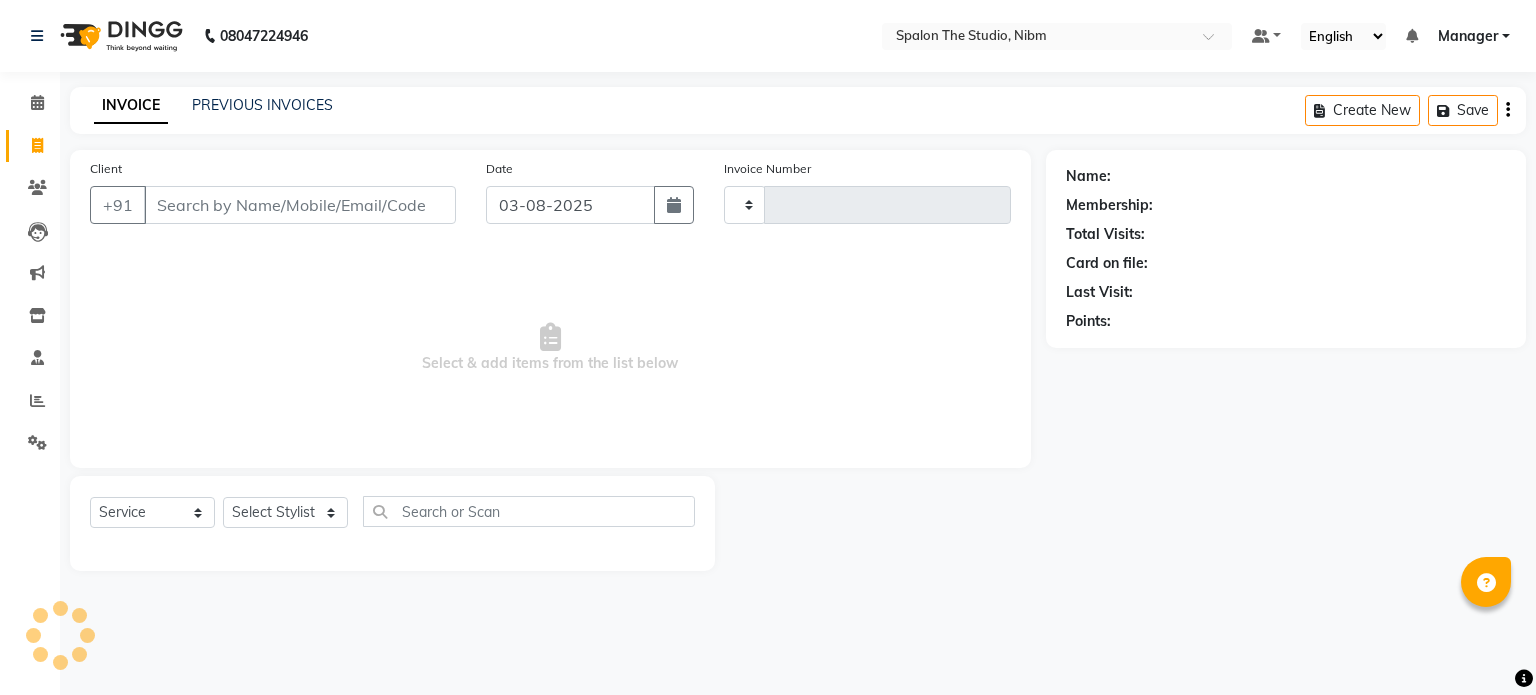 type on "0927" 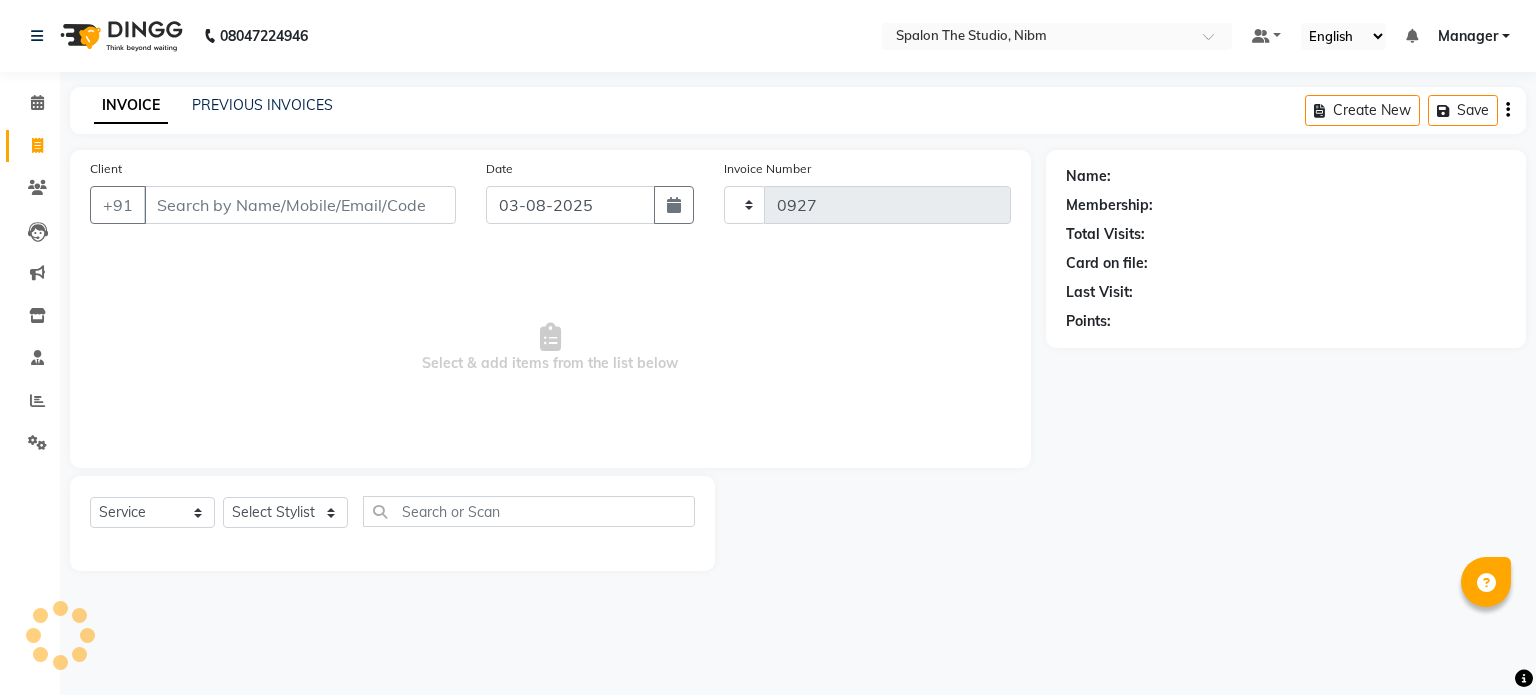 select on "6119" 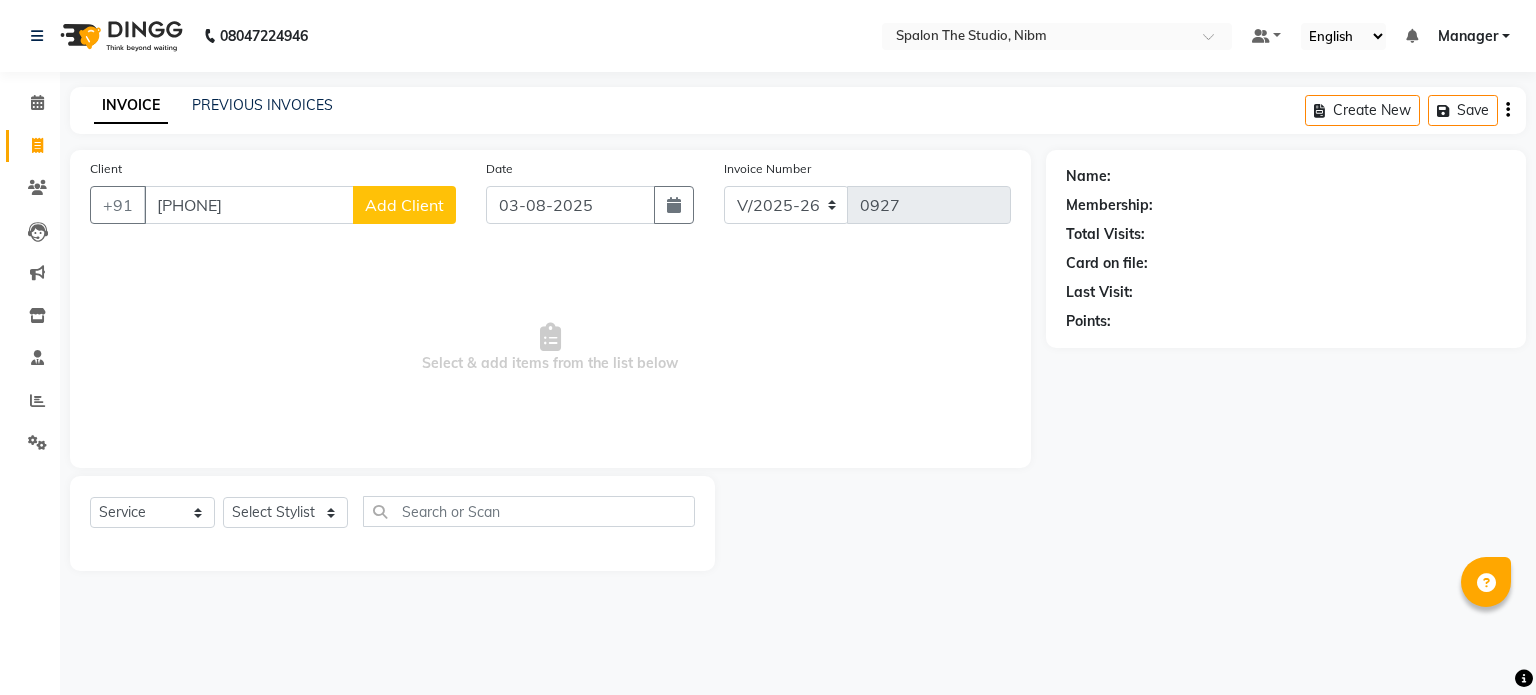 type on "[PHONE]" 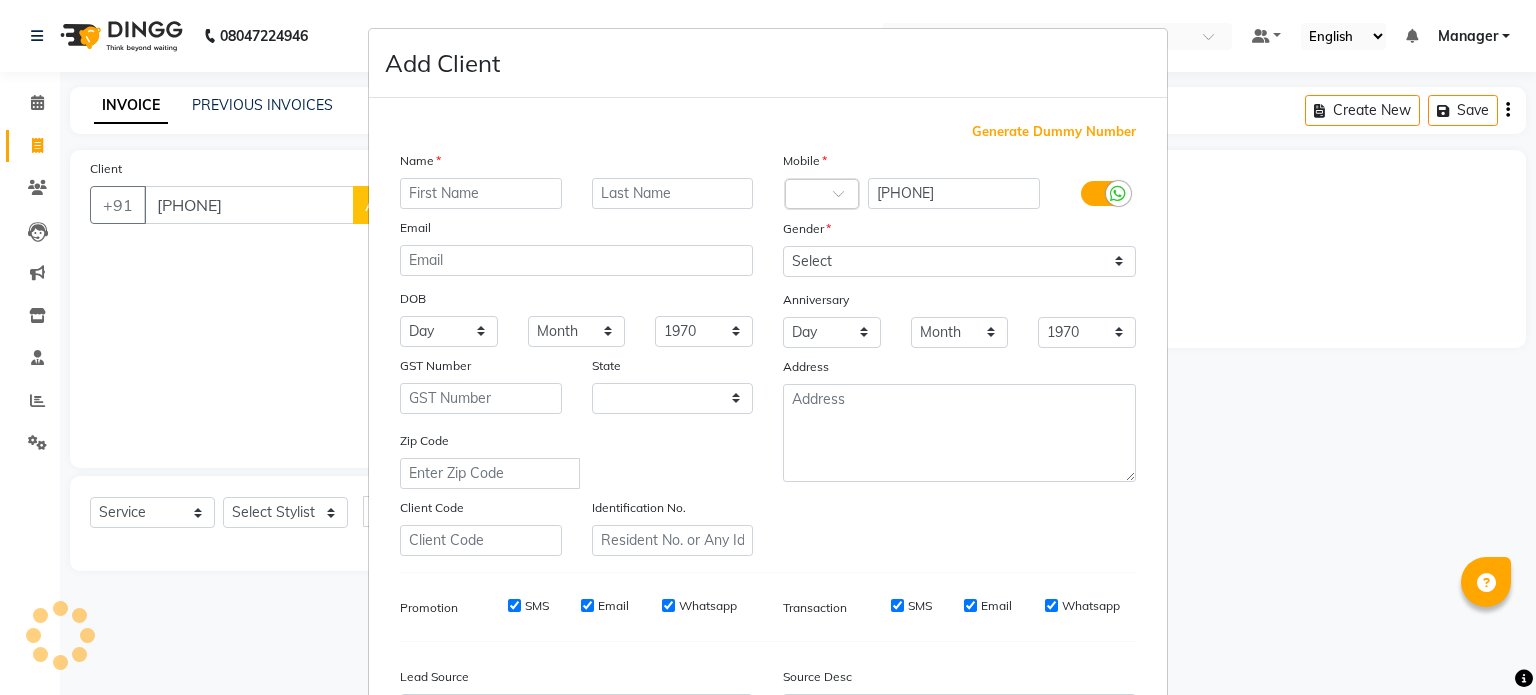 select on "22" 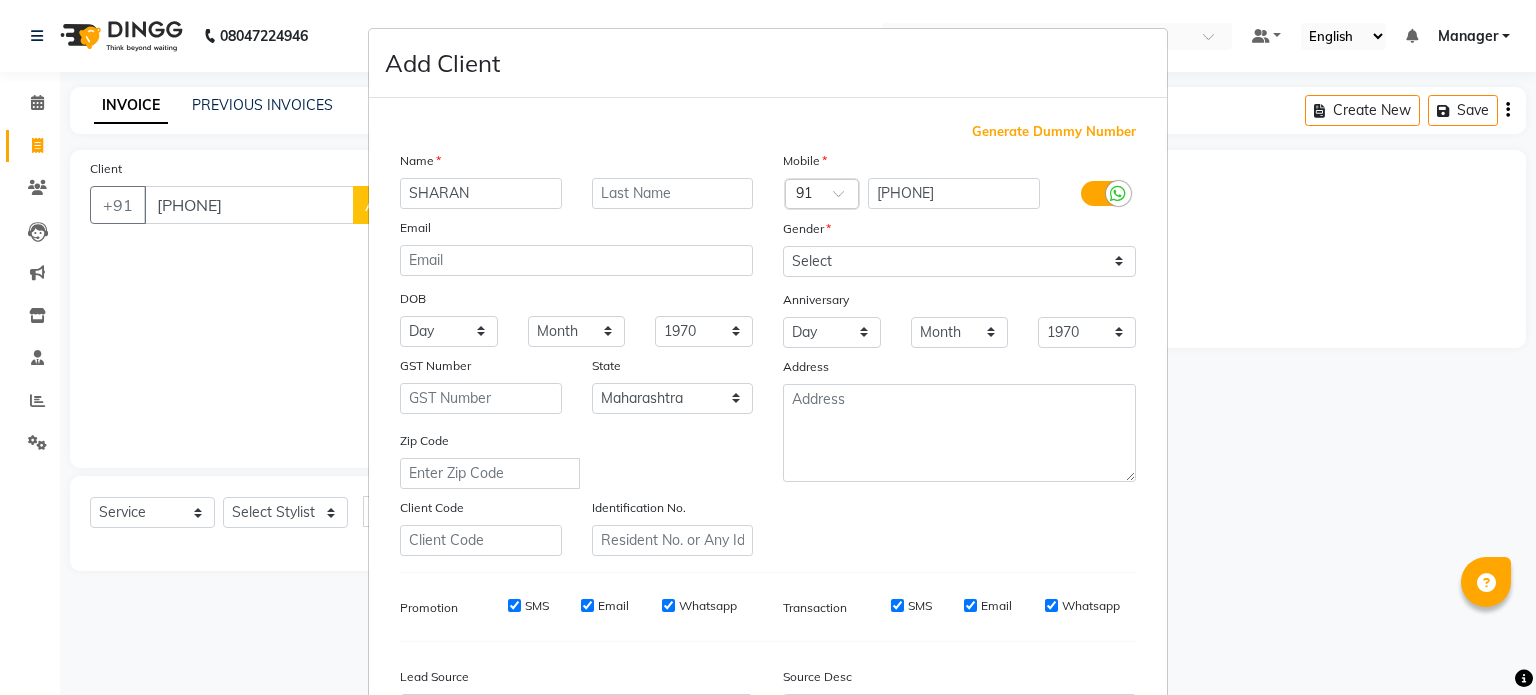 type on "SHARAN" 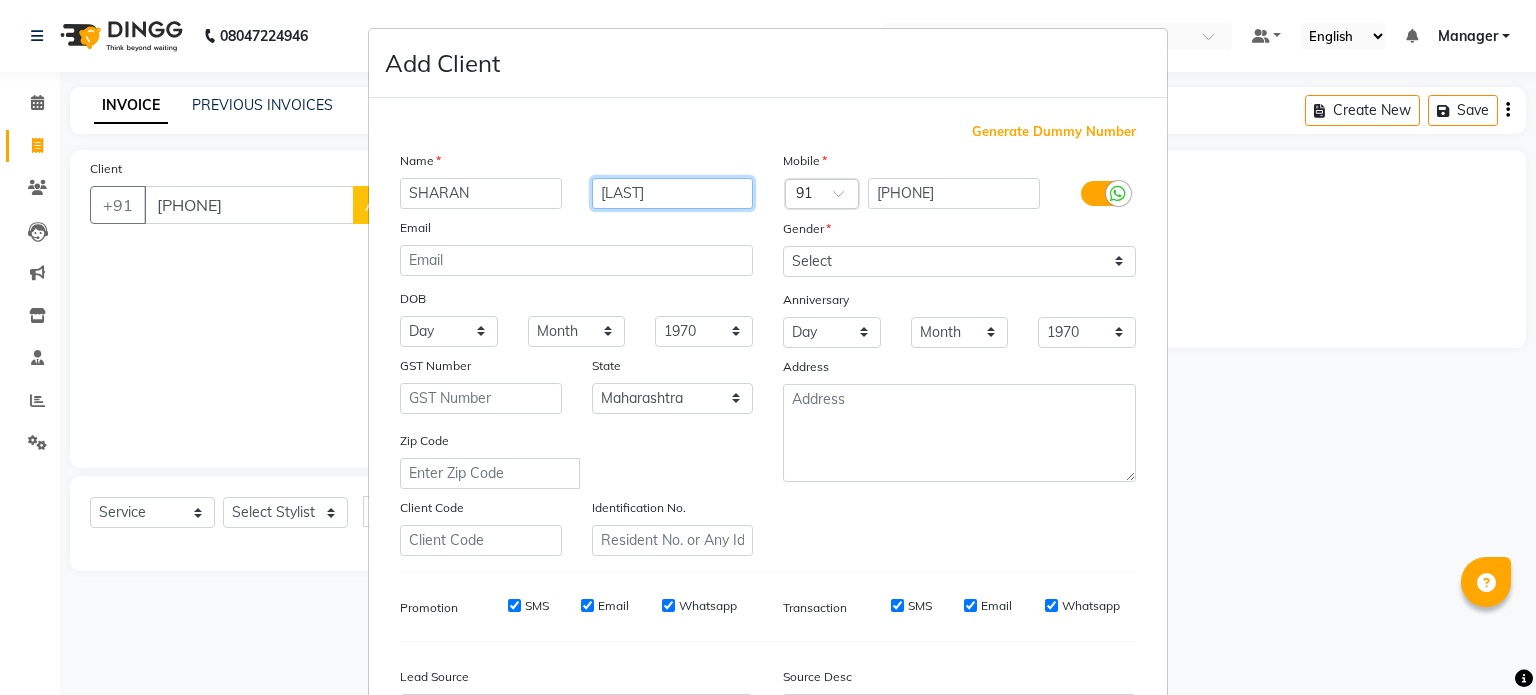 type on "[LAST]" 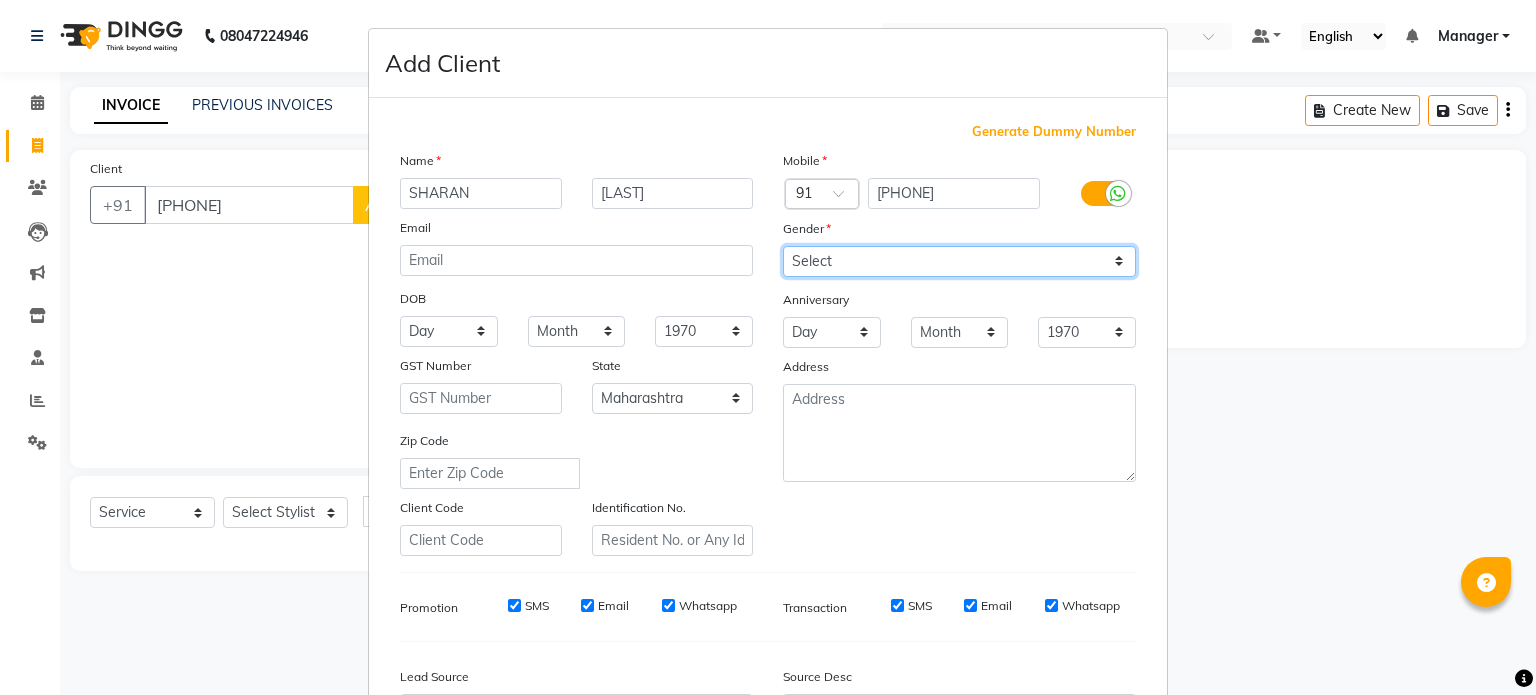 click on "Select Male Female Other Prefer Not To Say" at bounding box center (959, 261) 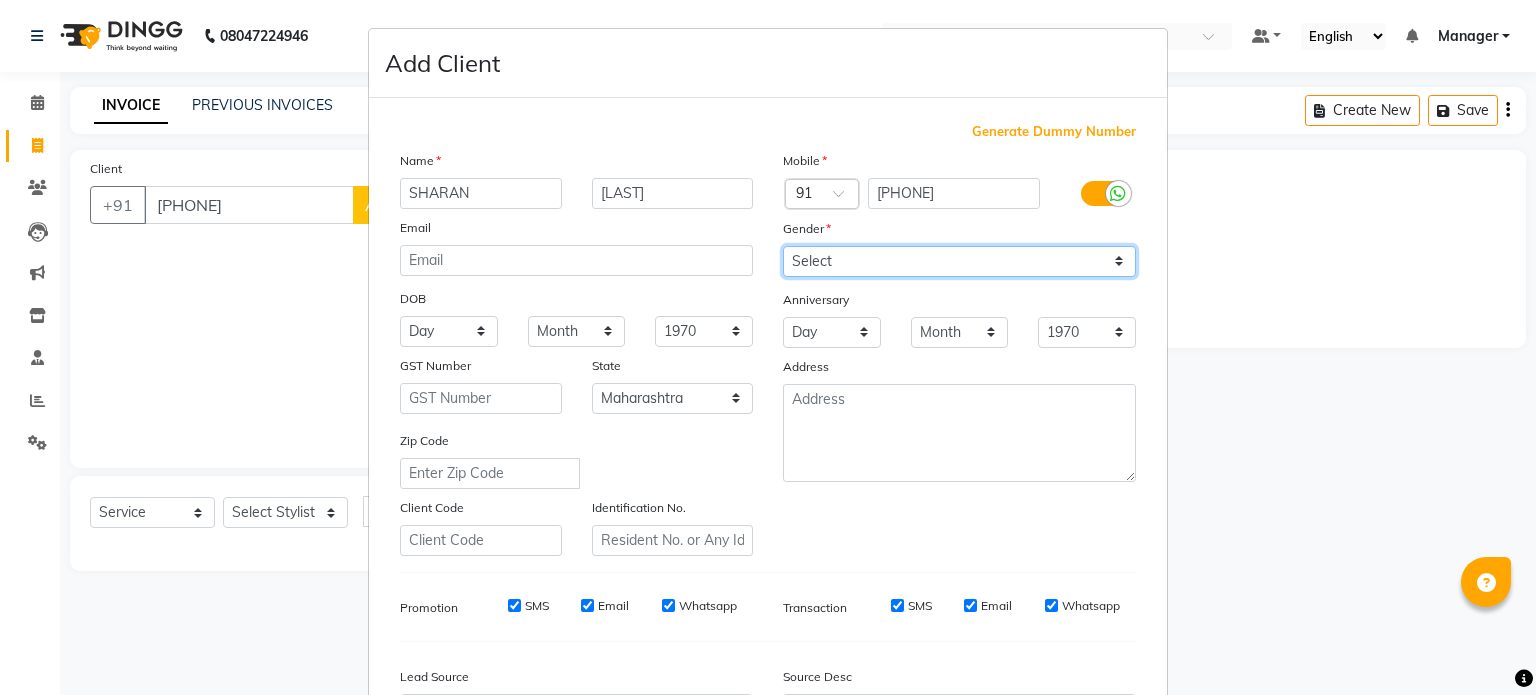 select on "male" 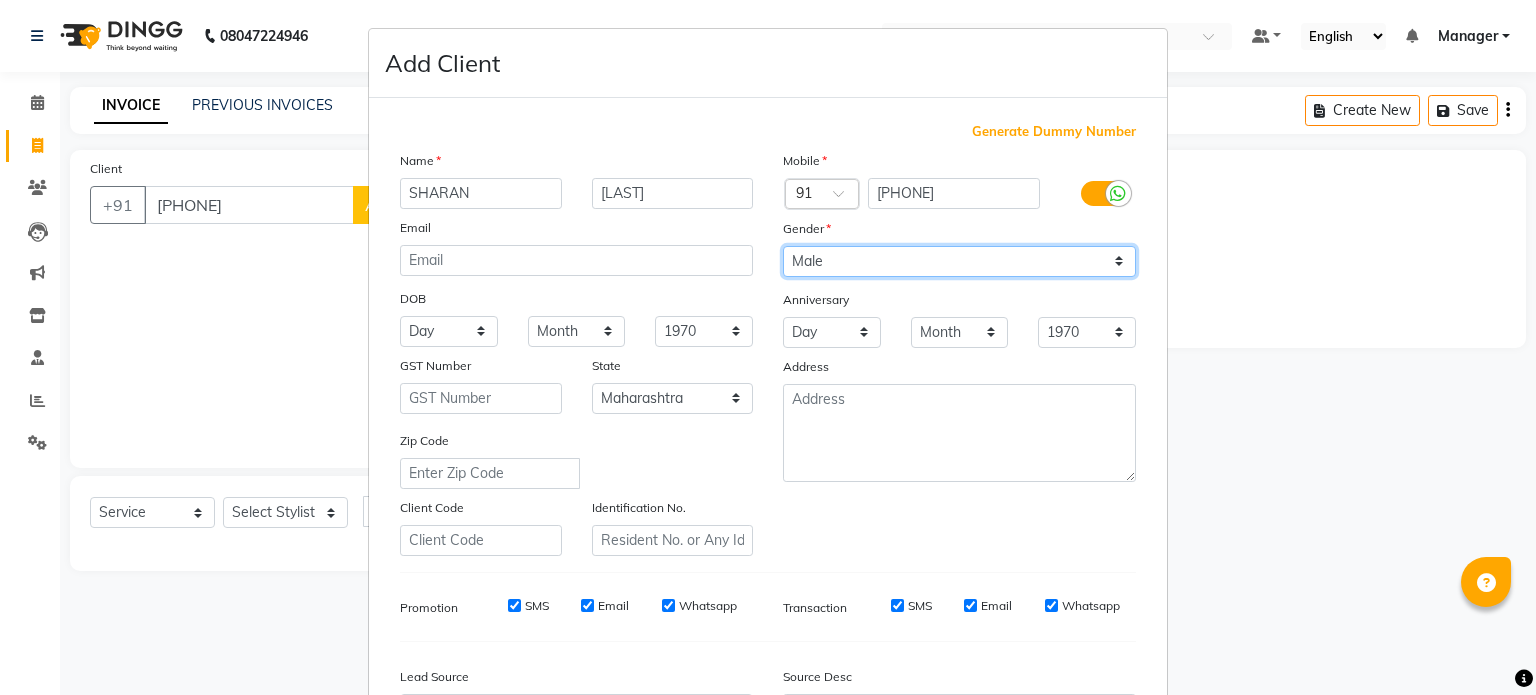 click on "Select Male Female Other Prefer Not To Say" at bounding box center (959, 261) 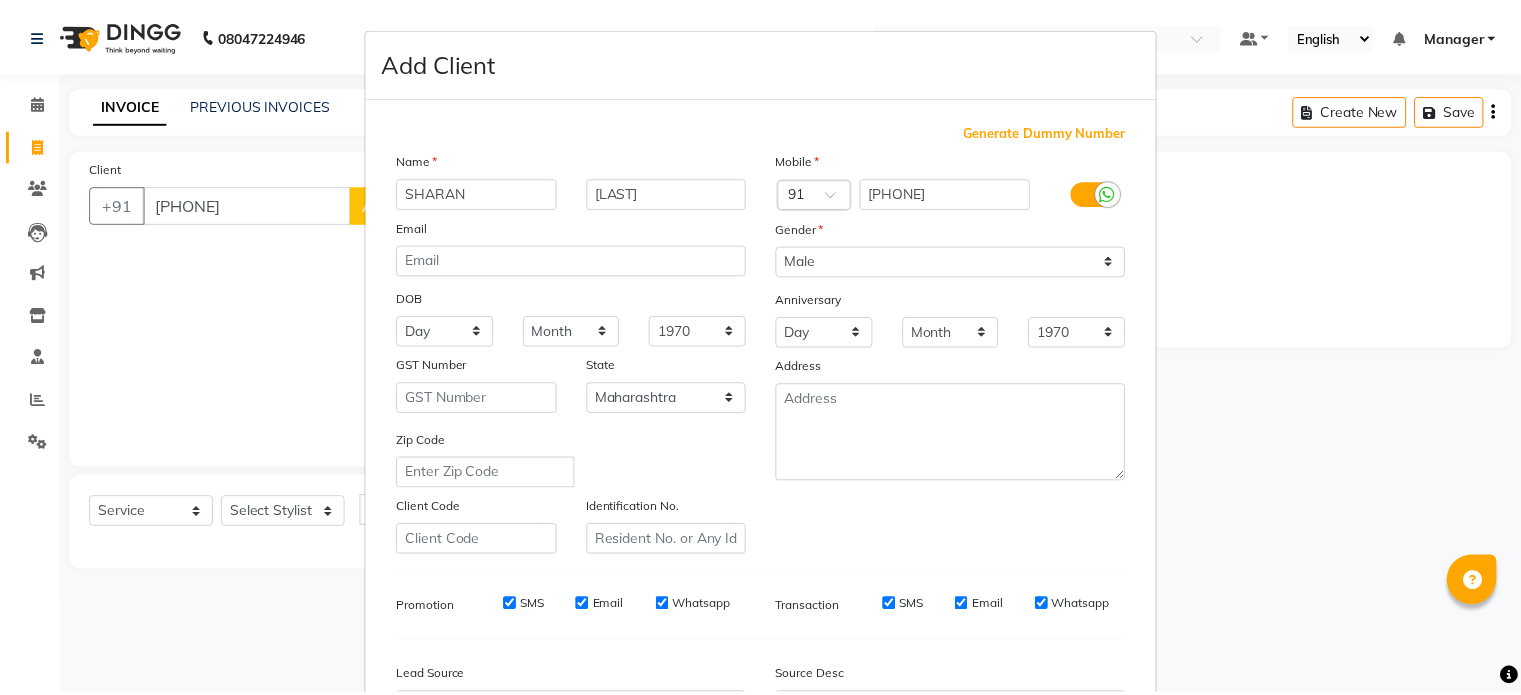 scroll, scrollTop: 237, scrollLeft: 0, axis: vertical 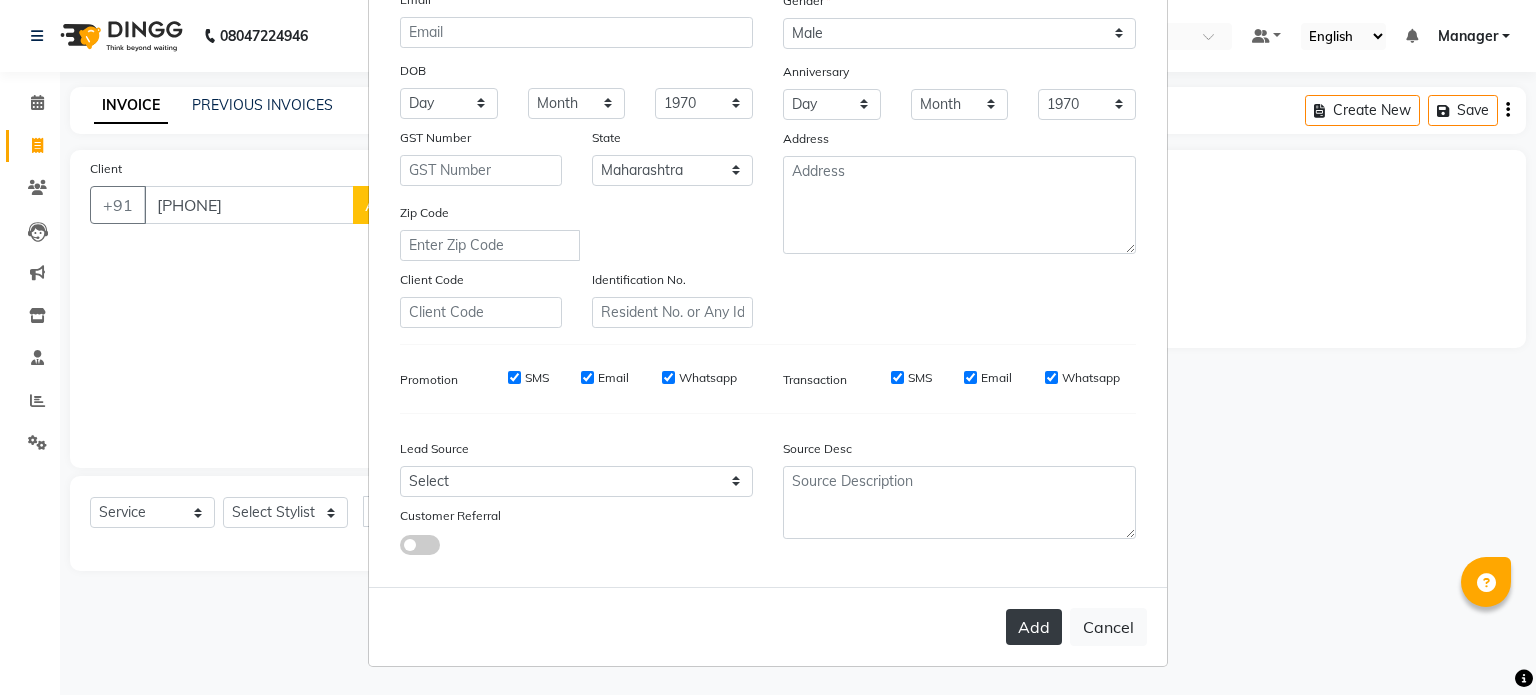 click on "Add" at bounding box center [1034, 627] 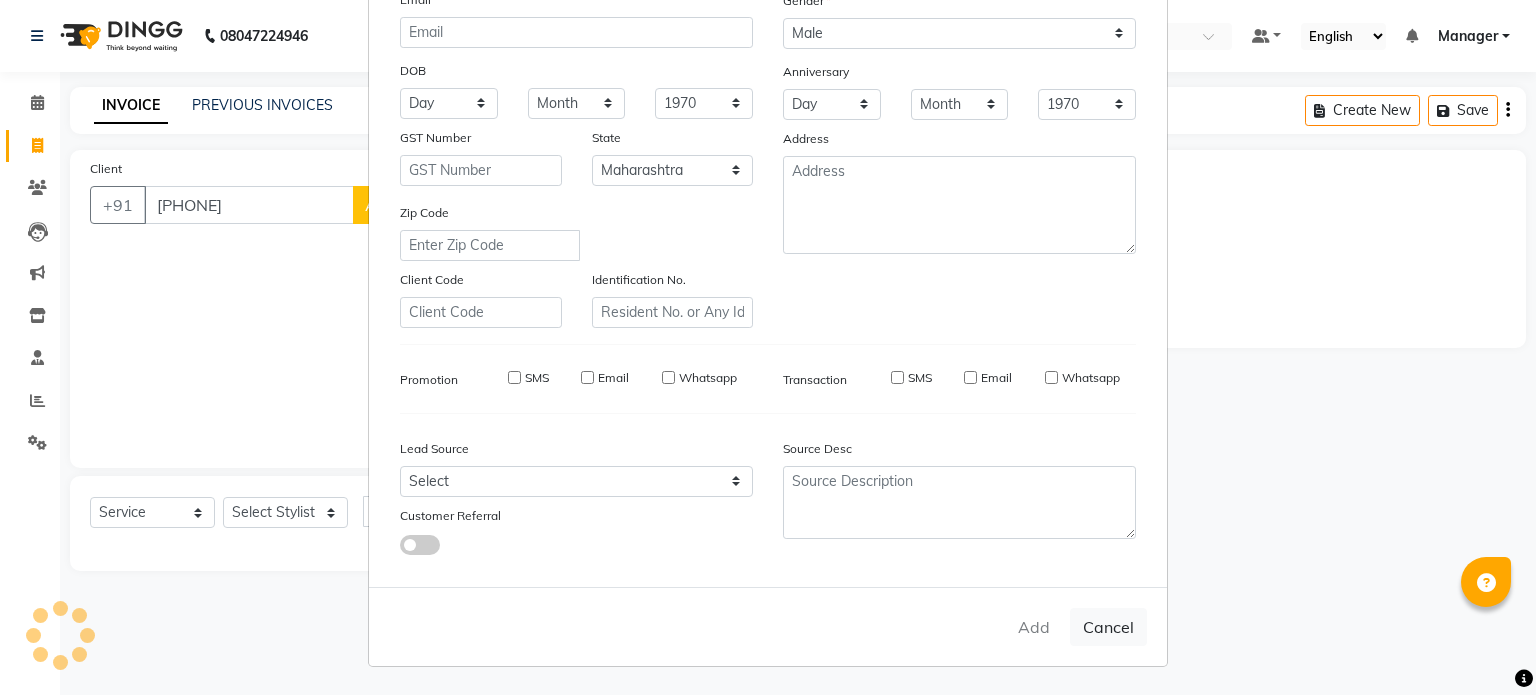 type 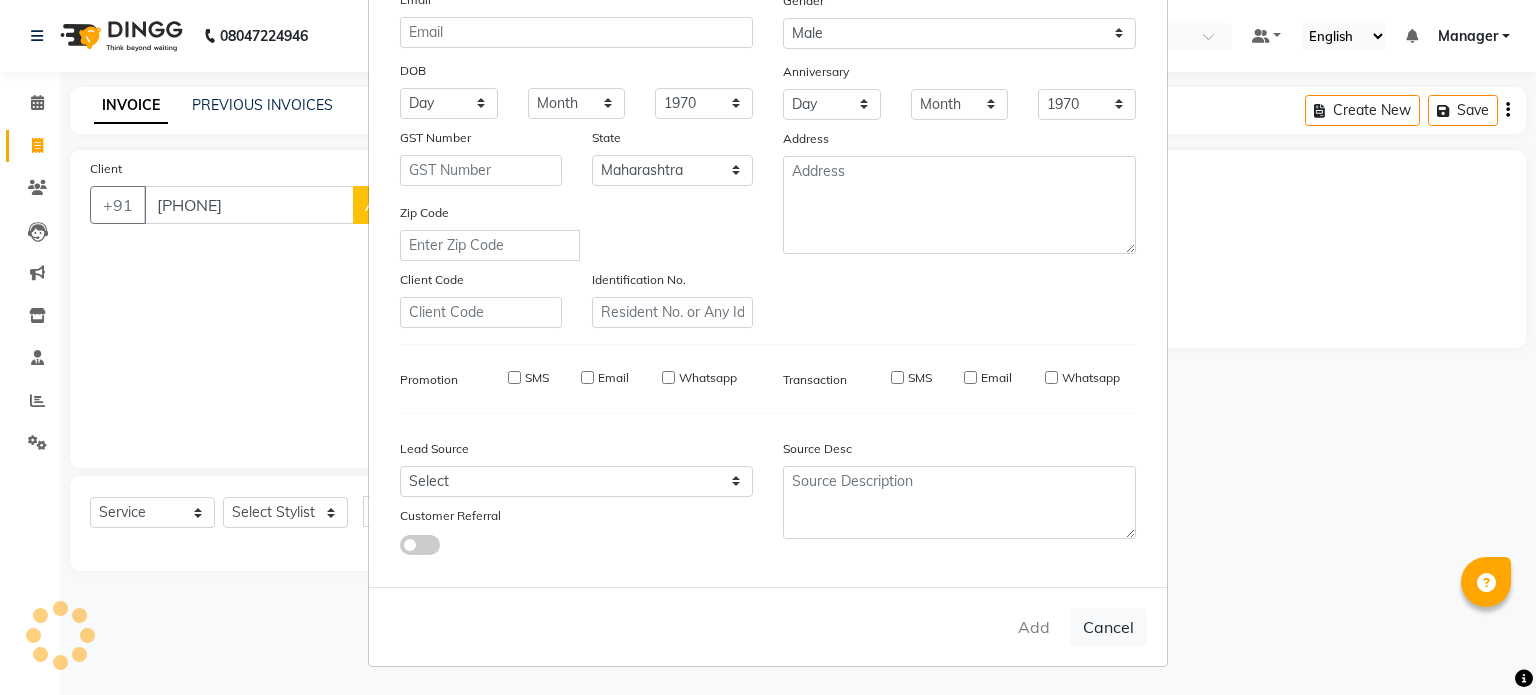 type 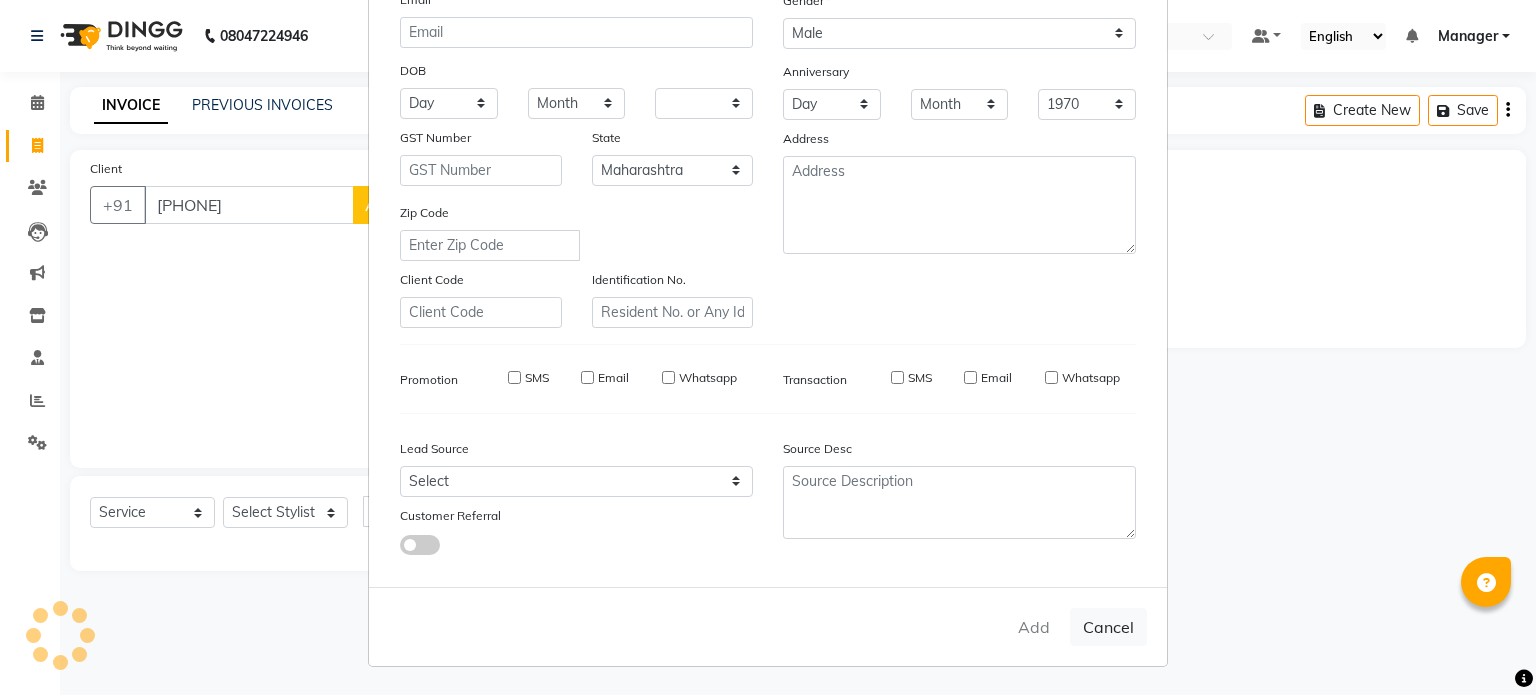 select on "null" 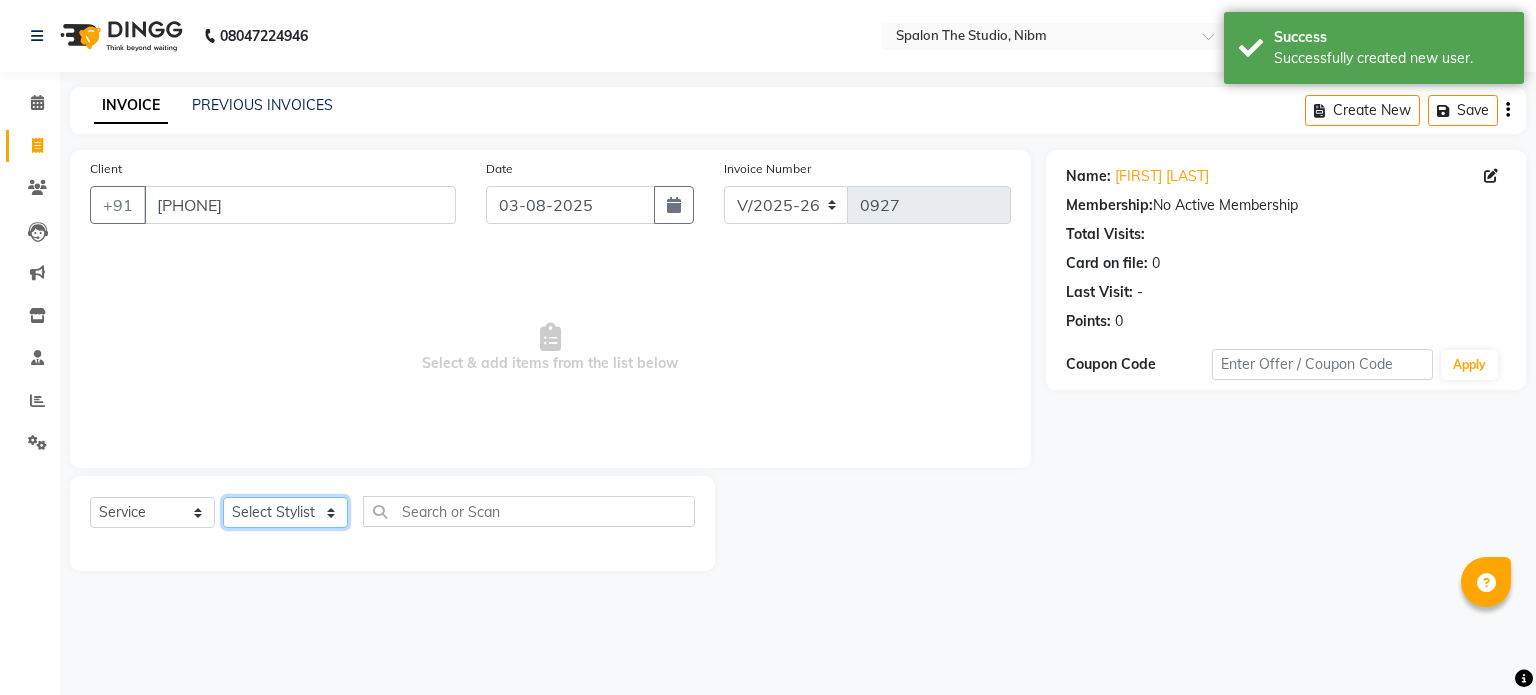 click on "Select Stylist AAYAT ARMAN [FIRST] [LAST] HUSSAIN ISHA LOKESH Manager PARVAZ Riya Shetty SANDHYA SAURABH SUMIT [FIRST] [LAST]" 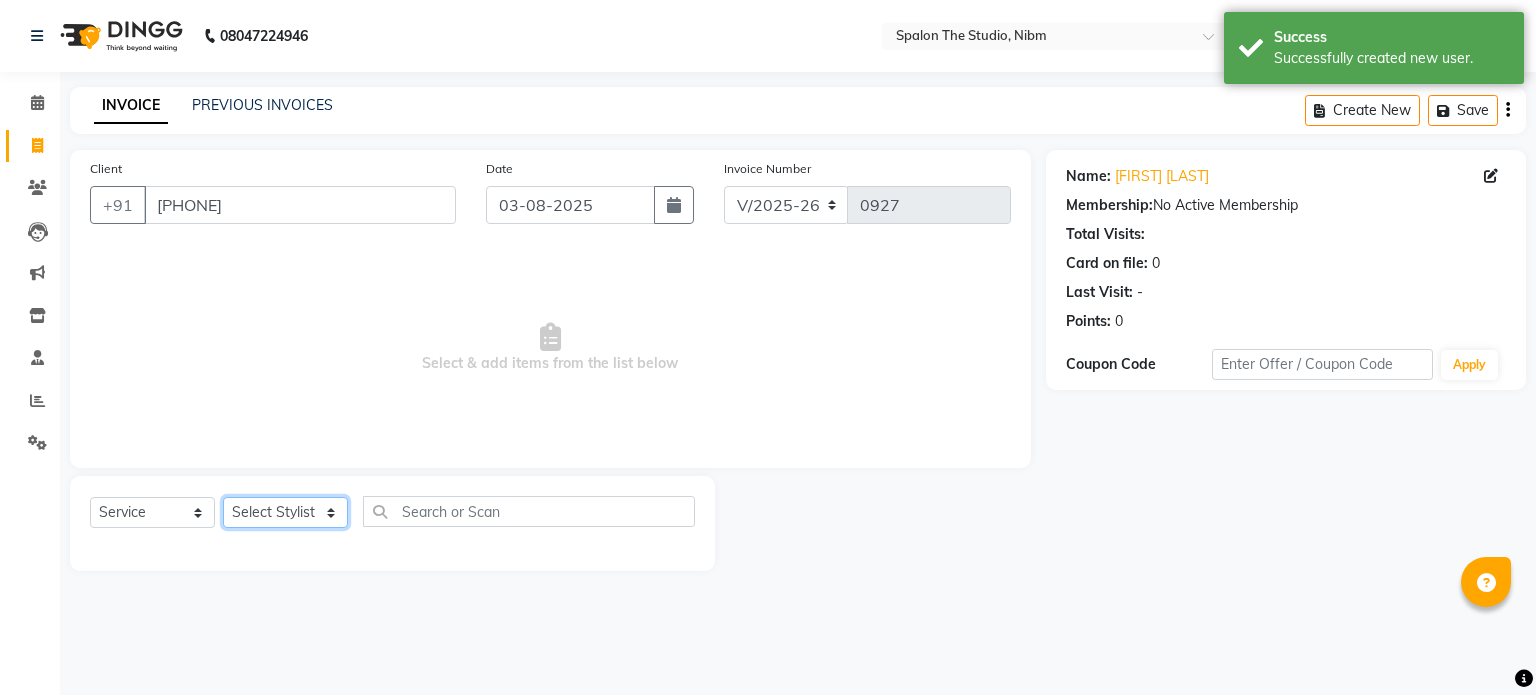 select on "44585" 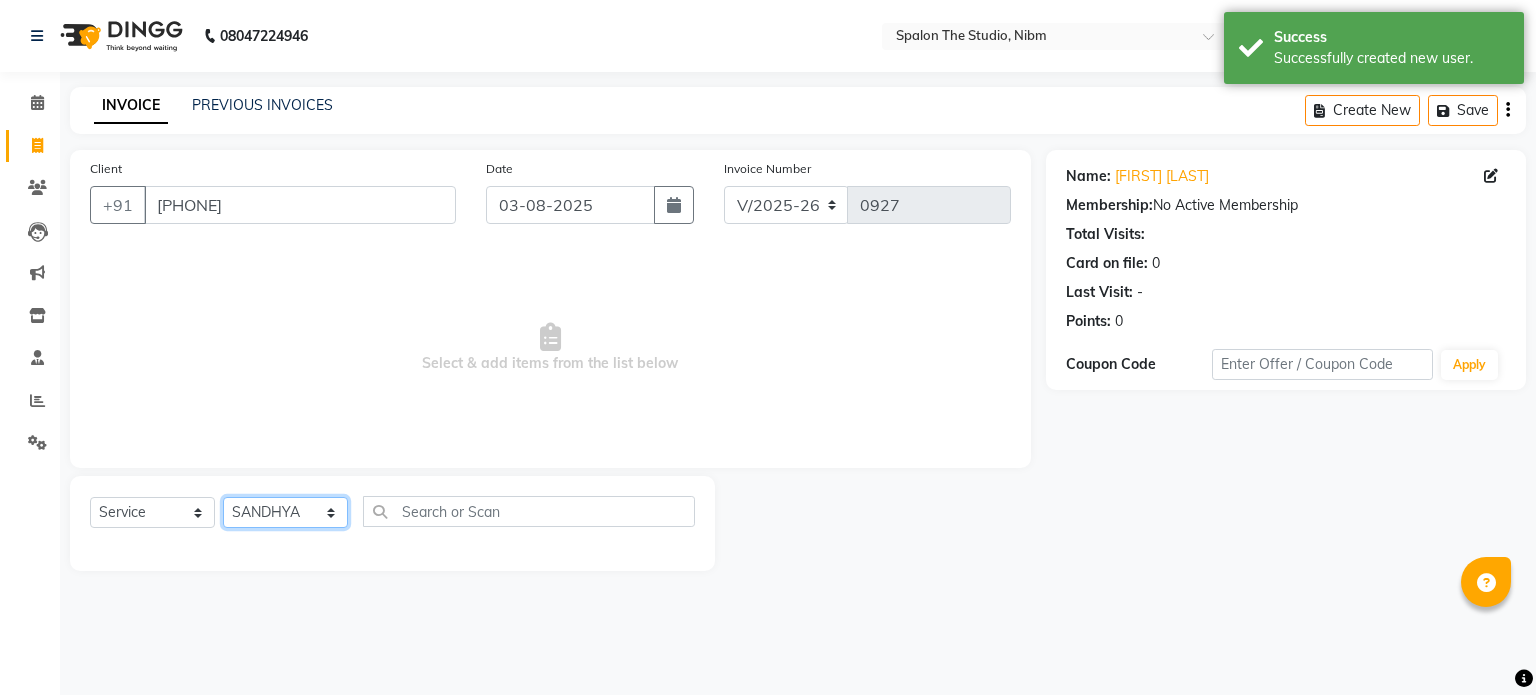 click on "Select Stylist AAYAT ARMAN [FIRST] [LAST] HUSSAIN ISHA LOKESH Manager PARVAZ Riya Shetty SANDHYA SAURABH SUMIT [FIRST] [LAST]" 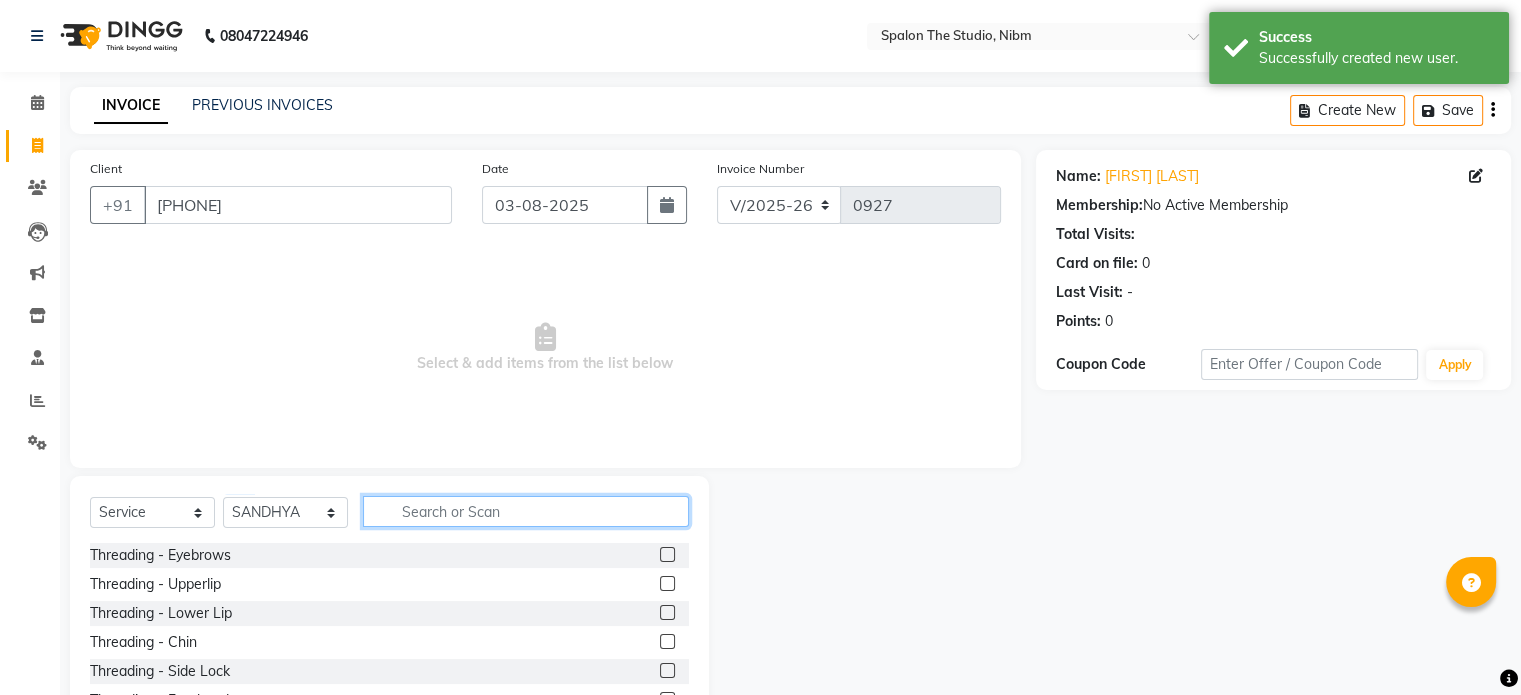 click 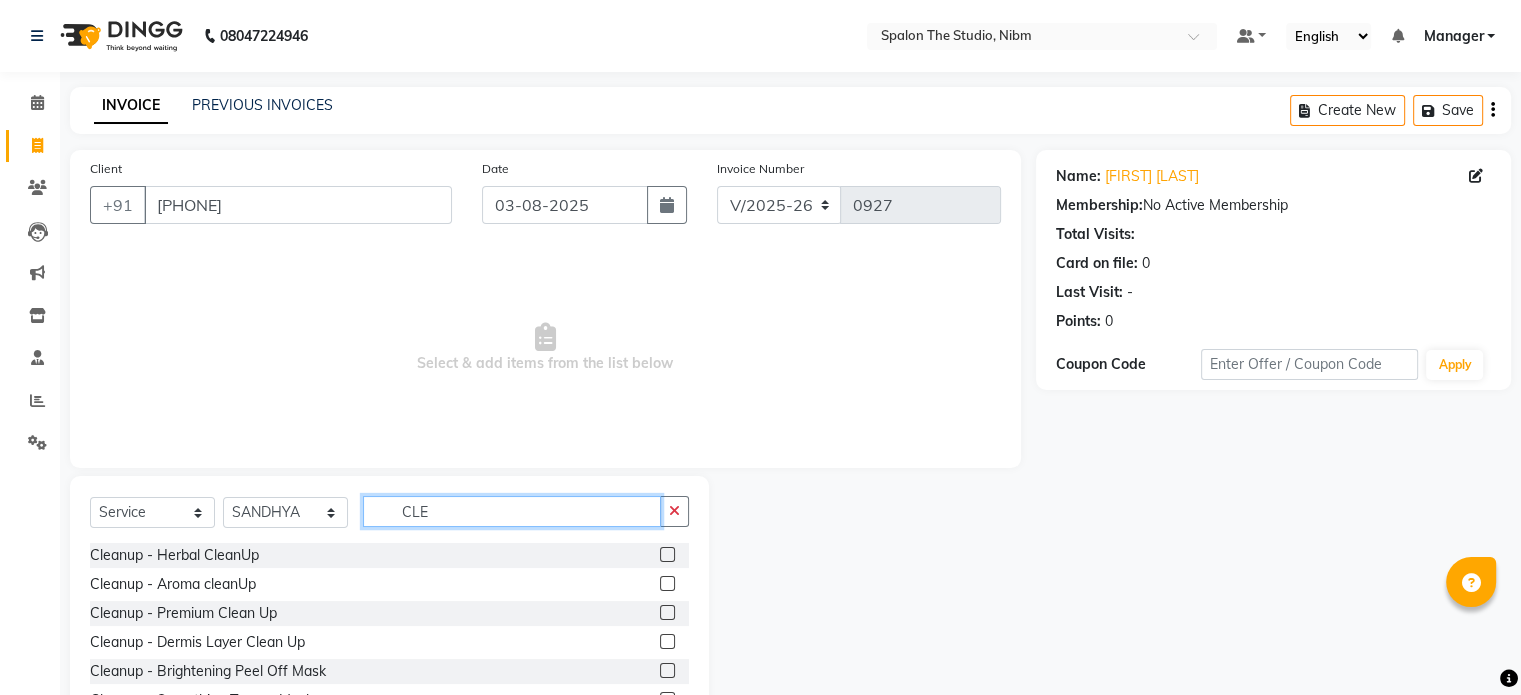 type on "CLE" 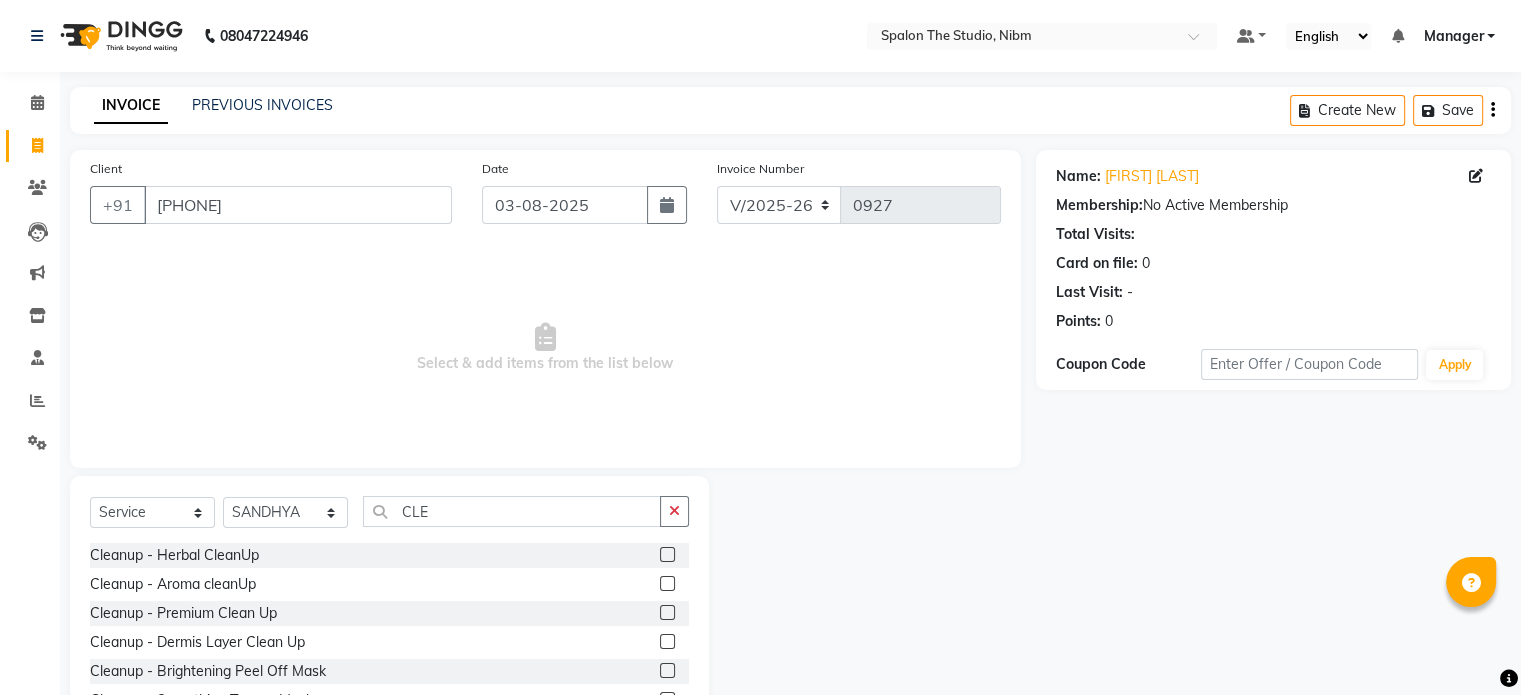 click 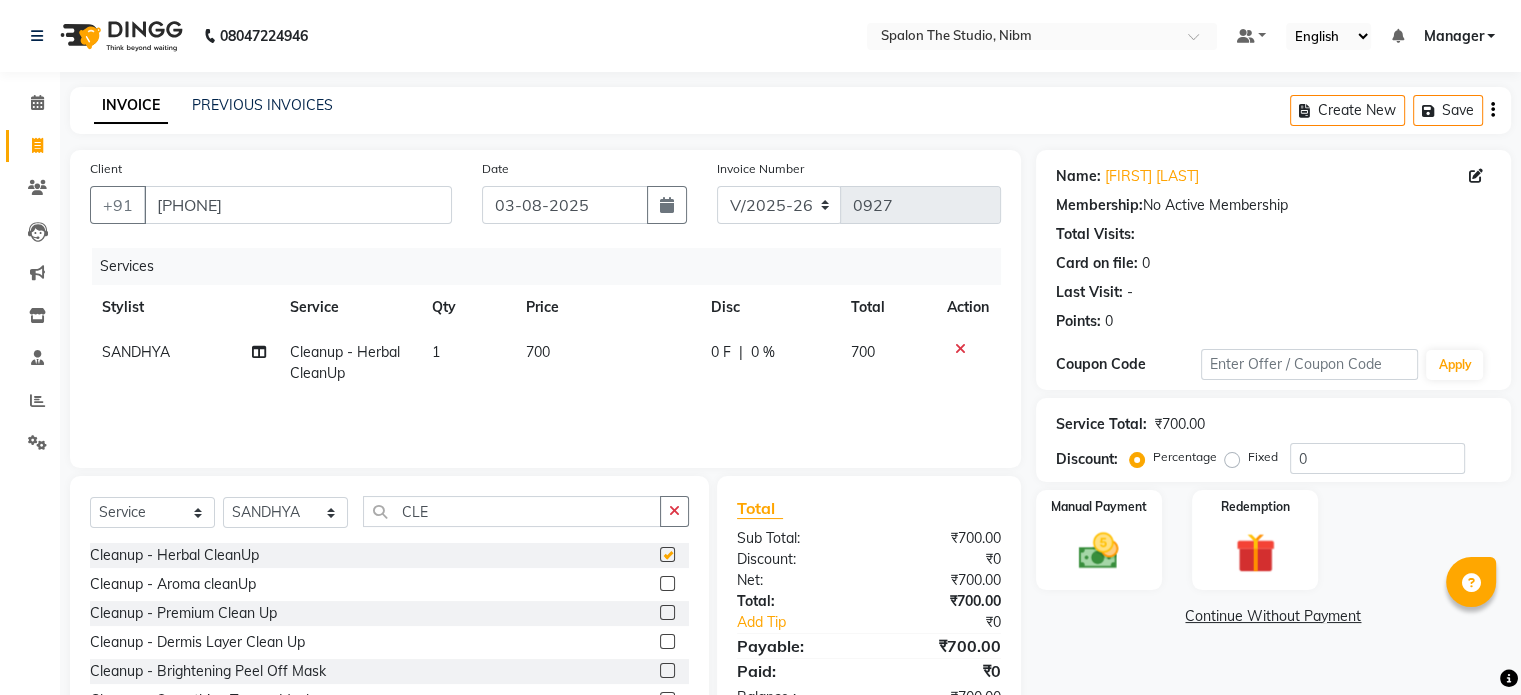 checkbox on "false" 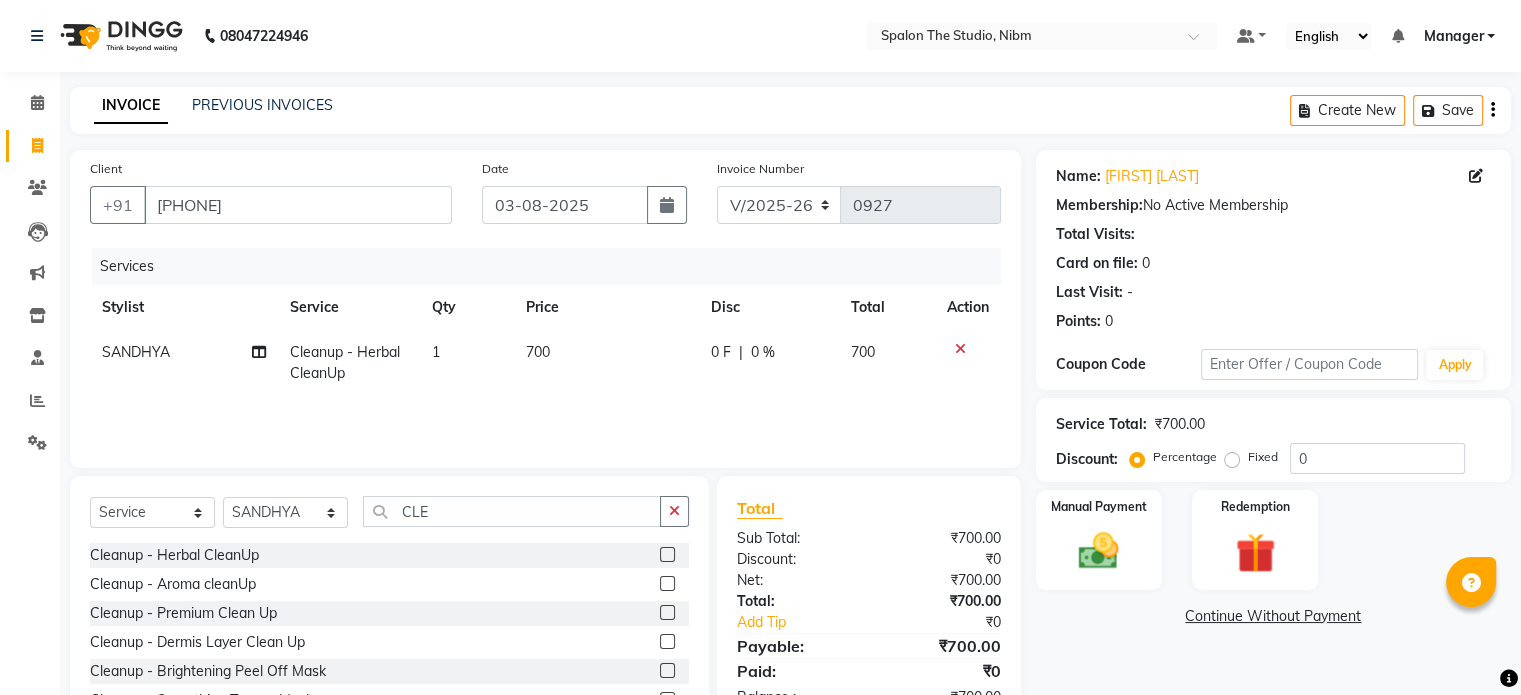 click on "700" 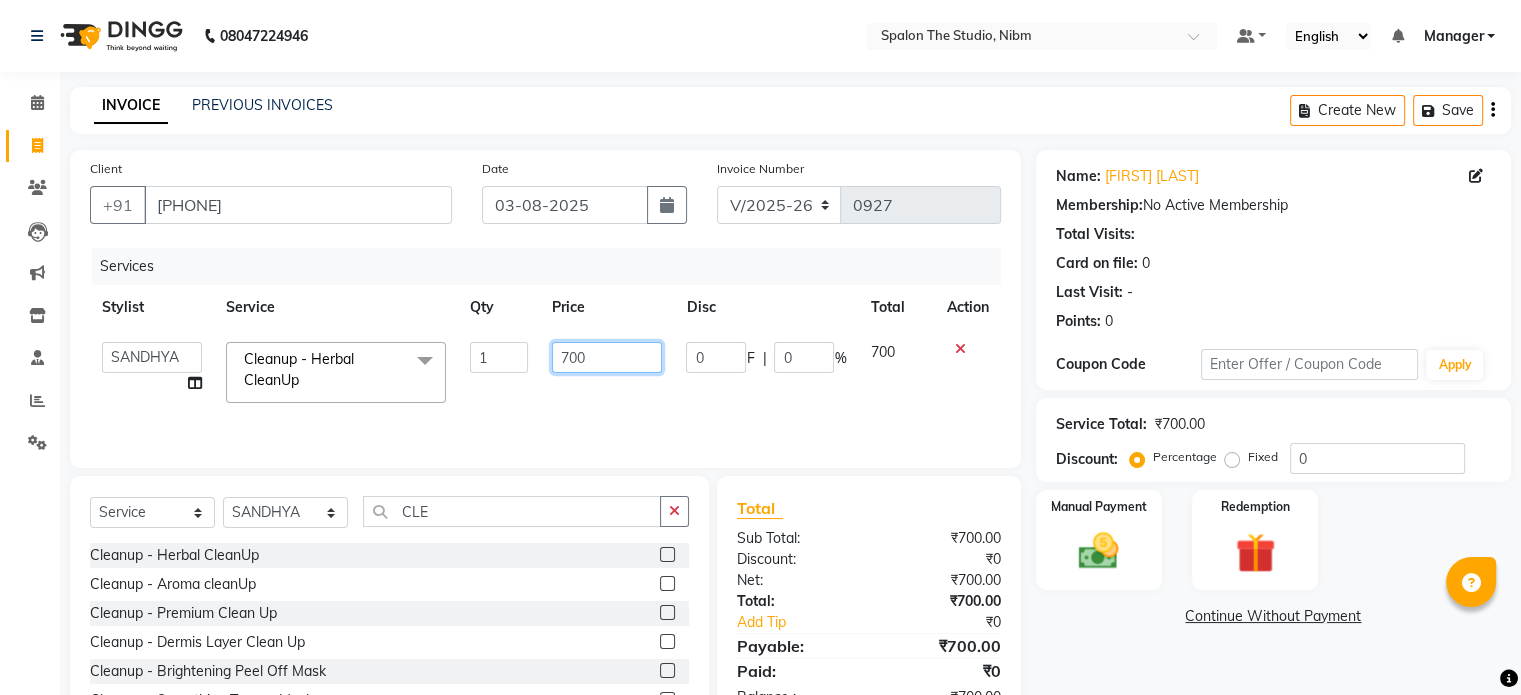 click on "700" 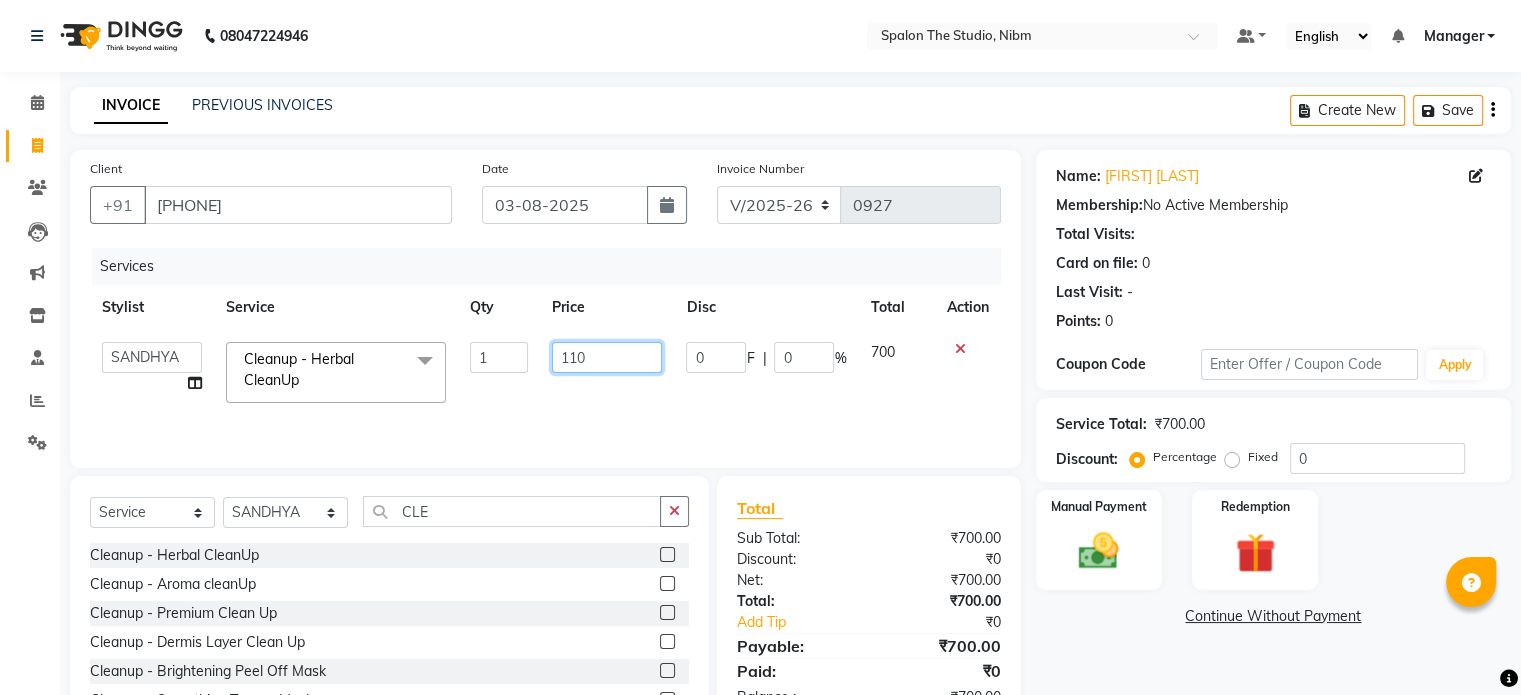type on "1150" 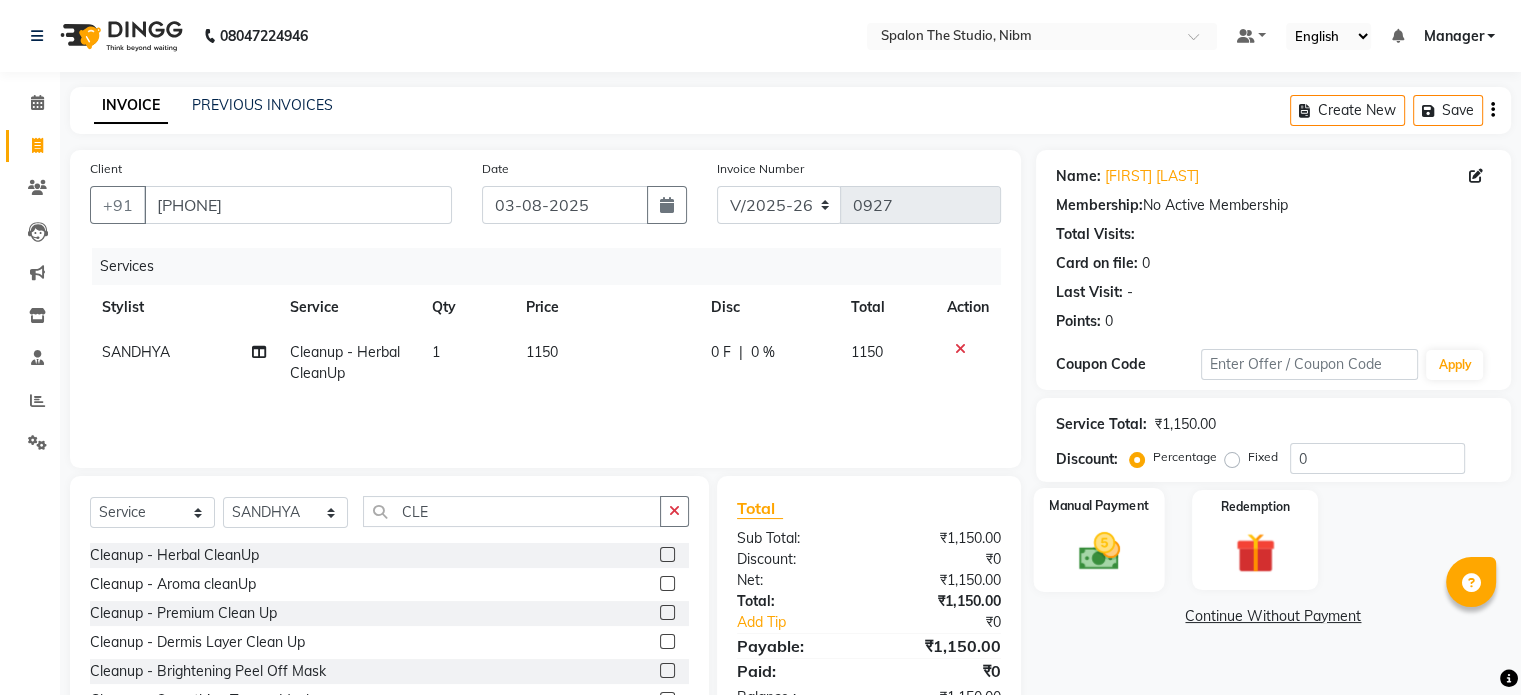 click 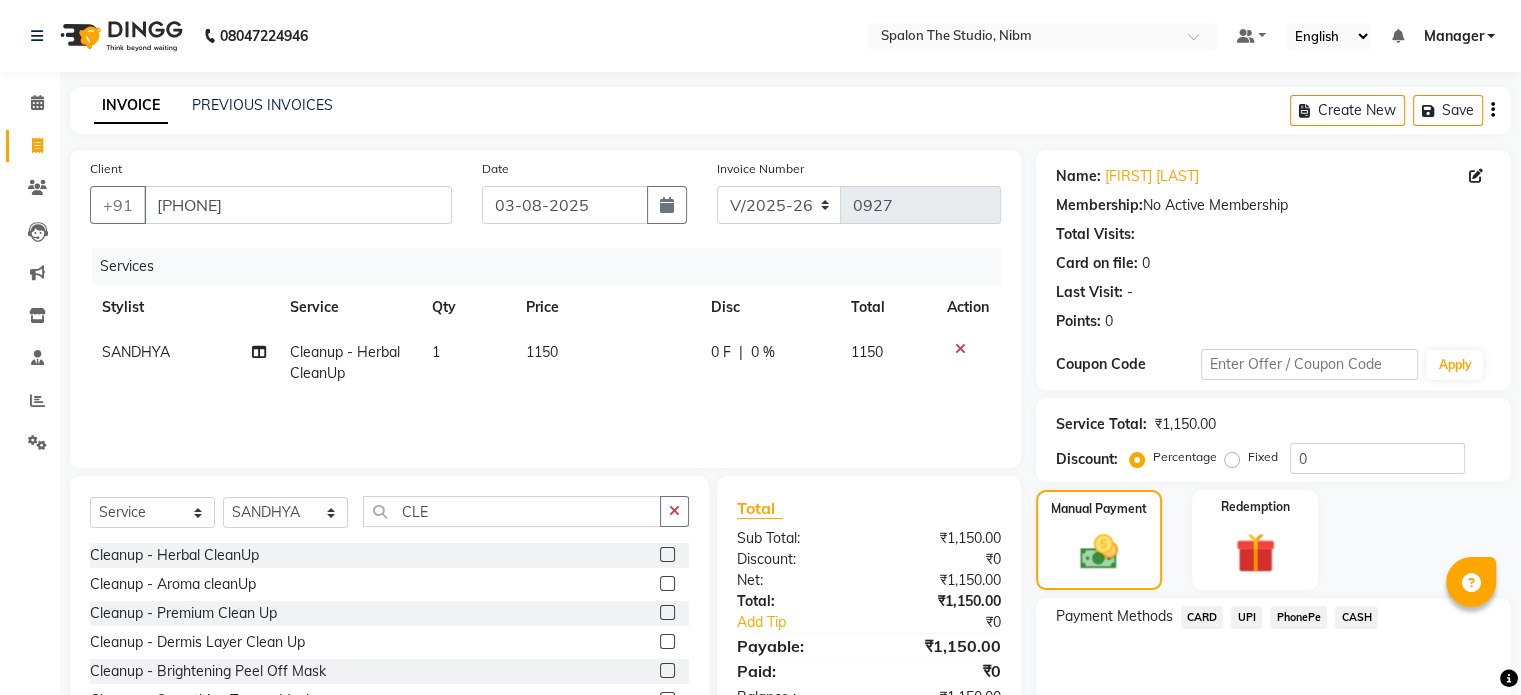 click on "UPI" 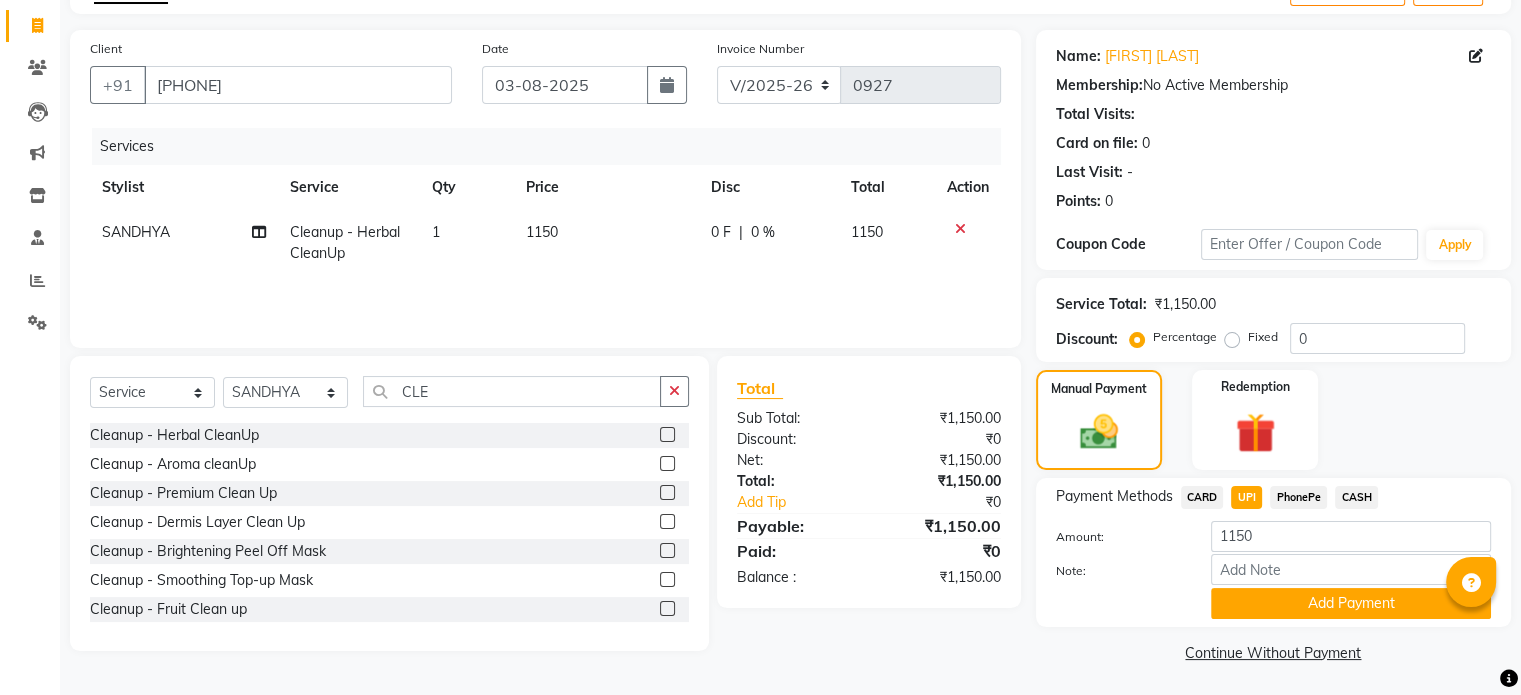 scroll, scrollTop: 124, scrollLeft: 0, axis: vertical 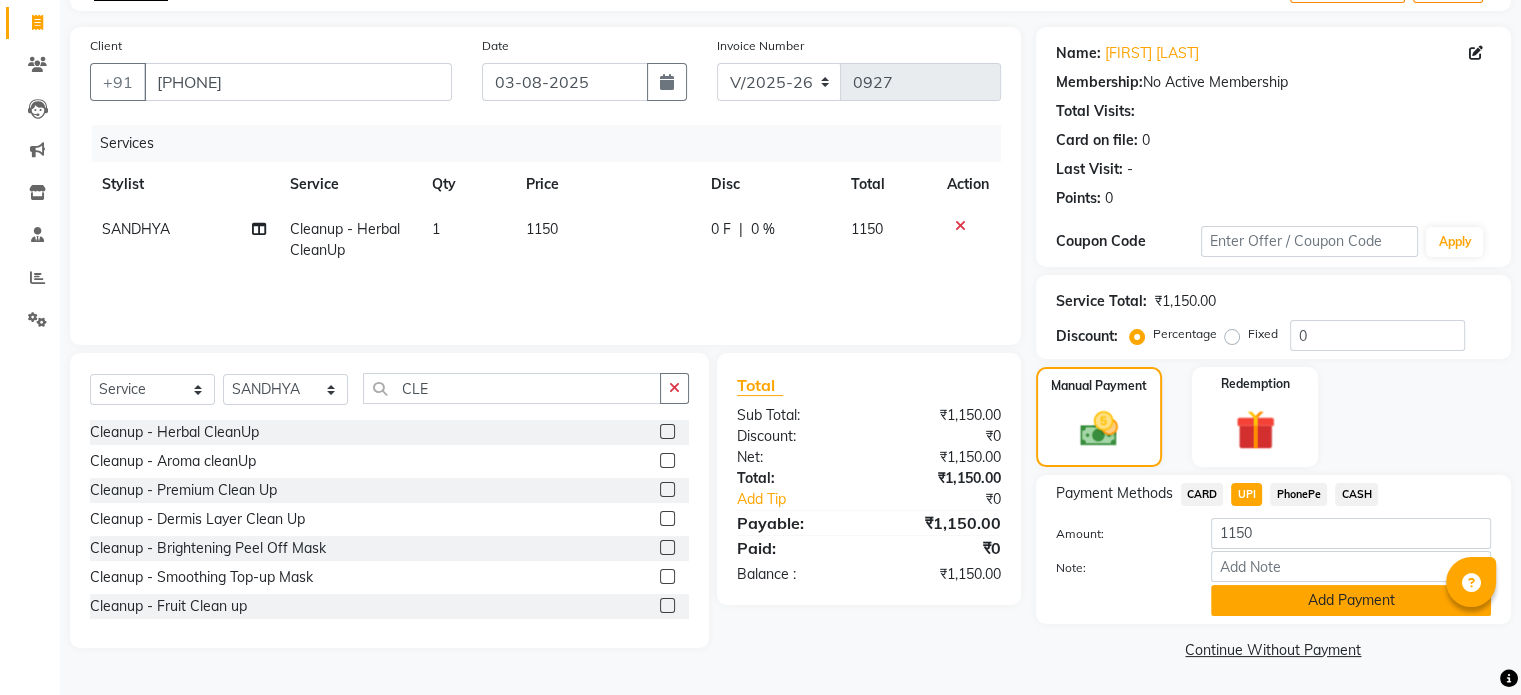 click on "Add Payment" 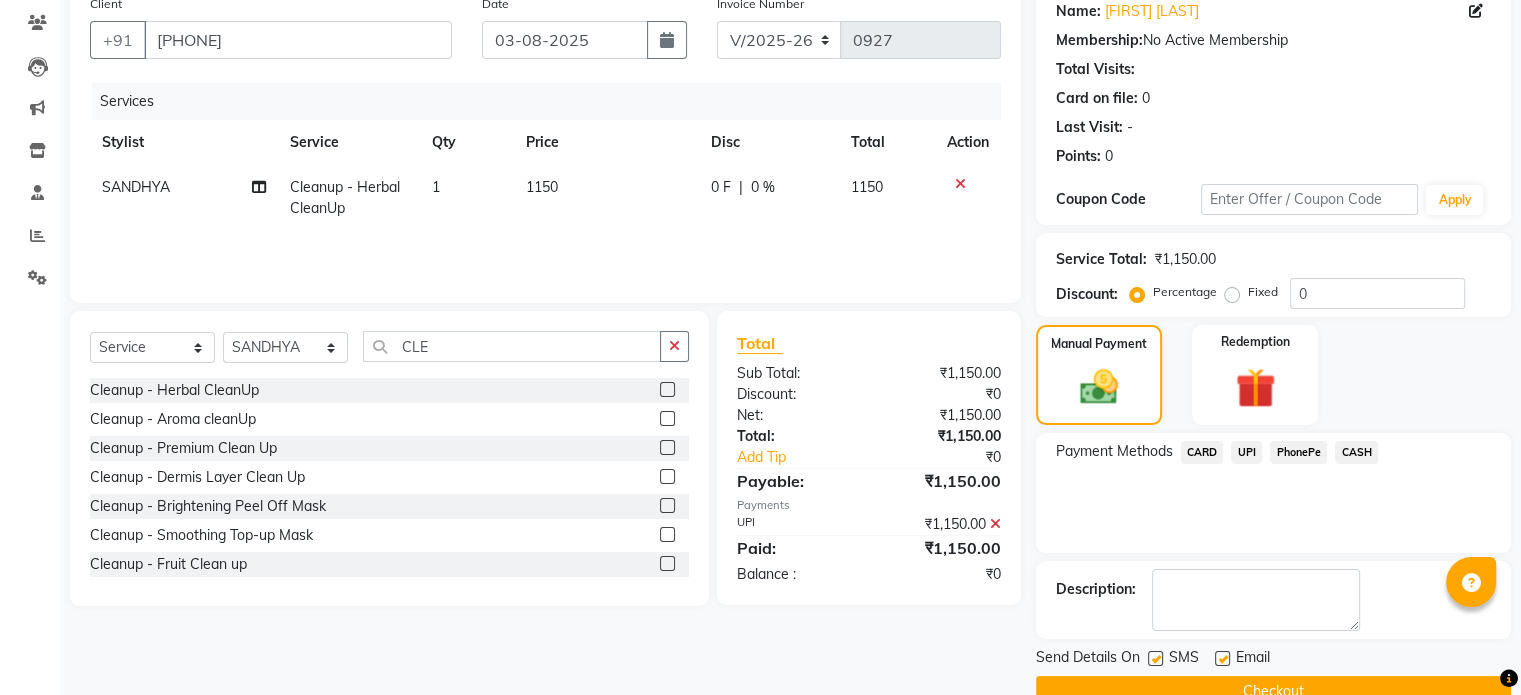 scroll, scrollTop: 205, scrollLeft: 0, axis: vertical 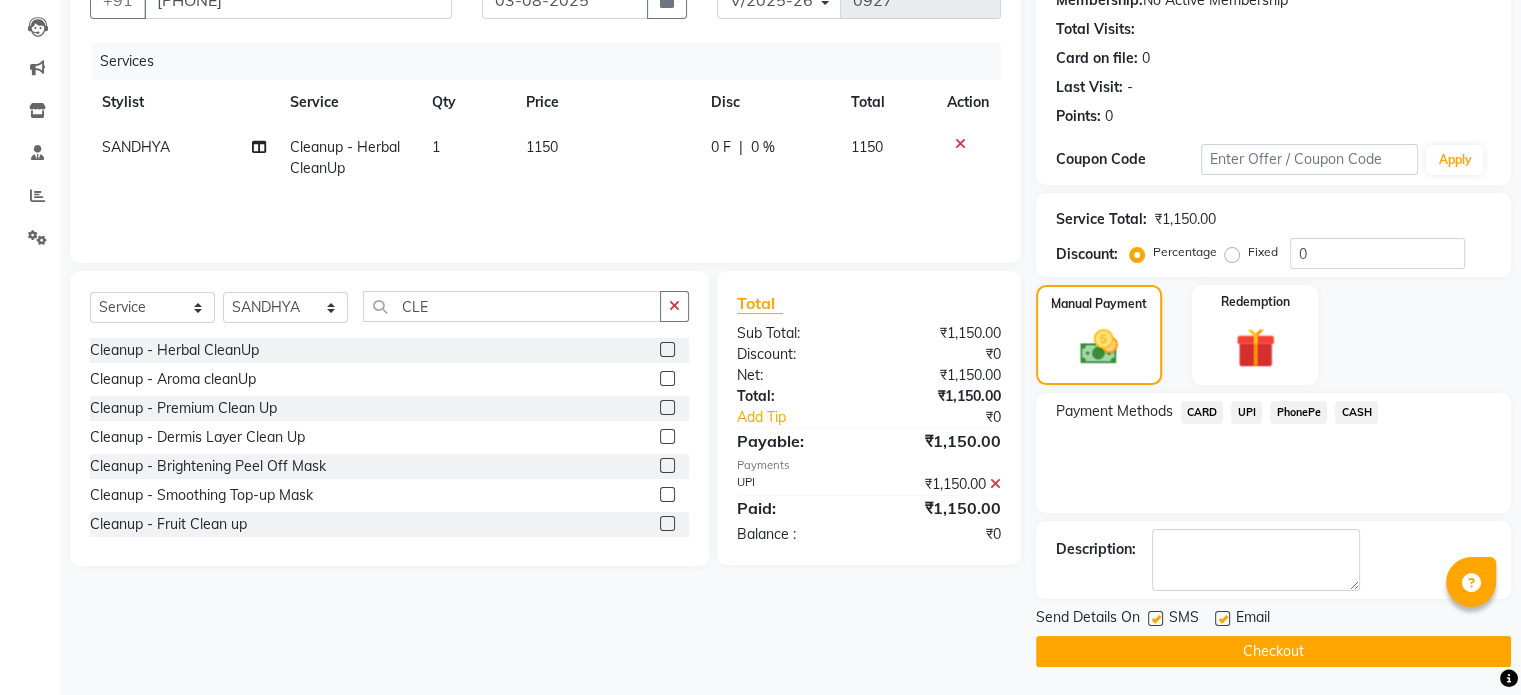 click on "Checkout" 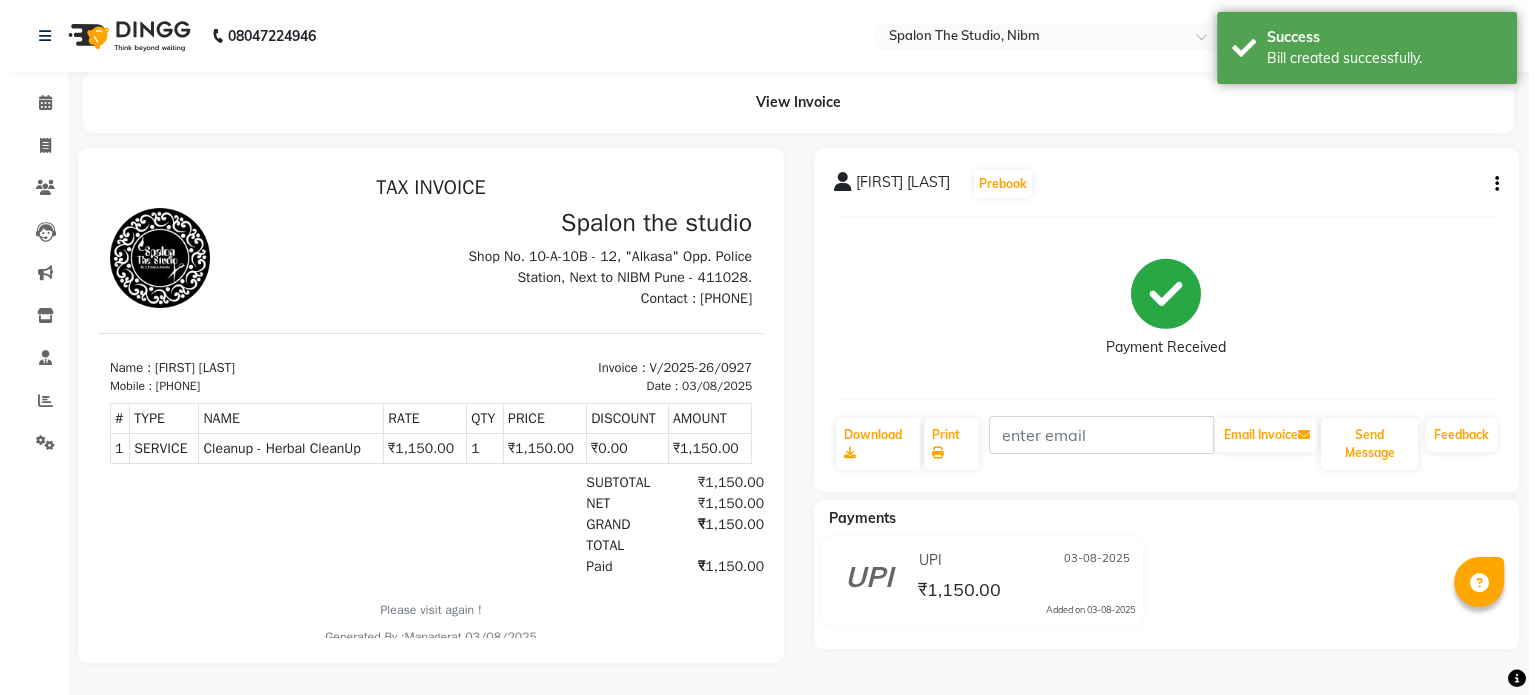 scroll, scrollTop: 0, scrollLeft: 0, axis: both 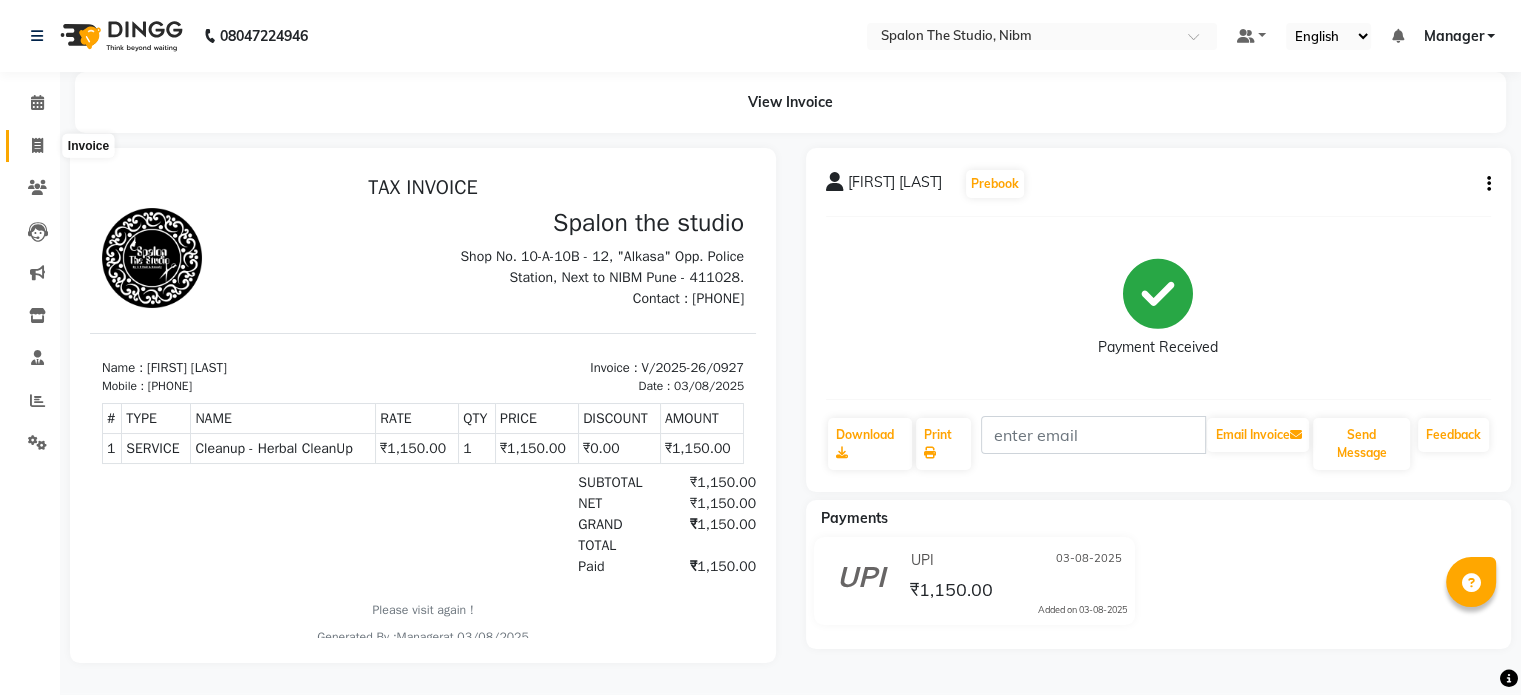 click 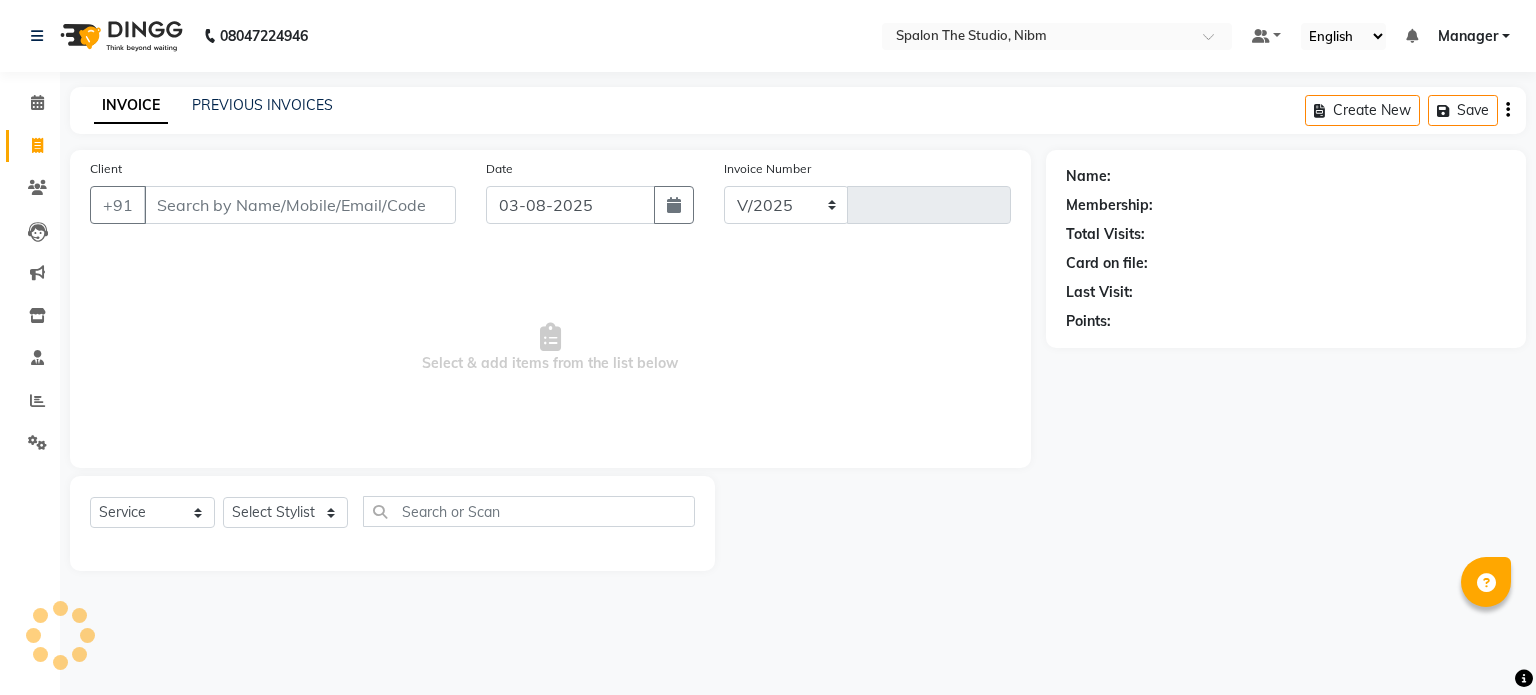 select on "6119" 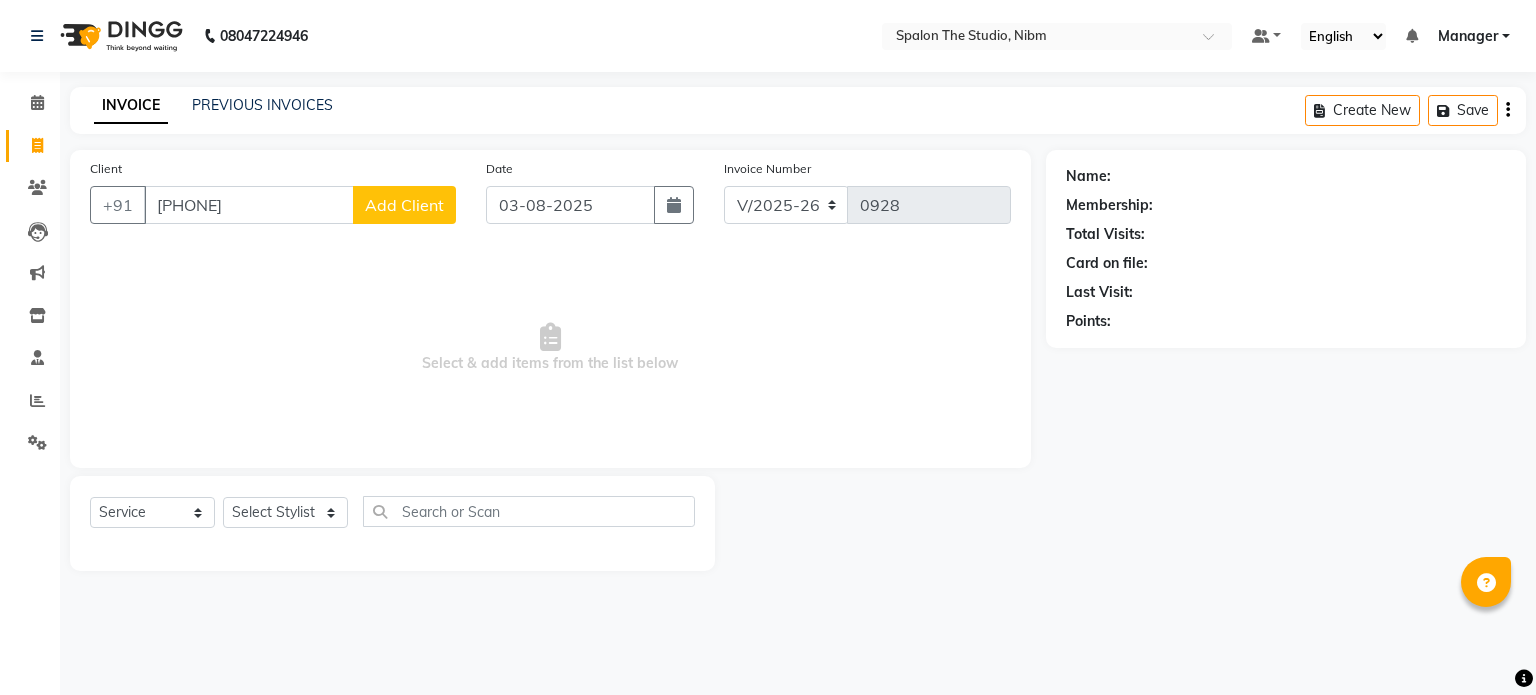 type on "[PHONE]" 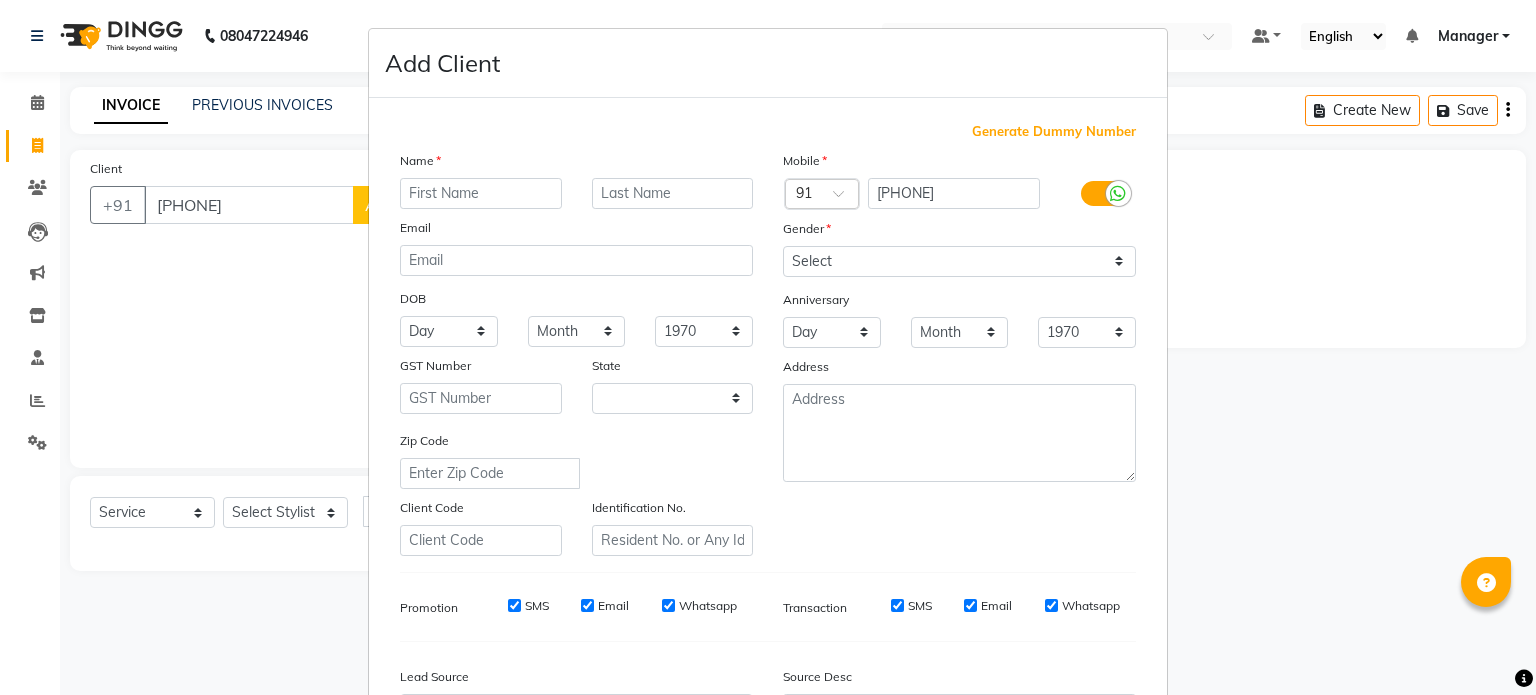 select on "22" 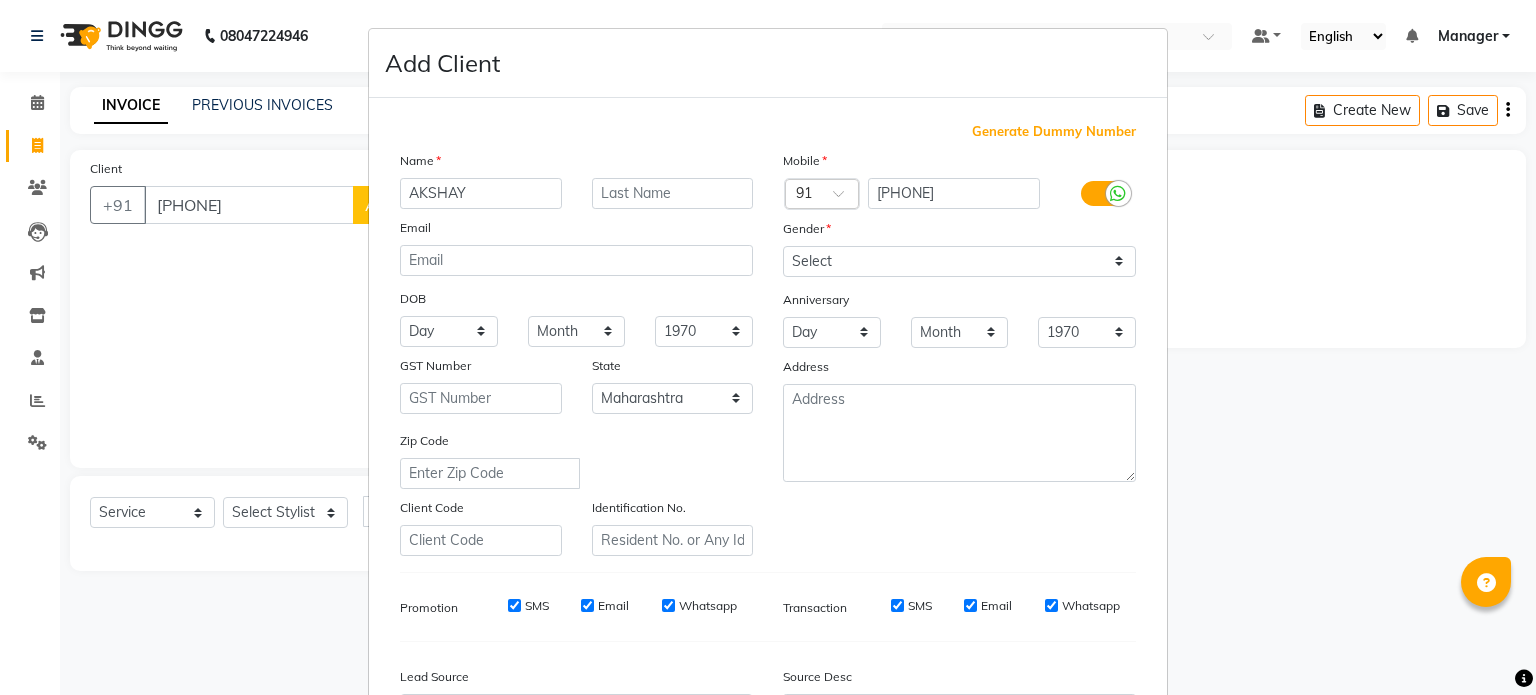 type on "AKSHAY" 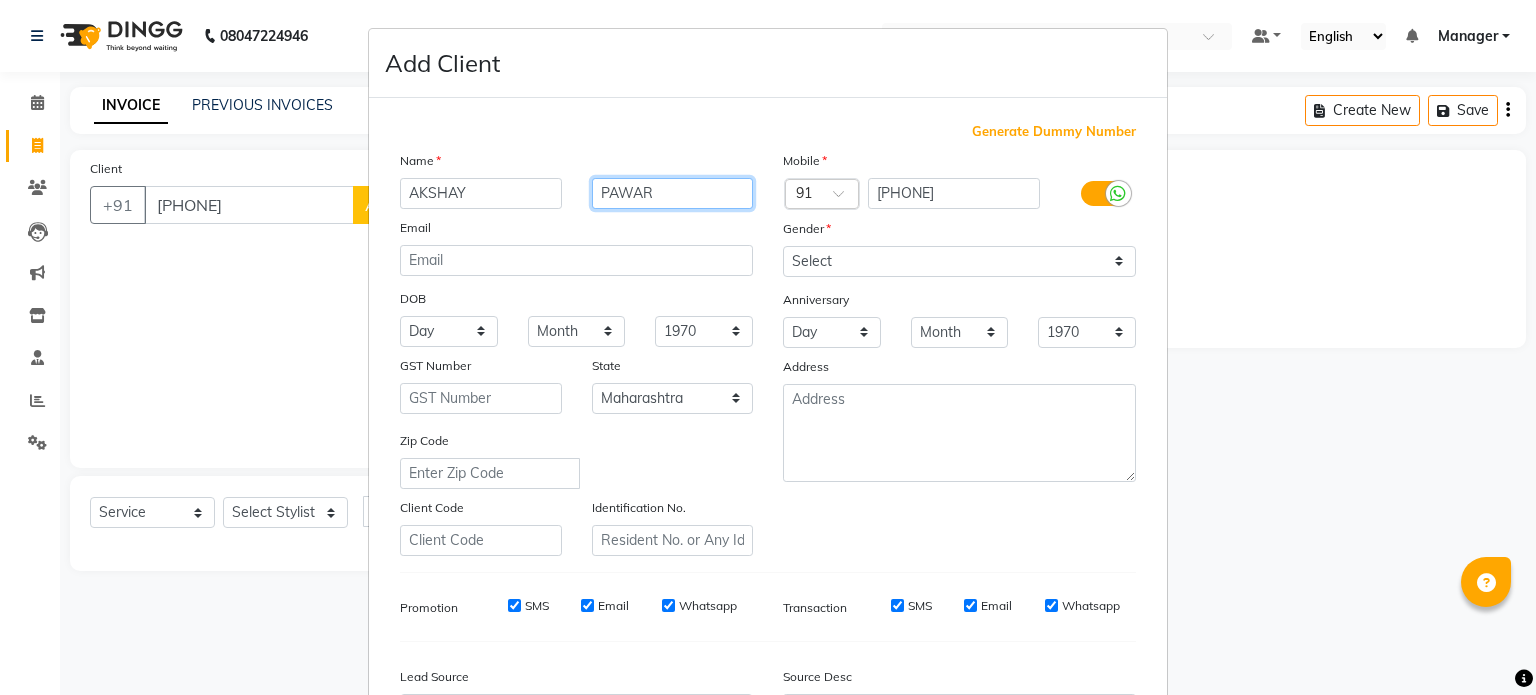 type on "PAWAR" 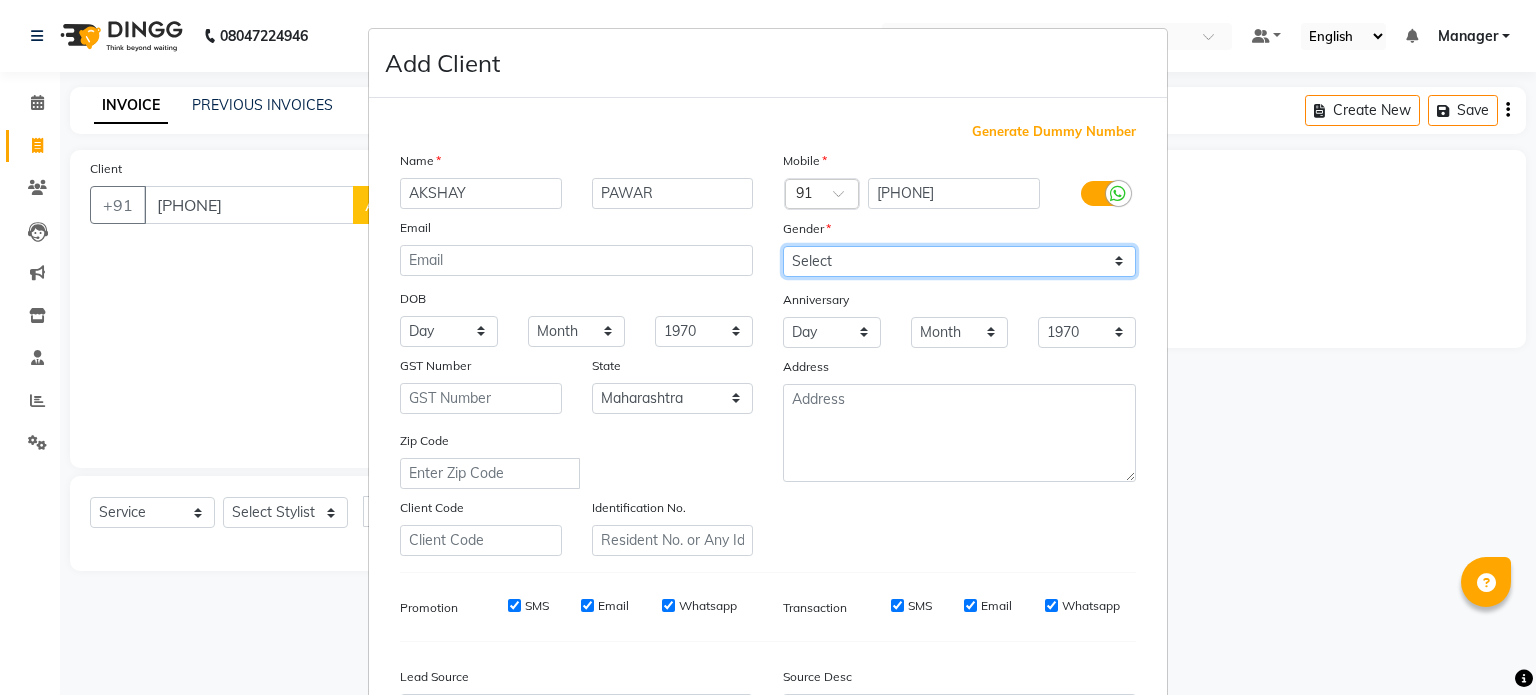 click on "Select Male Female Other Prefer Not To Say" at bounding box center [959, 261] 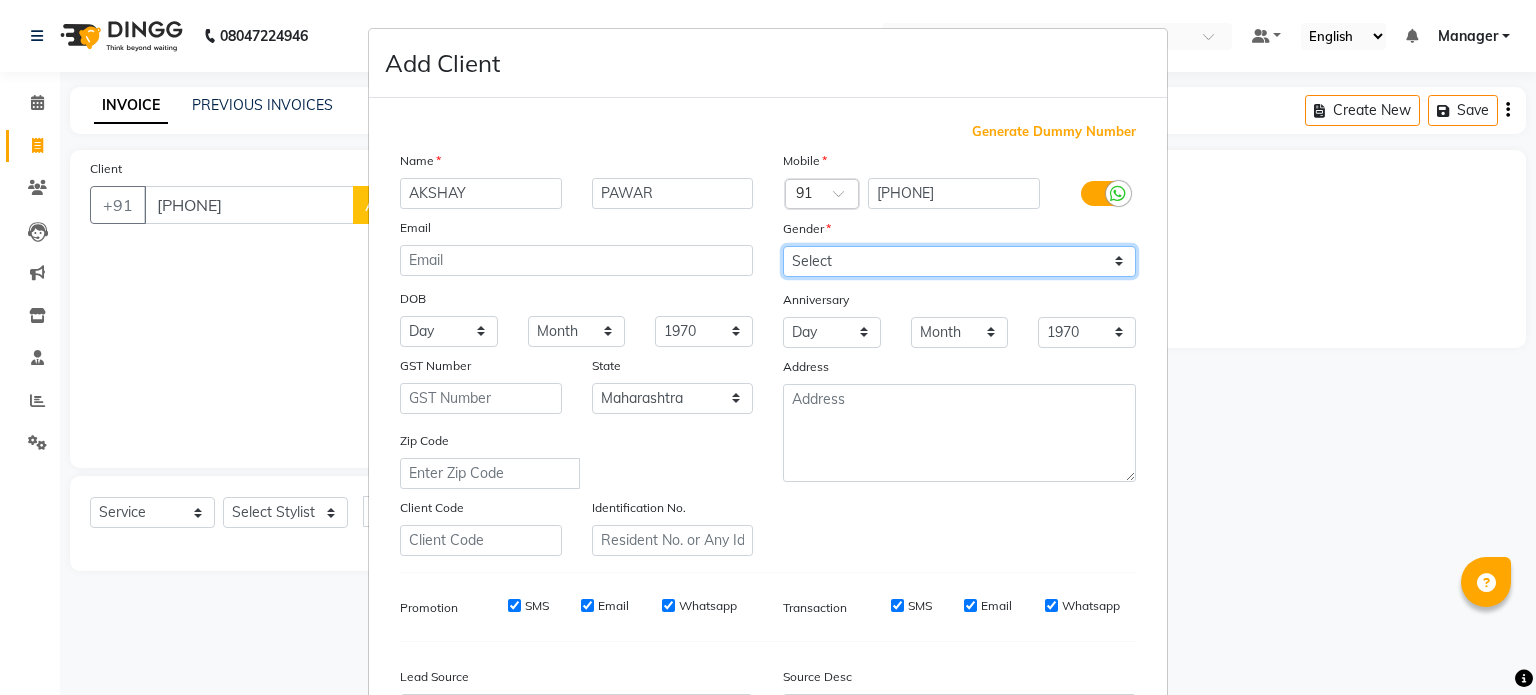 select on "male" 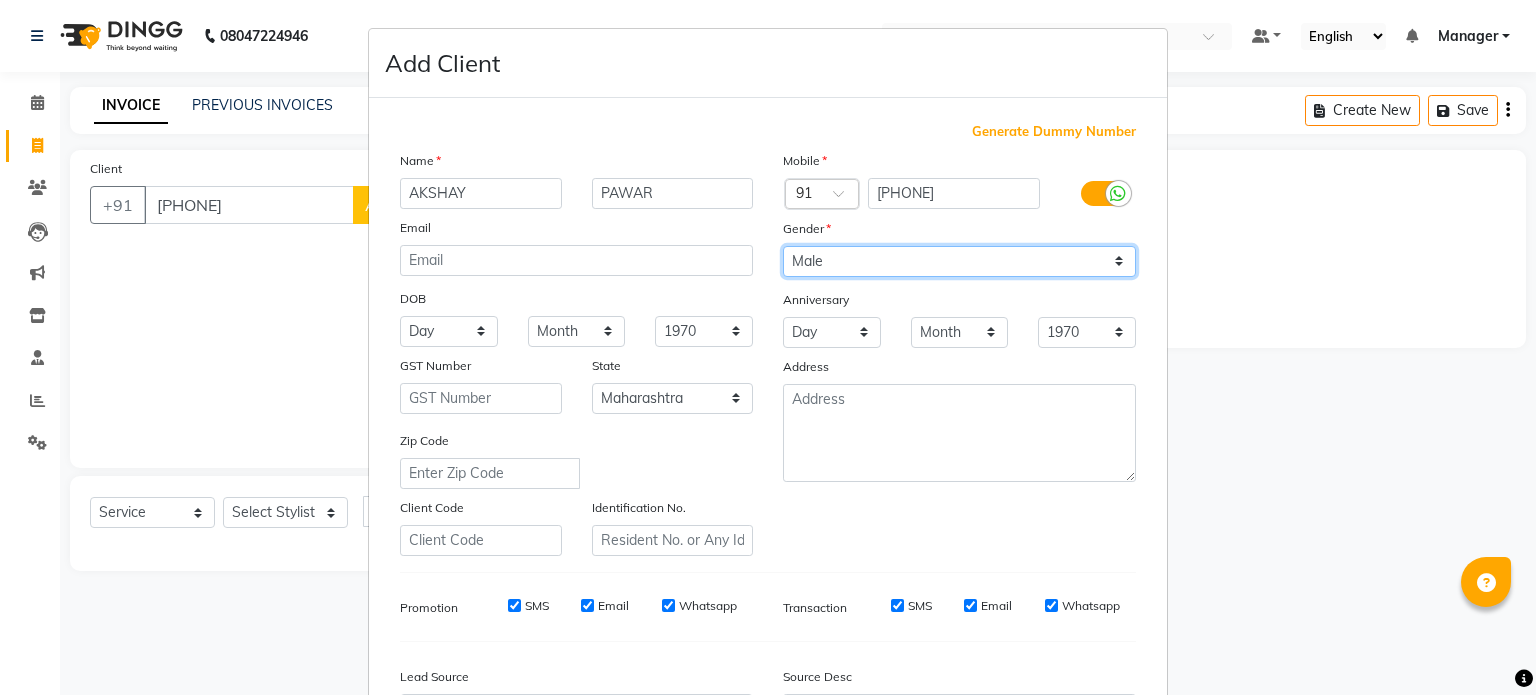 click on "Select Male Female Other Prefer Not To Say" at bounding box center (959, 261) 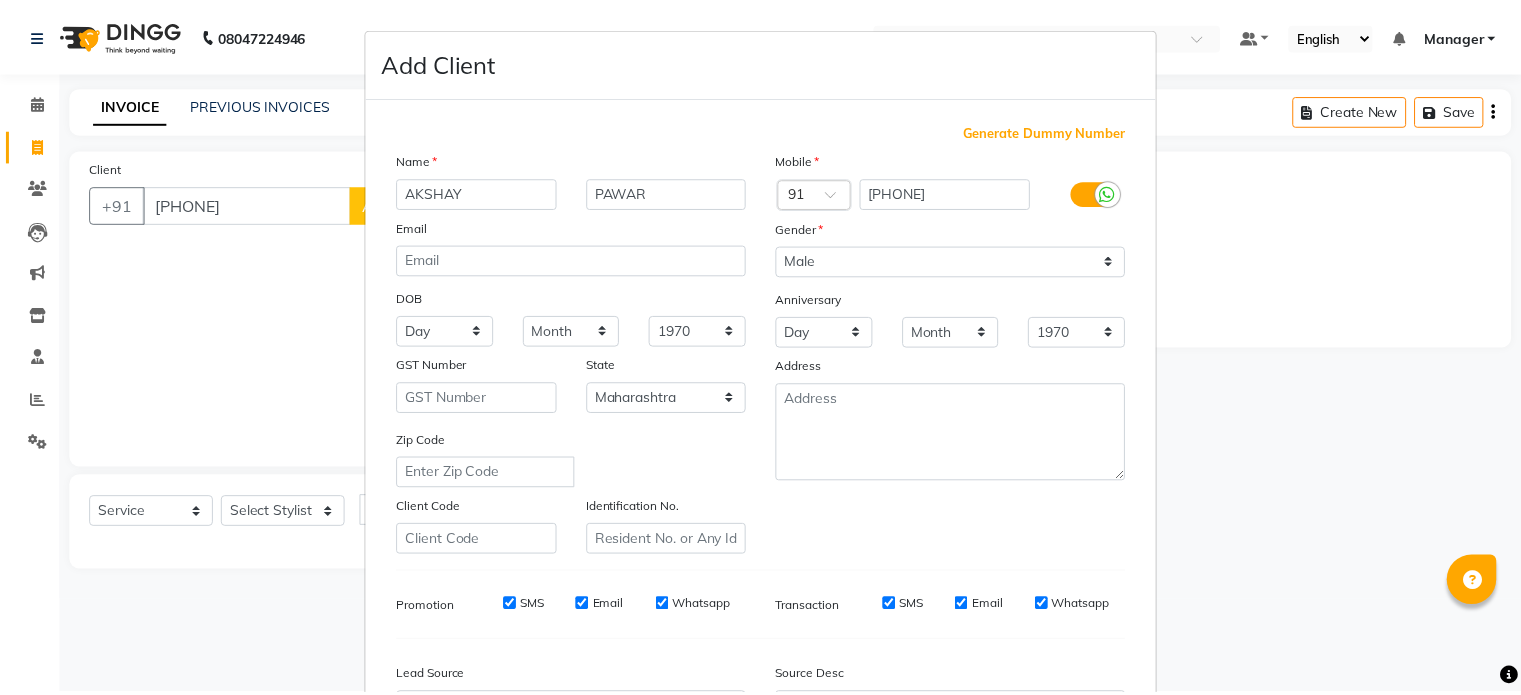 scroll, scrollTop: 237, scrollLeft: 0, axis: vertical 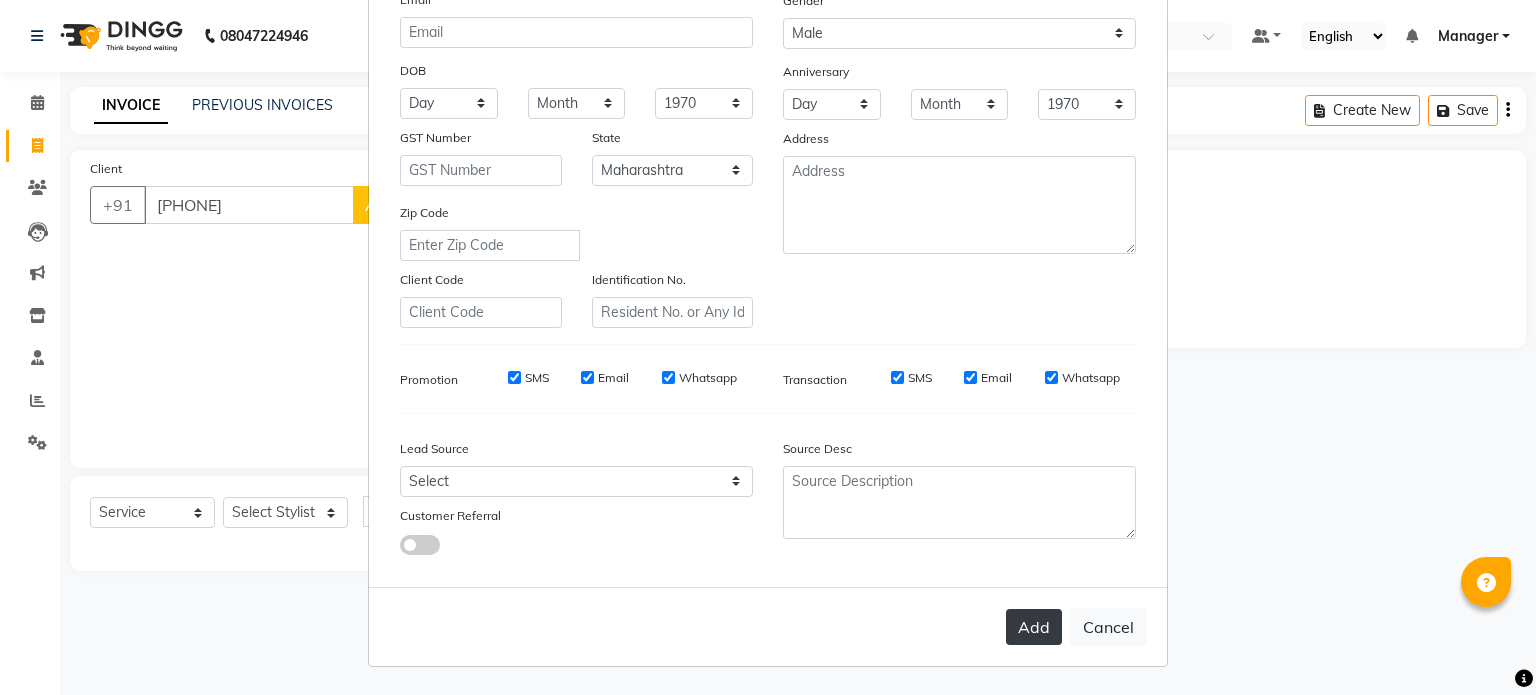 click on "Add" at bounding box center [1034, 627] 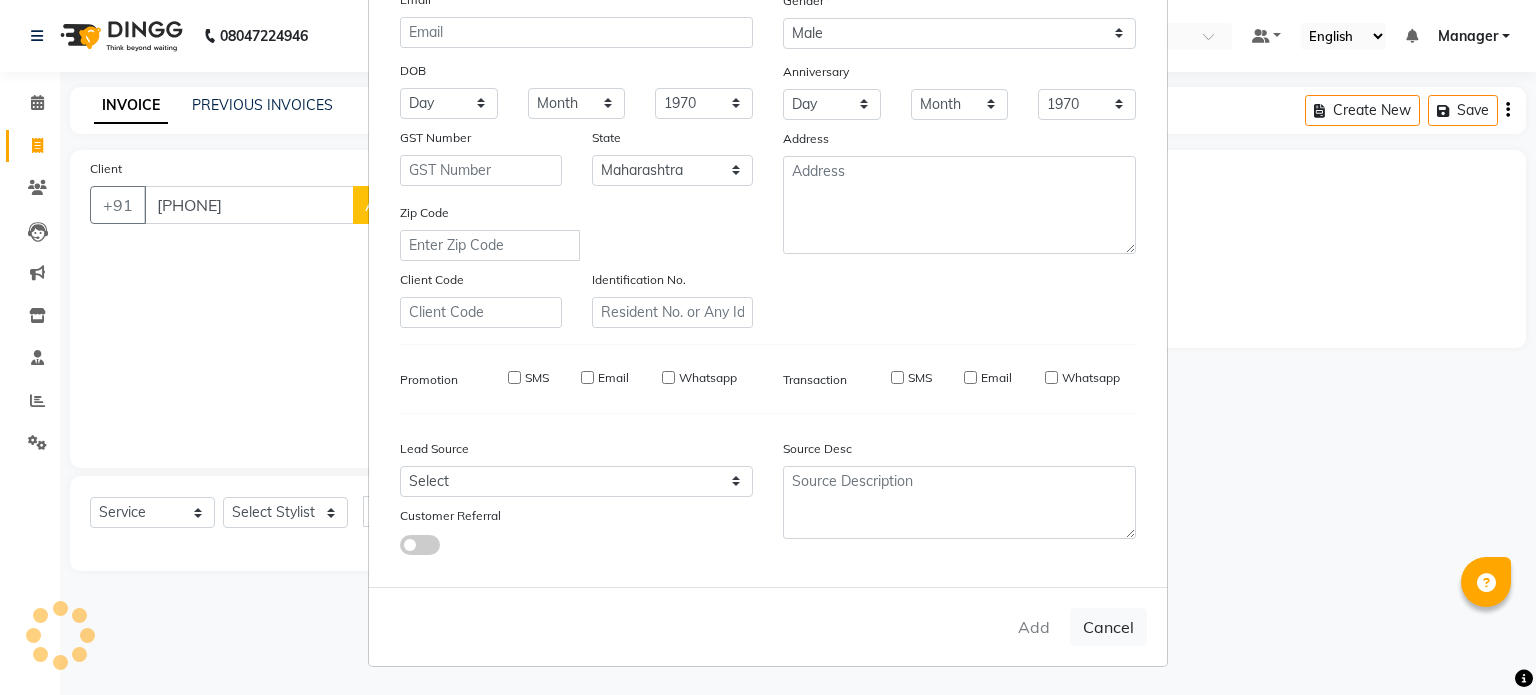 type 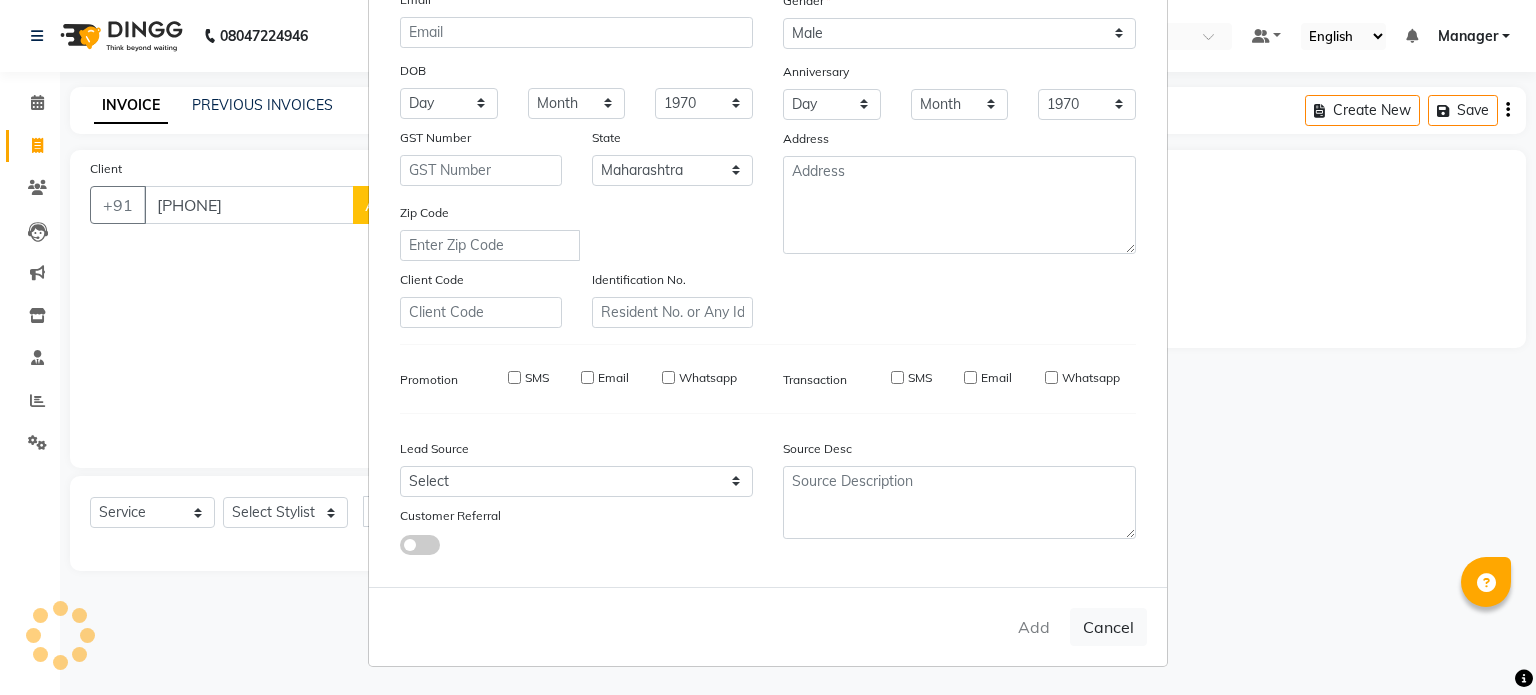 type 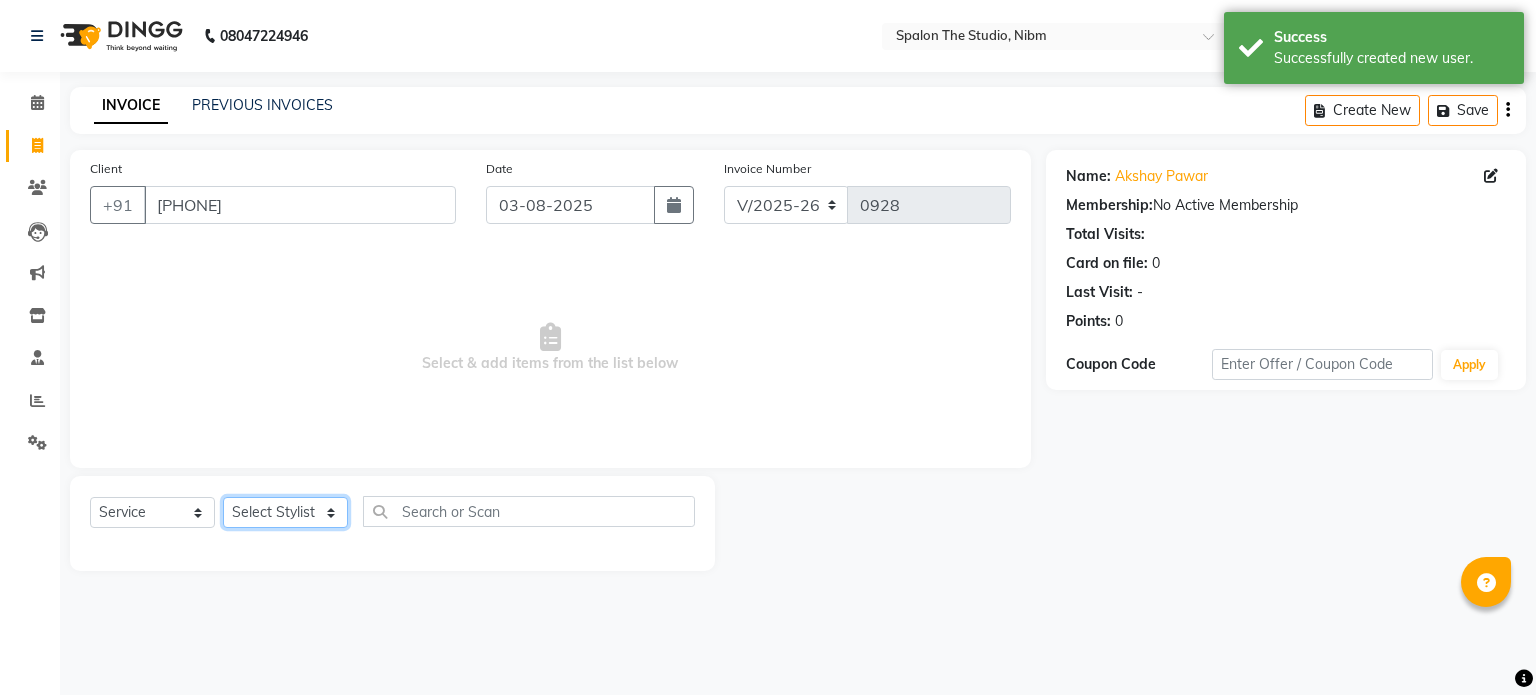 click on "Select Stylist AAYAT ARMAN [FIRST] [LAST] HUSSAIN ISHA LOKESH Manager PARVAZ Riya Shetty SANDHYA SAURABH SUMIT [FIRST] [LAST]" 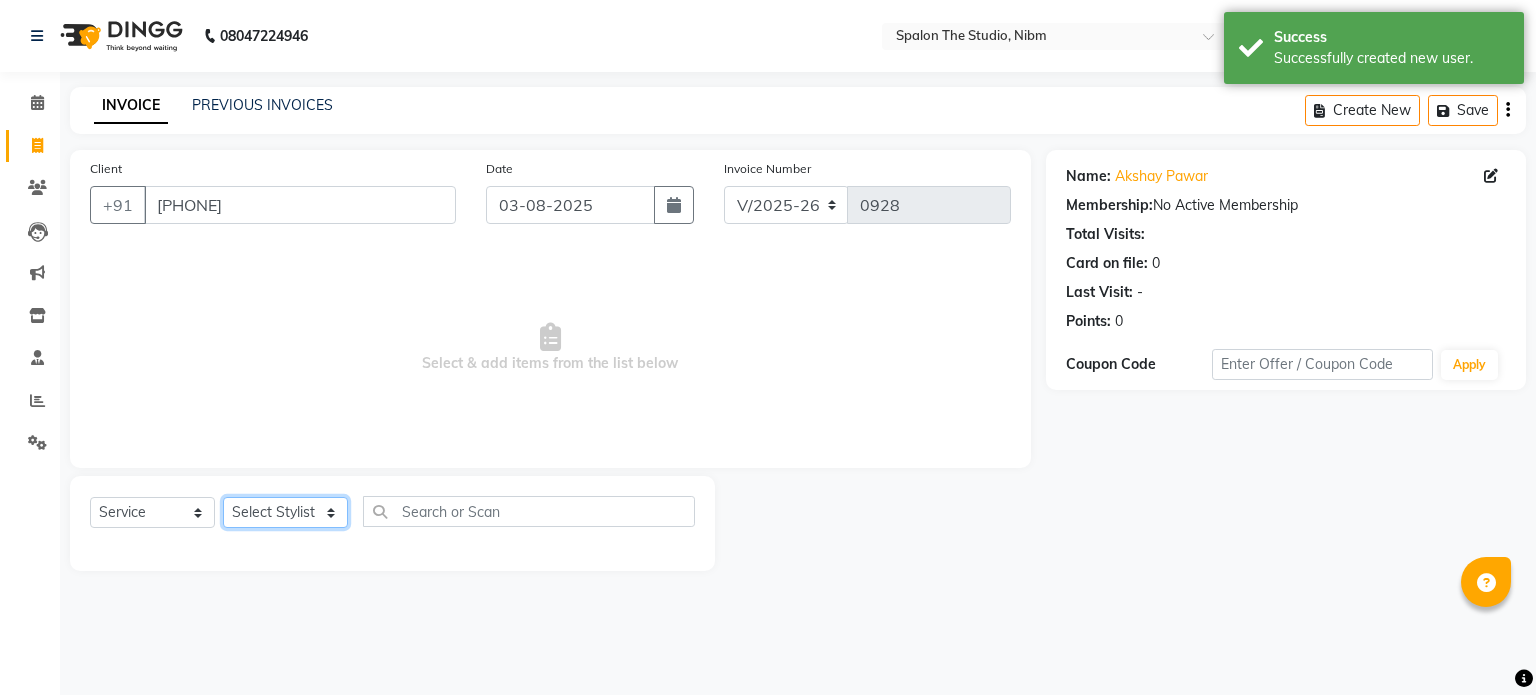 select on "44594" 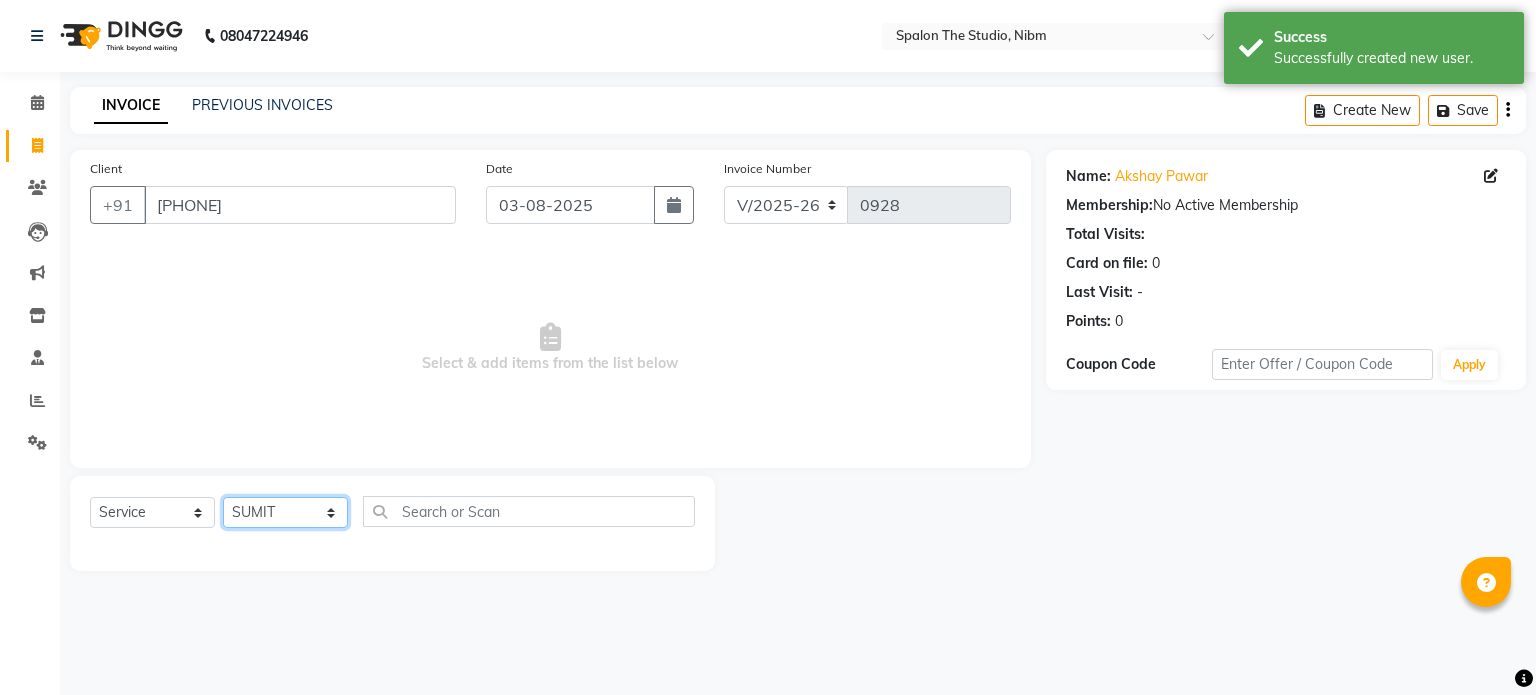 click on "Select Stylist AAYAT ARMAN [FIRST] [LAST] HUSSAIN ISHA LOKESH Manager PARVAZ Riya Shetty SANDHYA SAURABH SUMIT [FIRST] [LAST]" 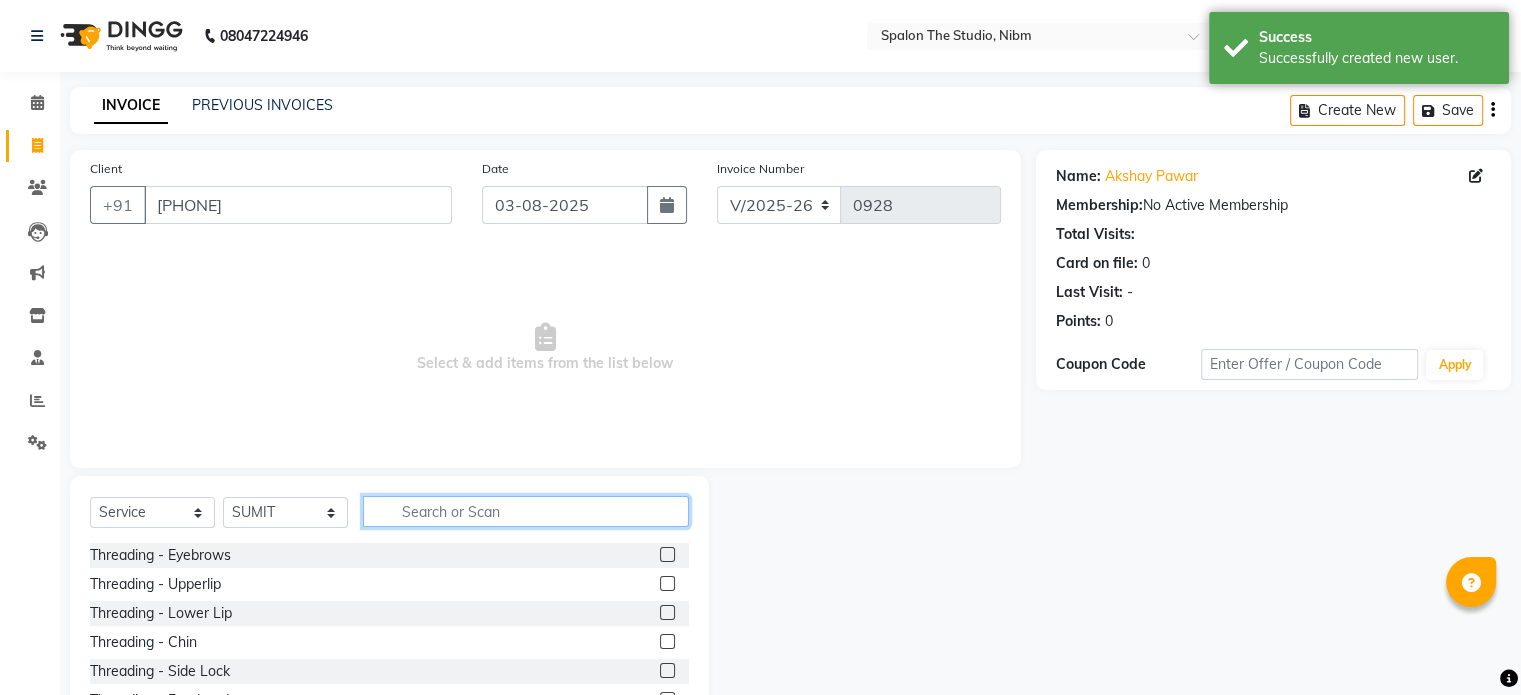 click 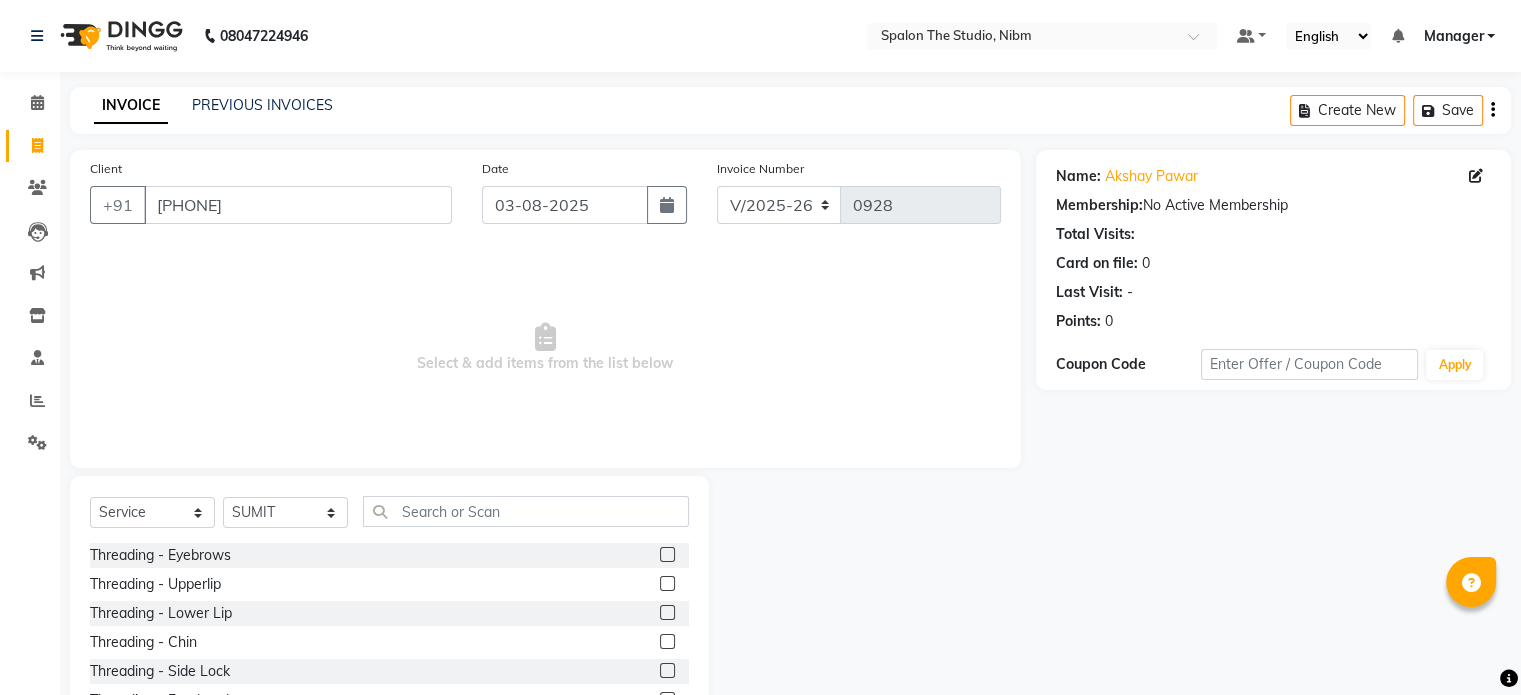 click 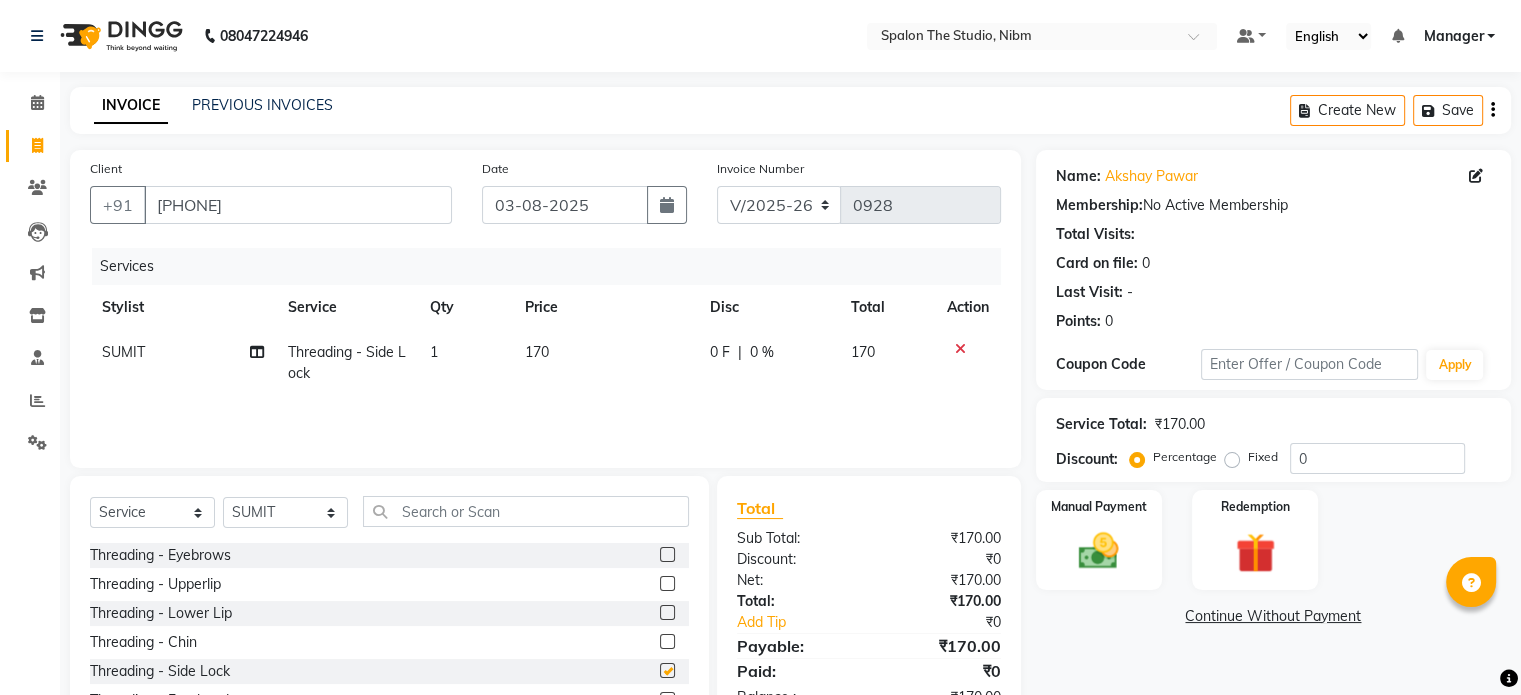 checkbox on "false" 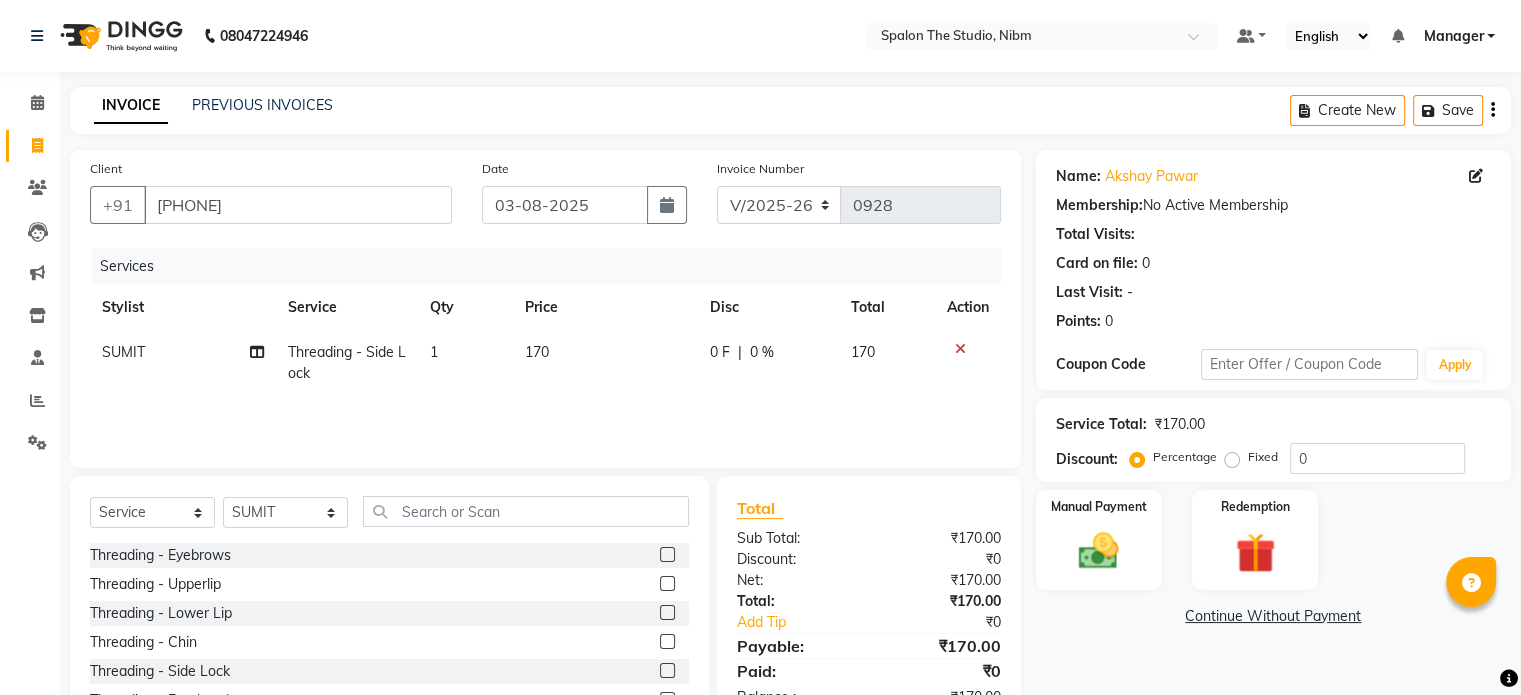 click on "170" 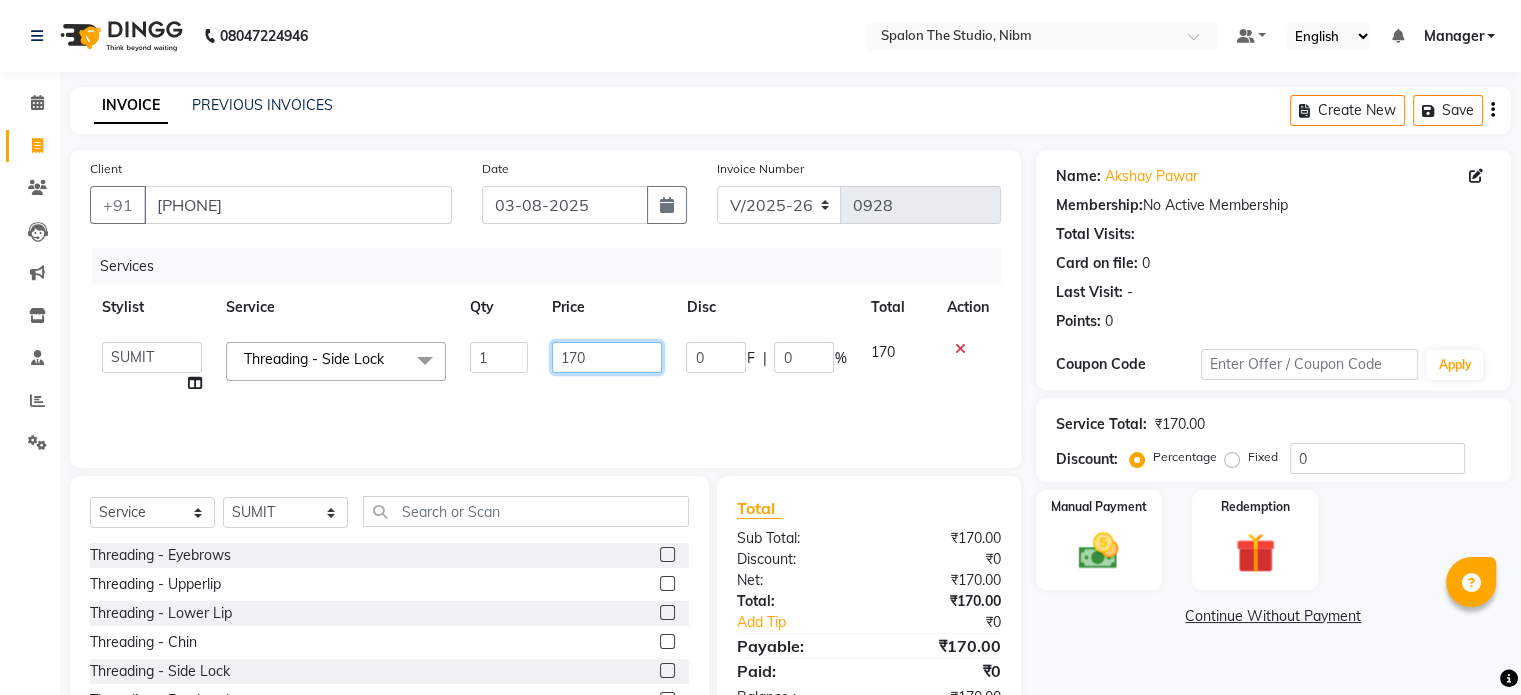 click on "170" 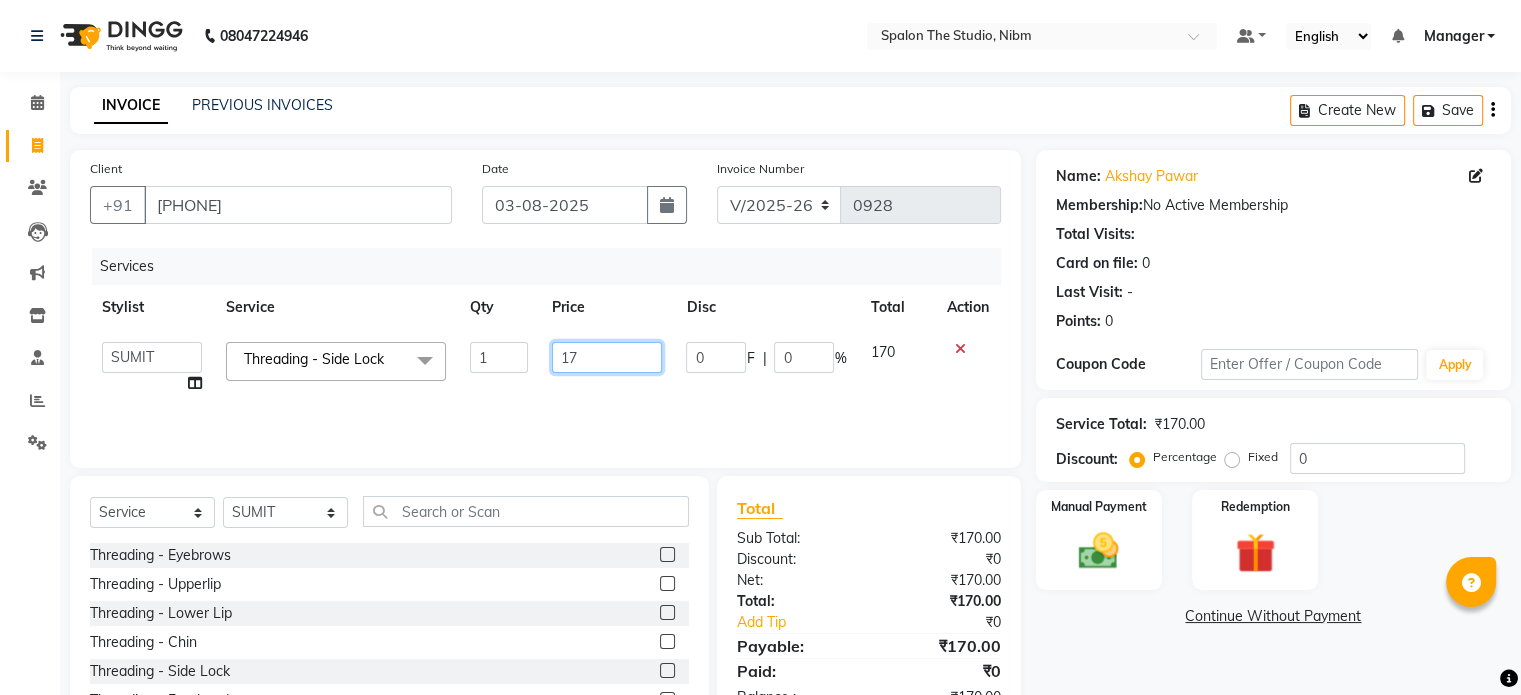 type on "1" 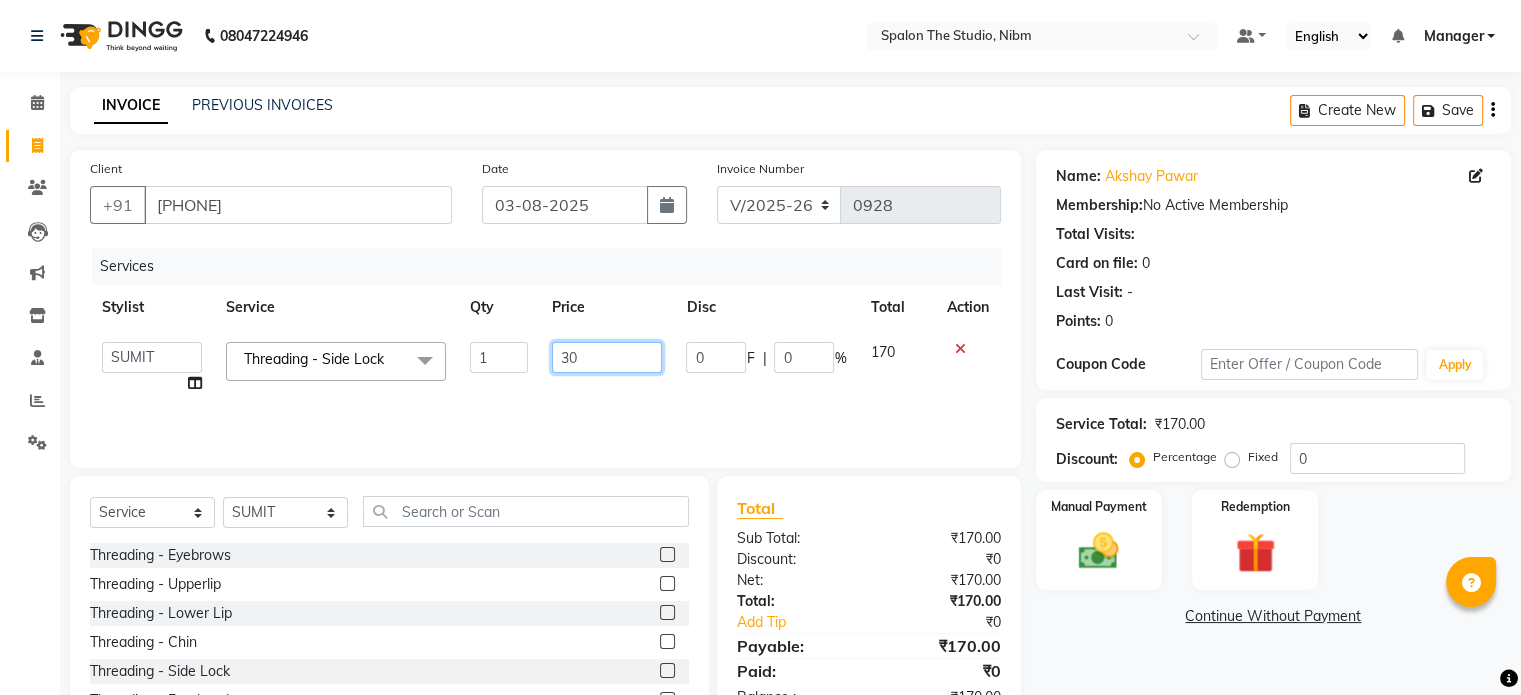 type on "300" 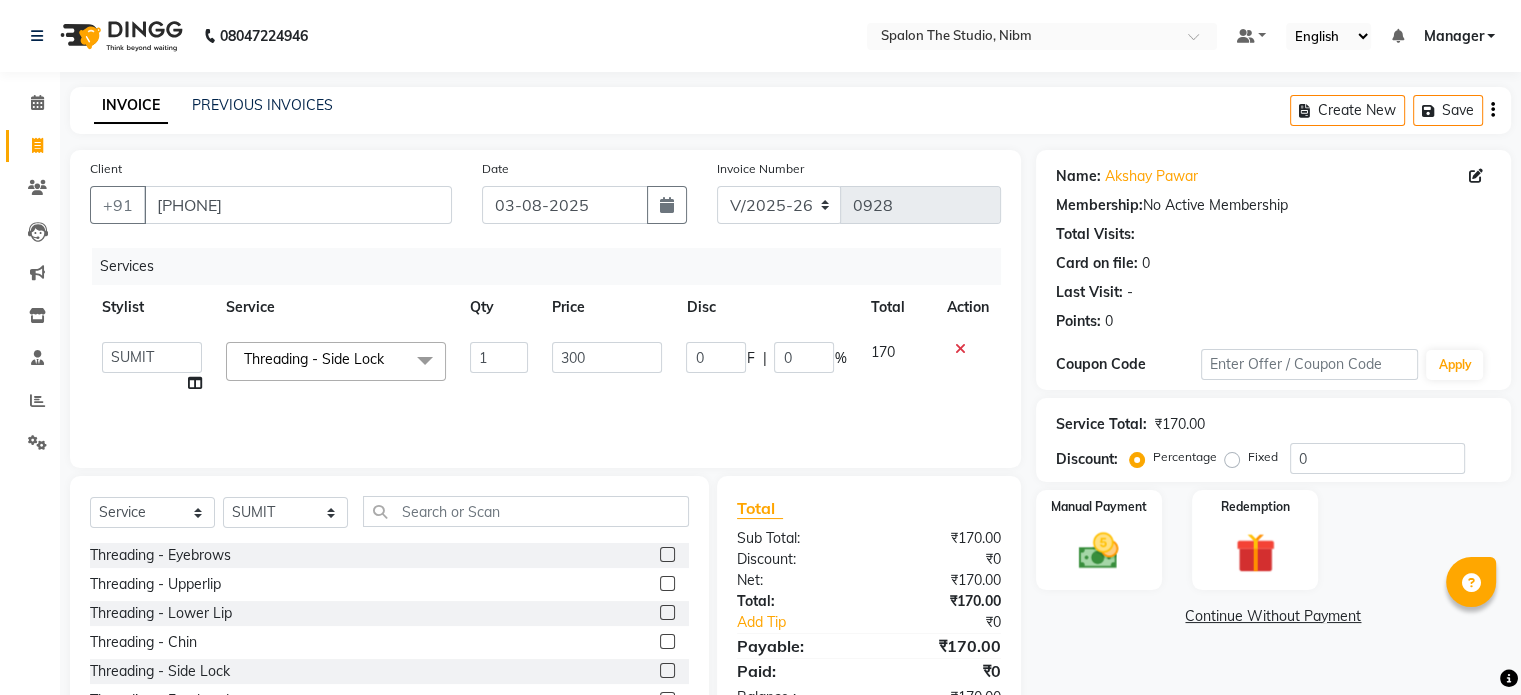 click on "300" 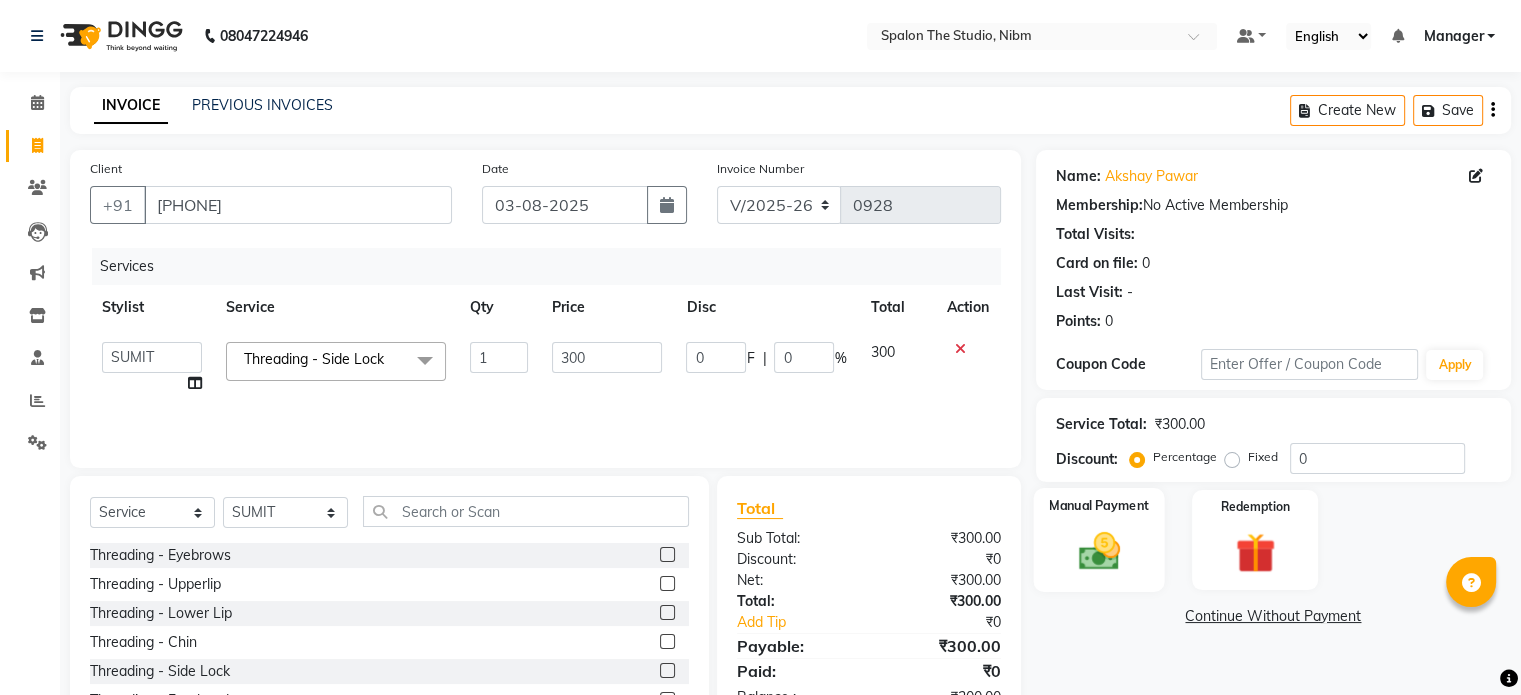 click 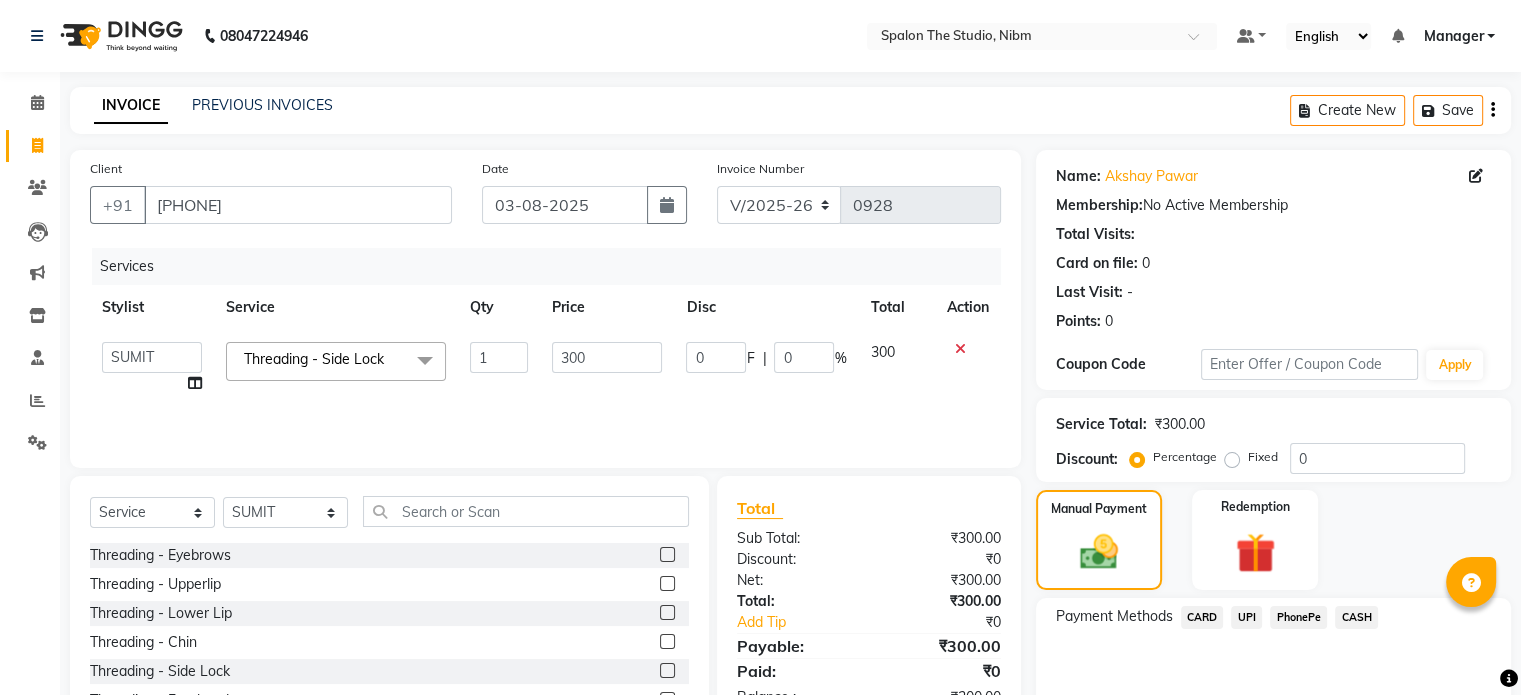 click on "UPI" 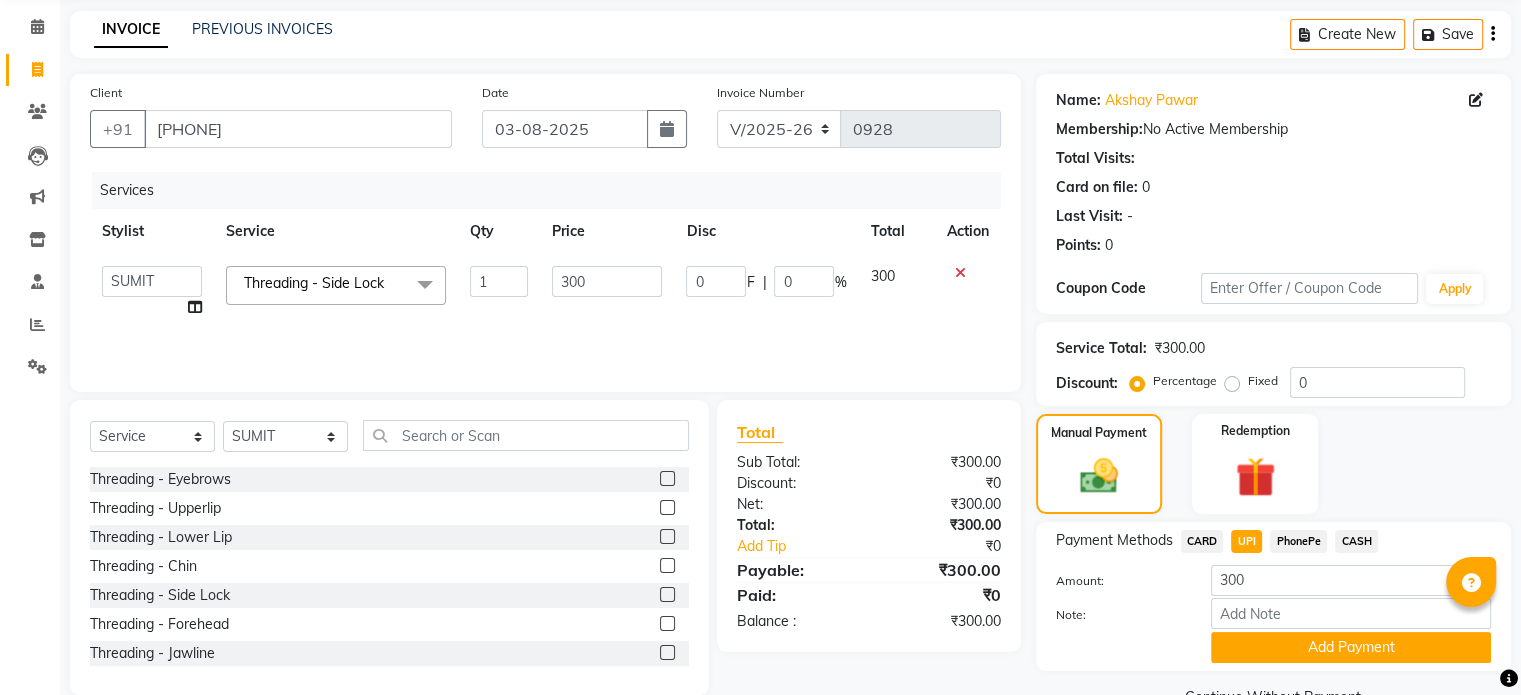 scroll, scrollTop: 124, scrollLeft: 0, axis: vertical 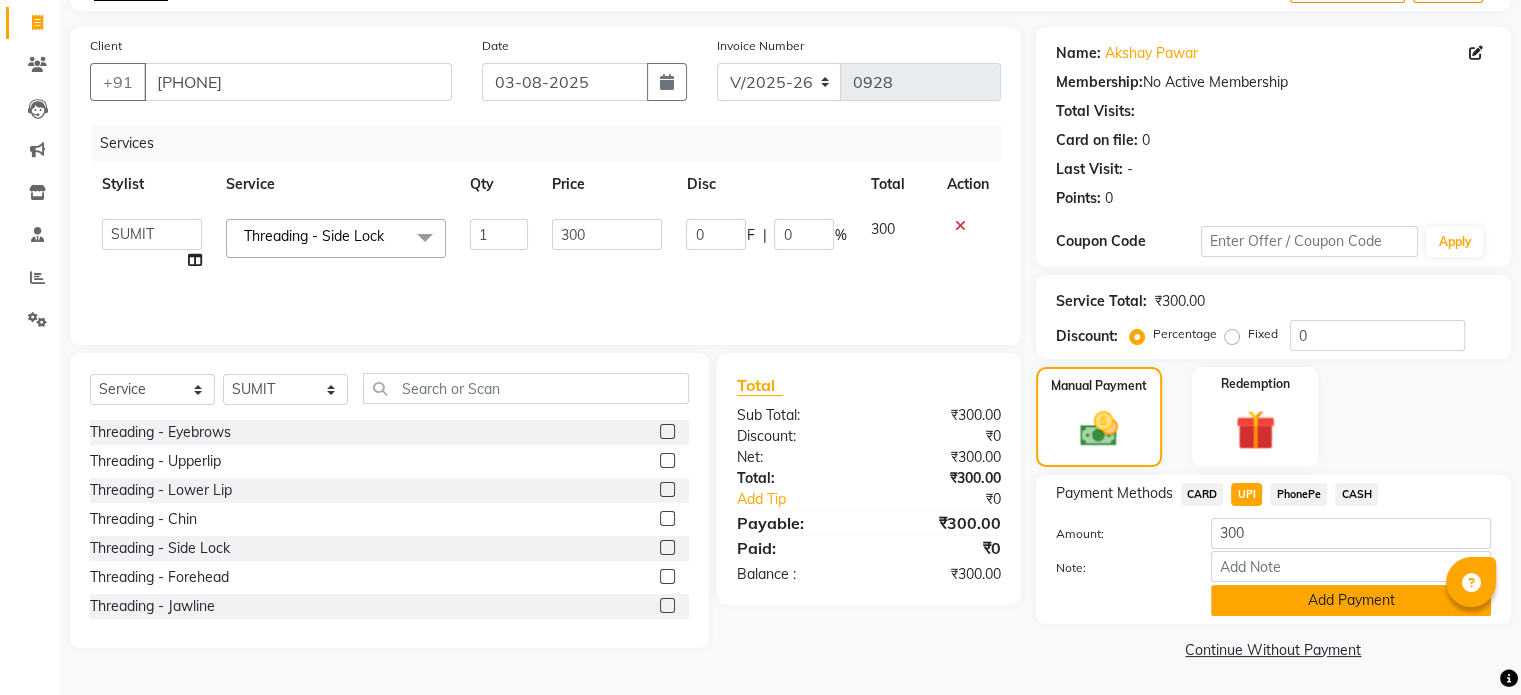 click on "Add Payment" 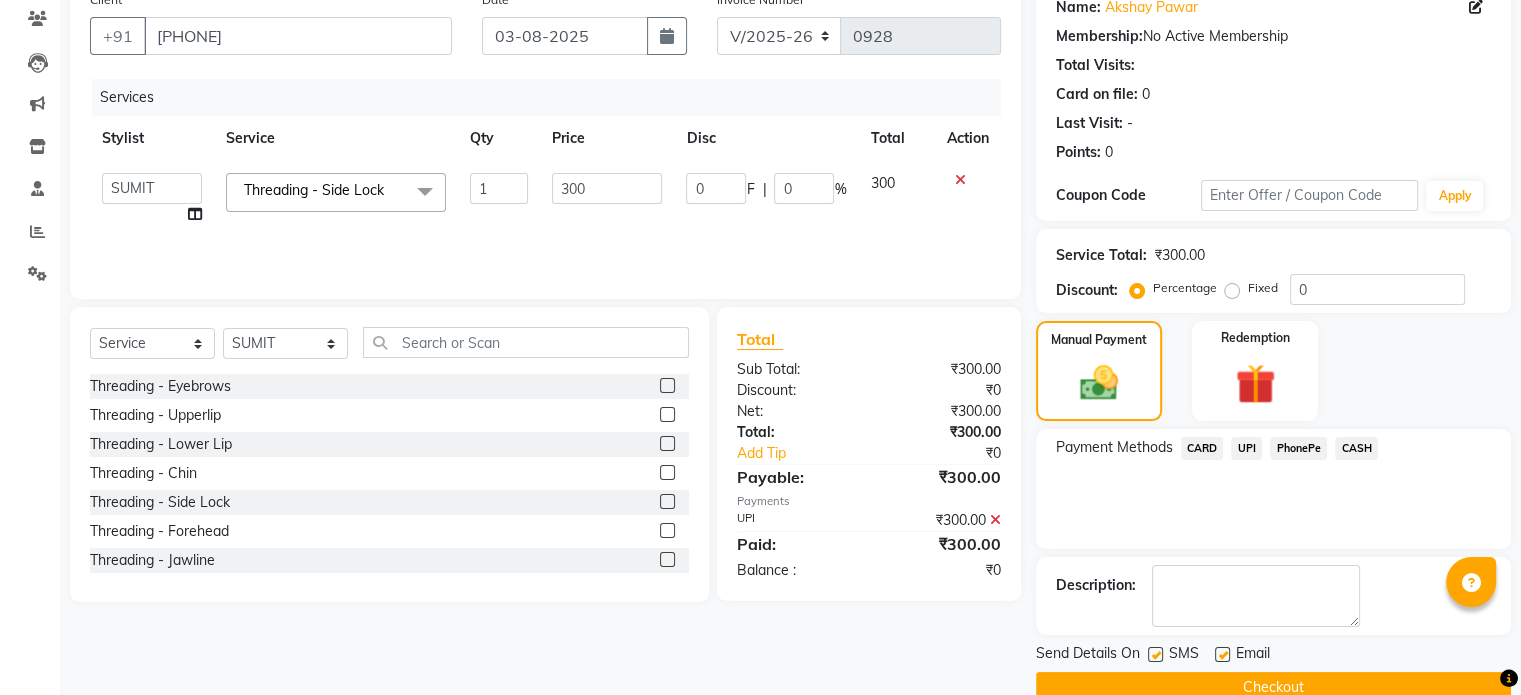 scroll, scrollTop: 205, scrollLeft: 0, axis: vertical 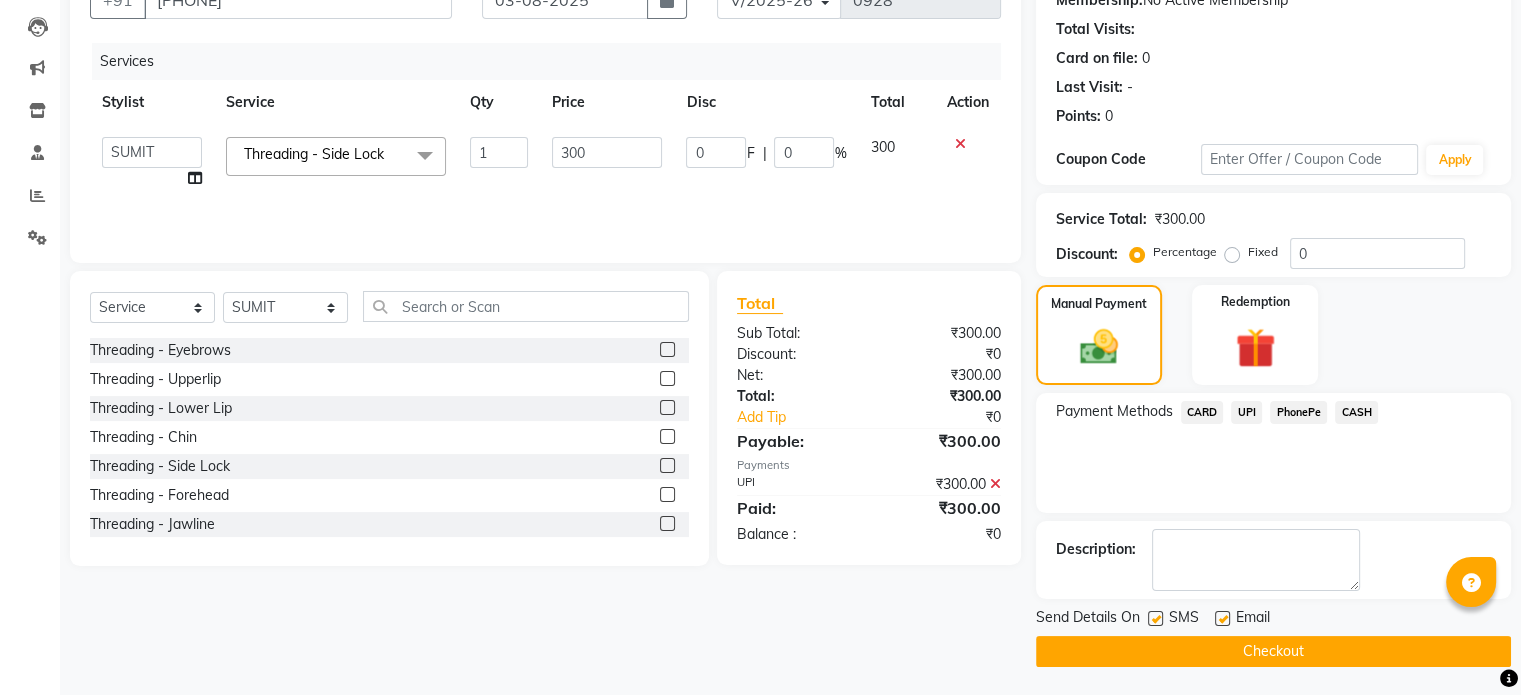 click 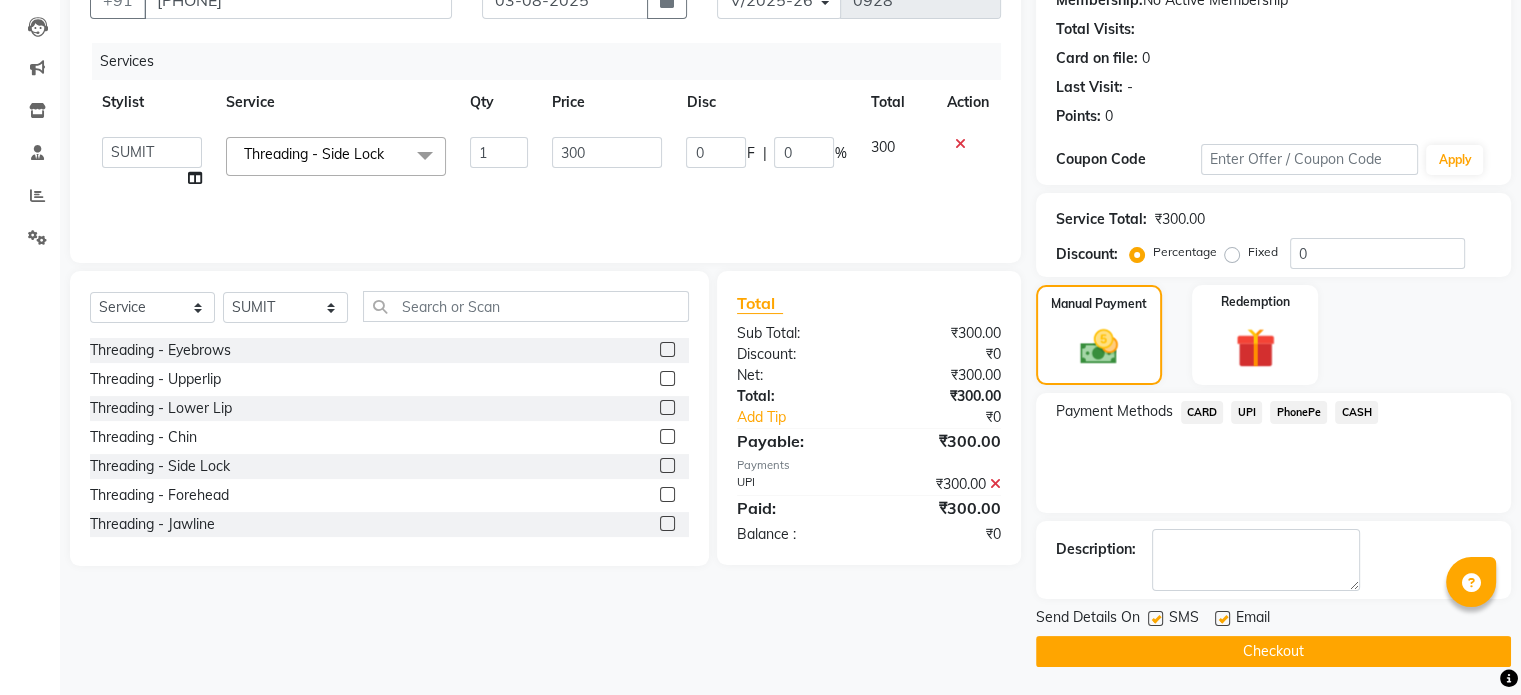 click at bounding box center (1154, 619) 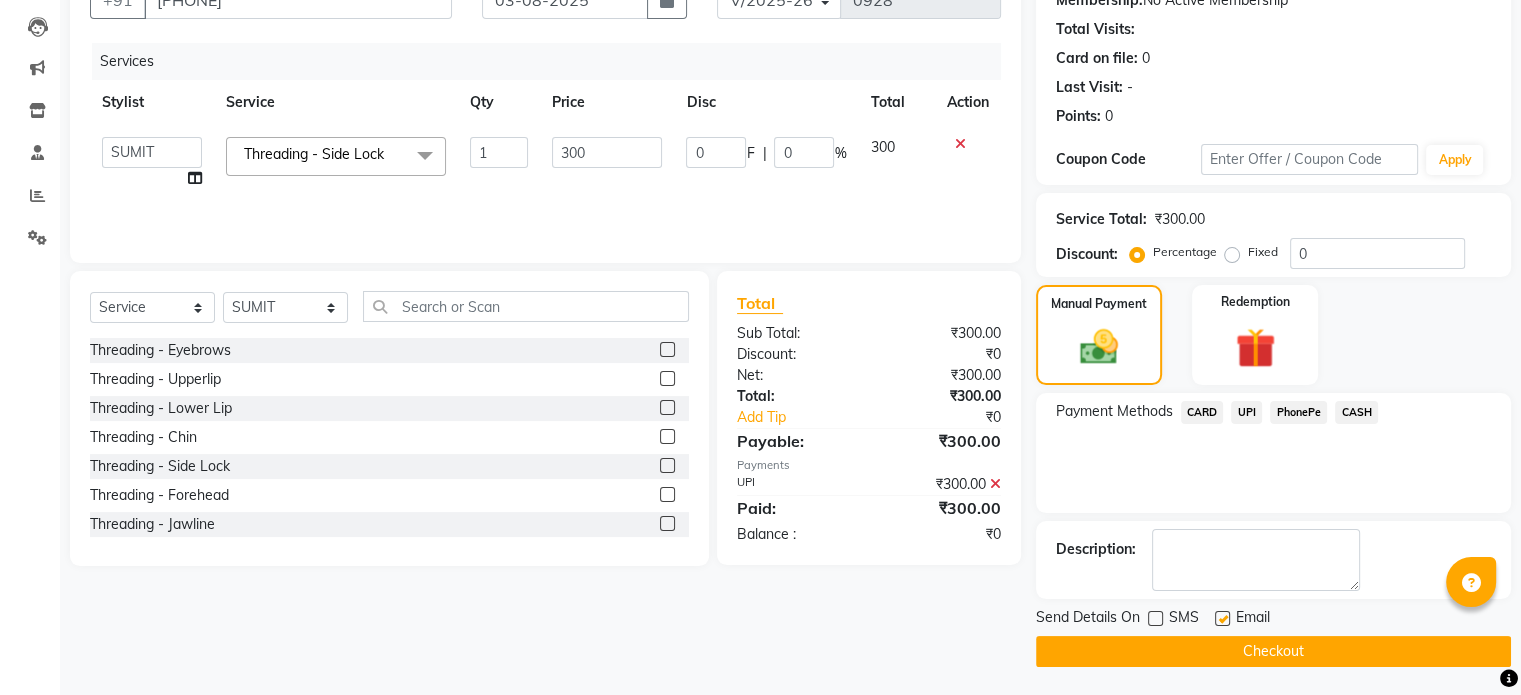 click on "Checkout" 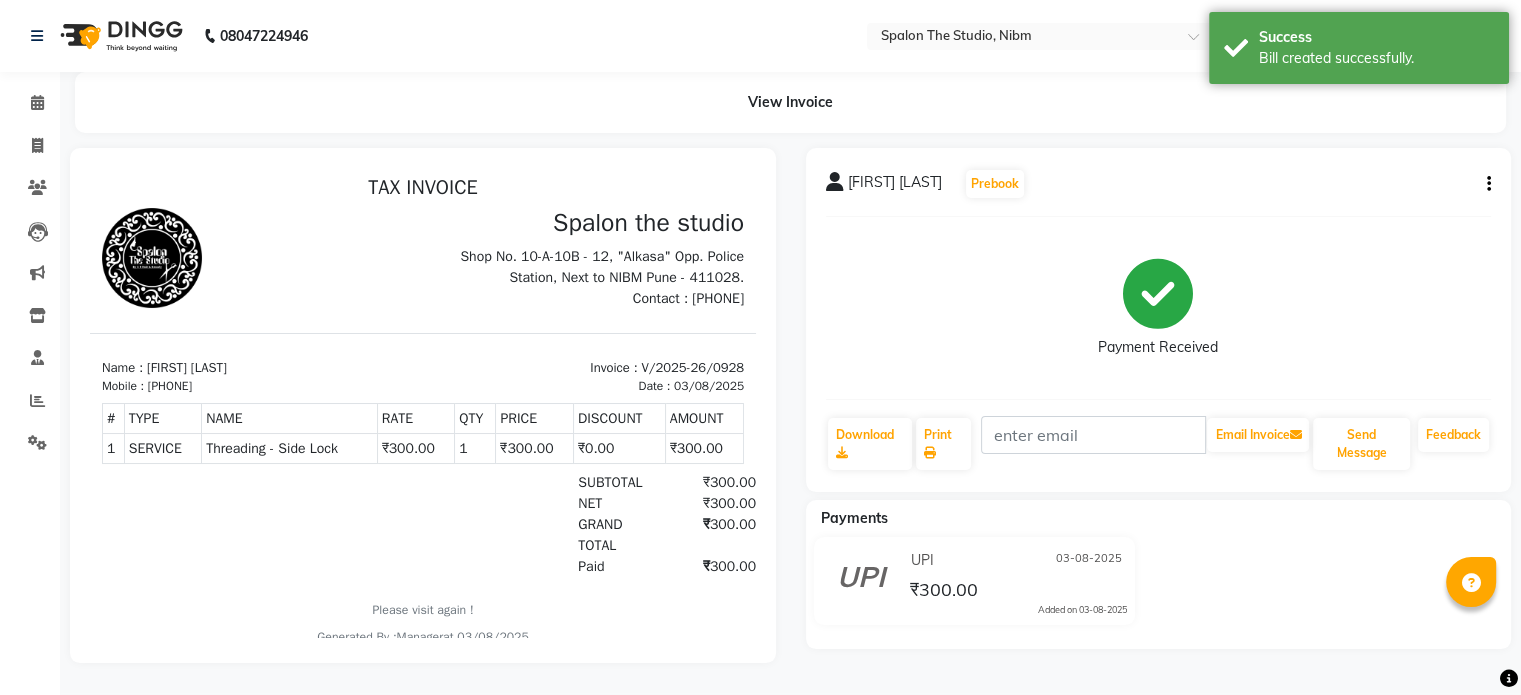scroll, scrollTop: 0, scrollLeft: 0, axis: both 